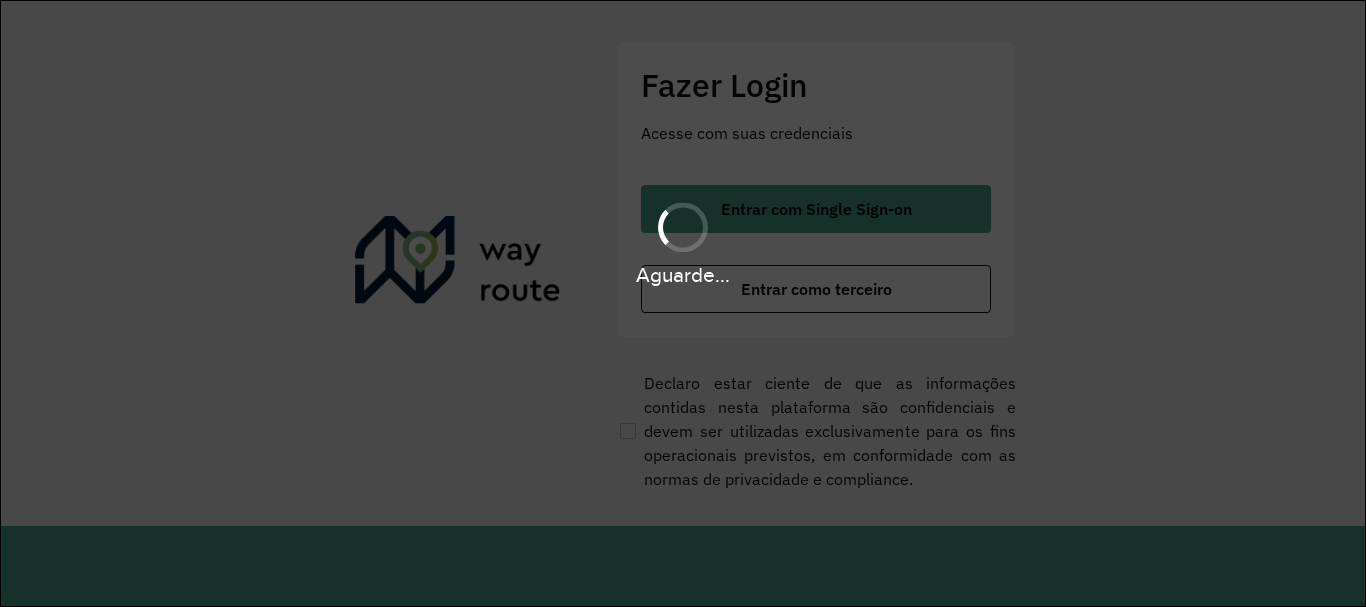 scroll, scrollTop: 0, scrollLeft: 0, axis: both 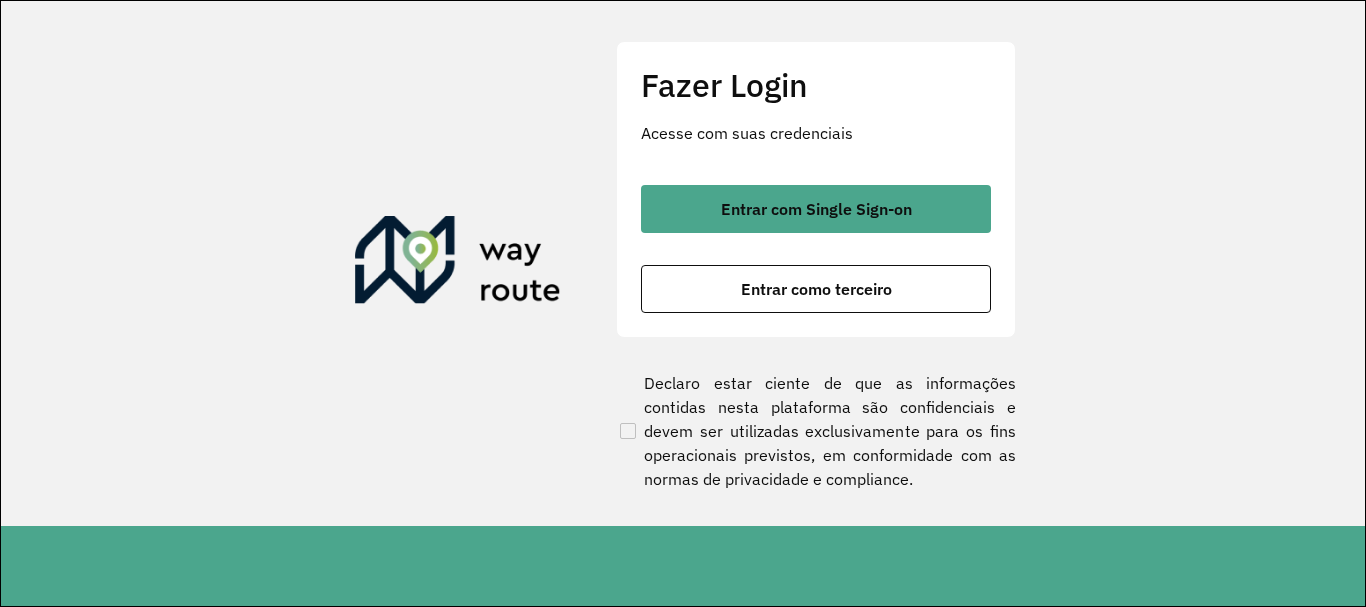 click on "Fazer Login Acesse com suas credenciais    Entrar com Single Sign-on    Entrar como terceiro  Declaro estar ciente de que as informações contidas nesta plataforma são confidenciais e devem ser utilizadas exclusivamente para os fins operacionais previstos, em conformidade com as normas de privacidade e compliance." 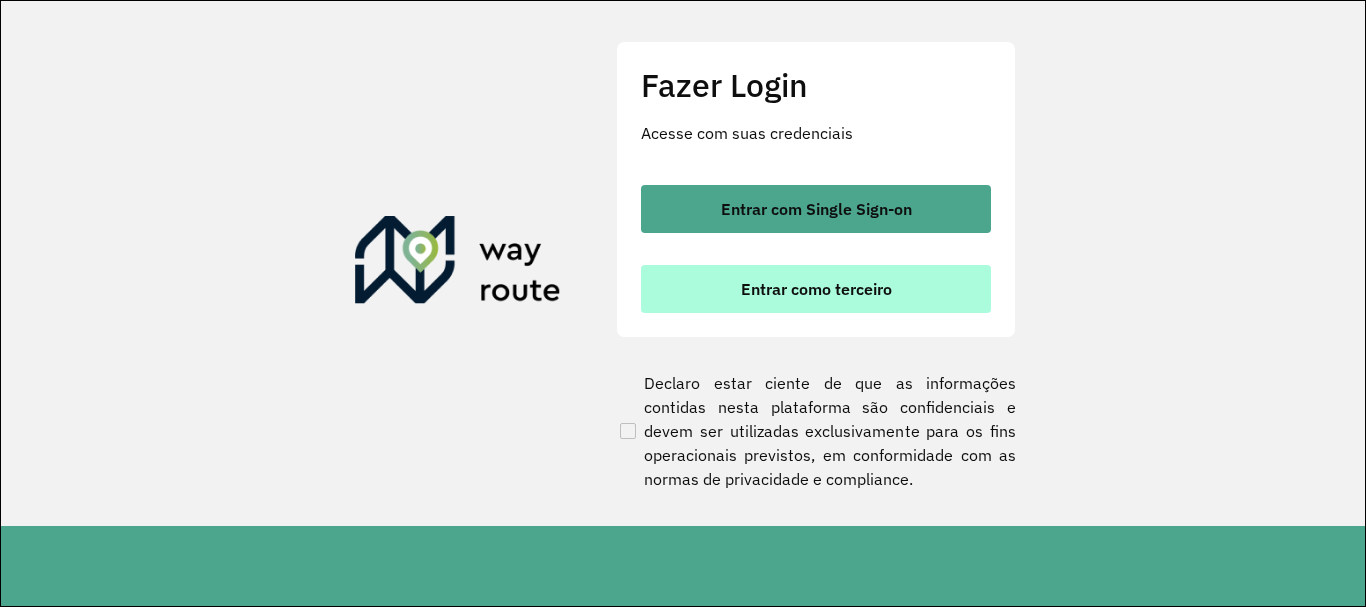 click on "Entrar como terceiro" at bounding box center [816, 289] 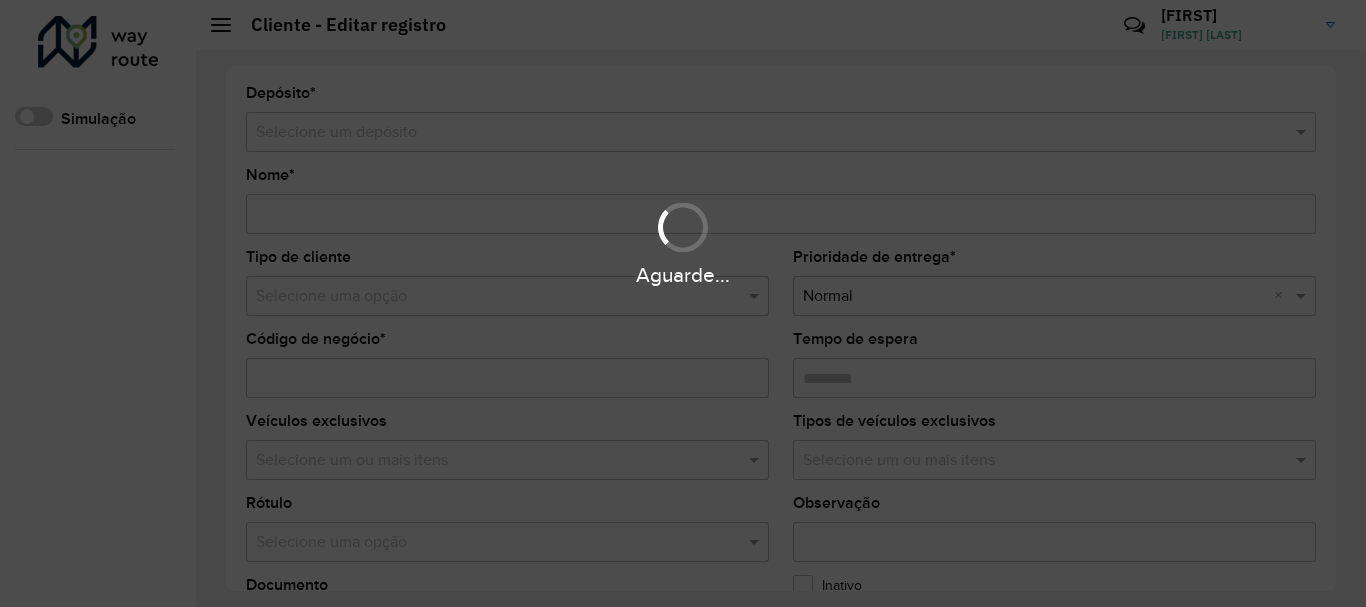 scroll, scrollTop: 0, scrollLeft: 0, axis: both 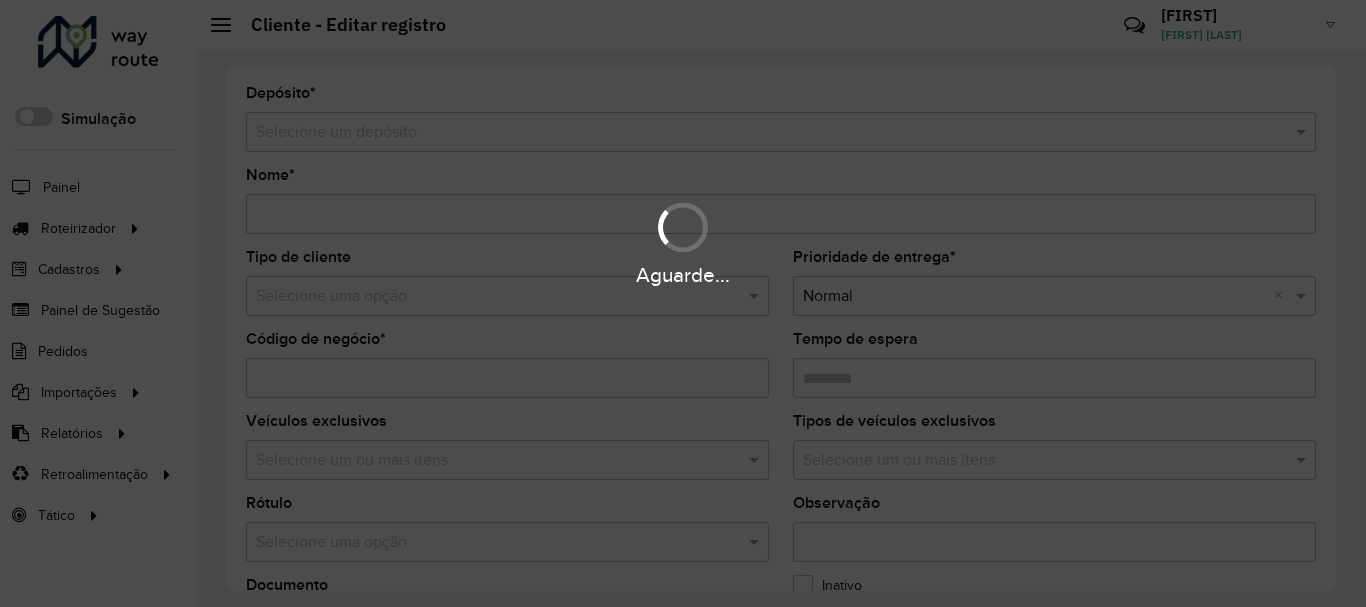 type on "**********" 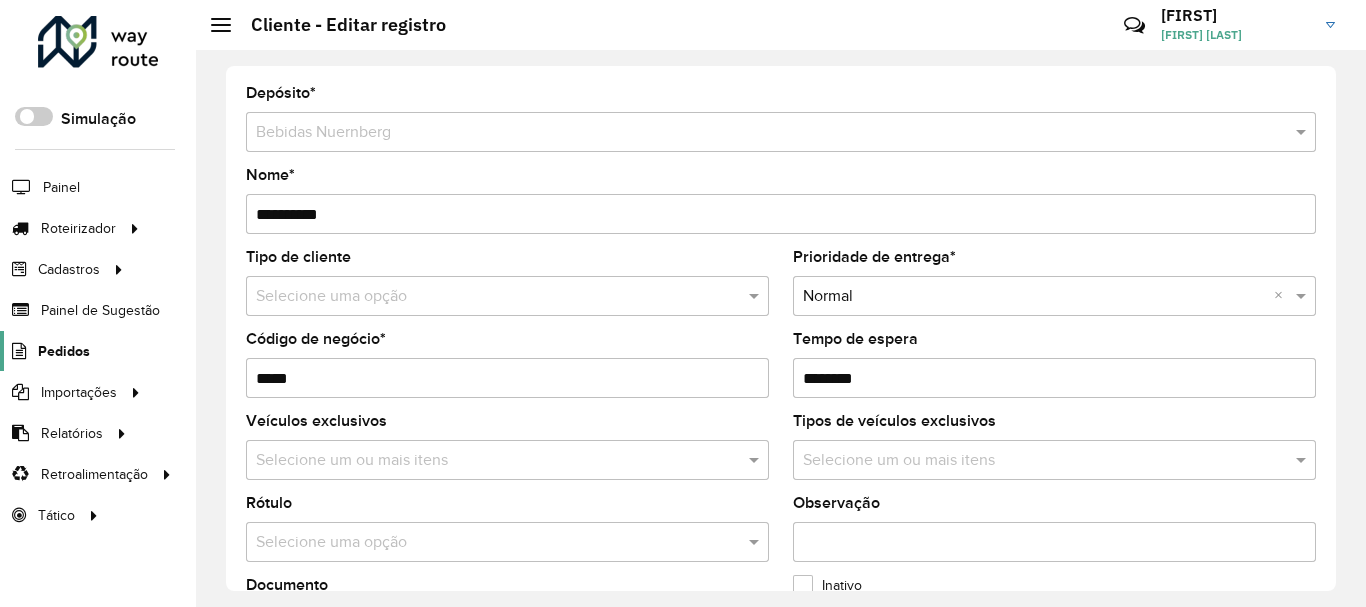 click on "Pedidos" 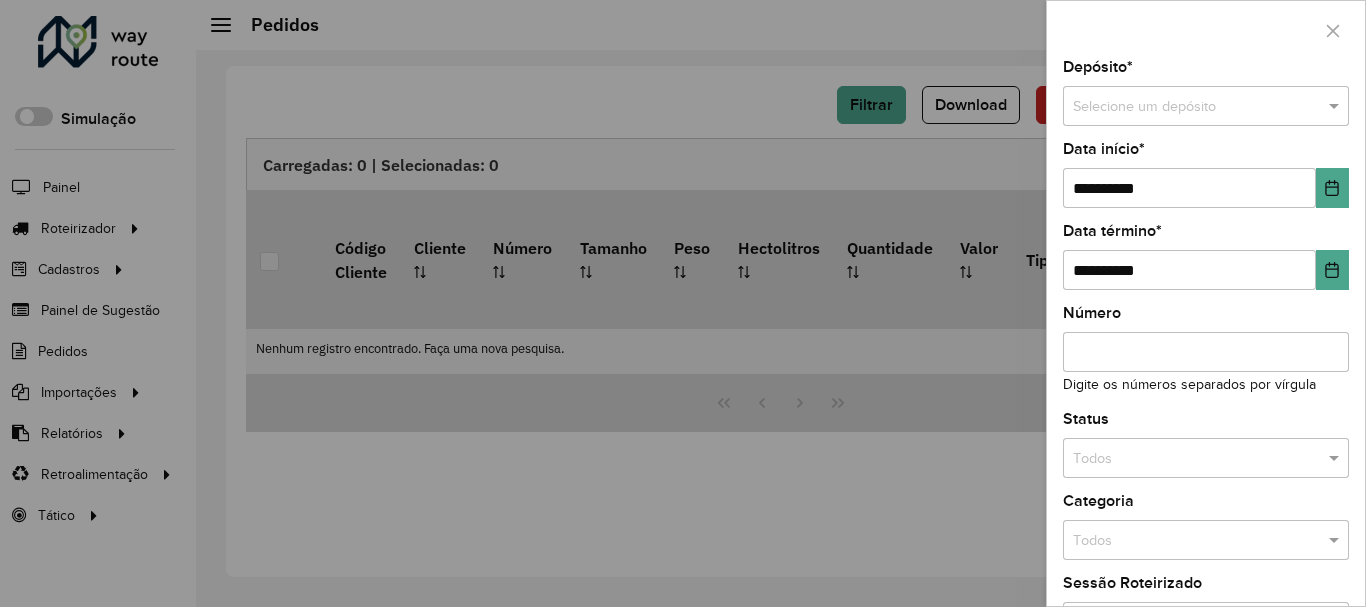 click at bounding box center [683, 303] 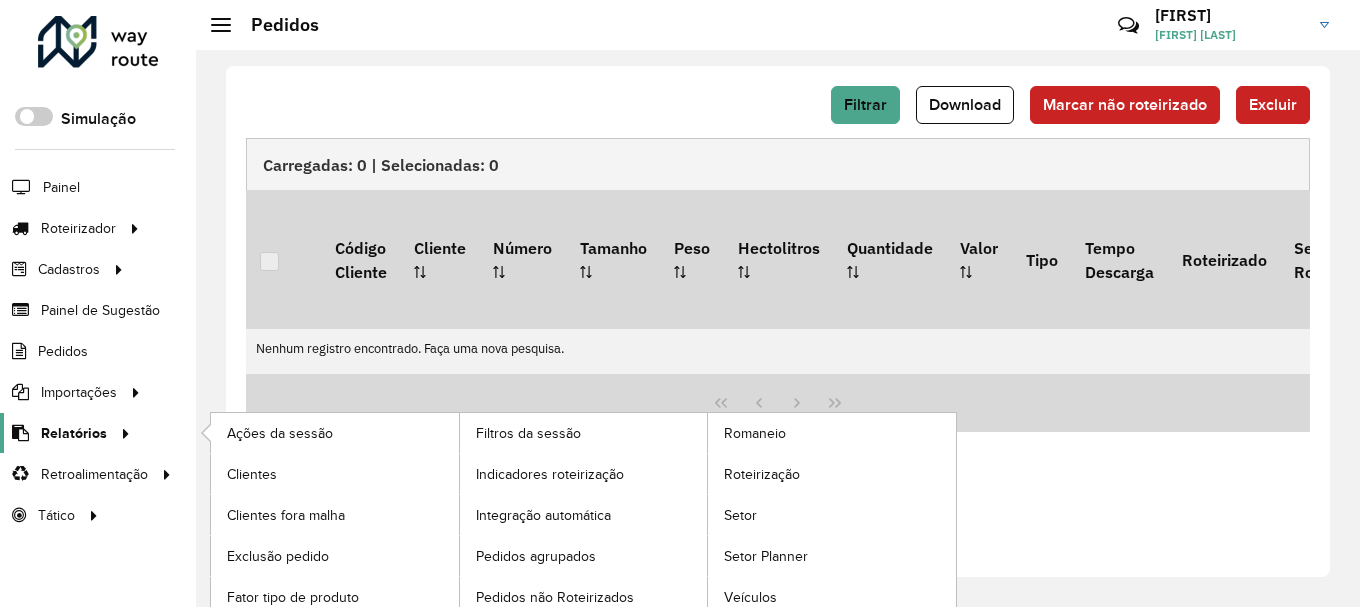 click on "Relatórios" 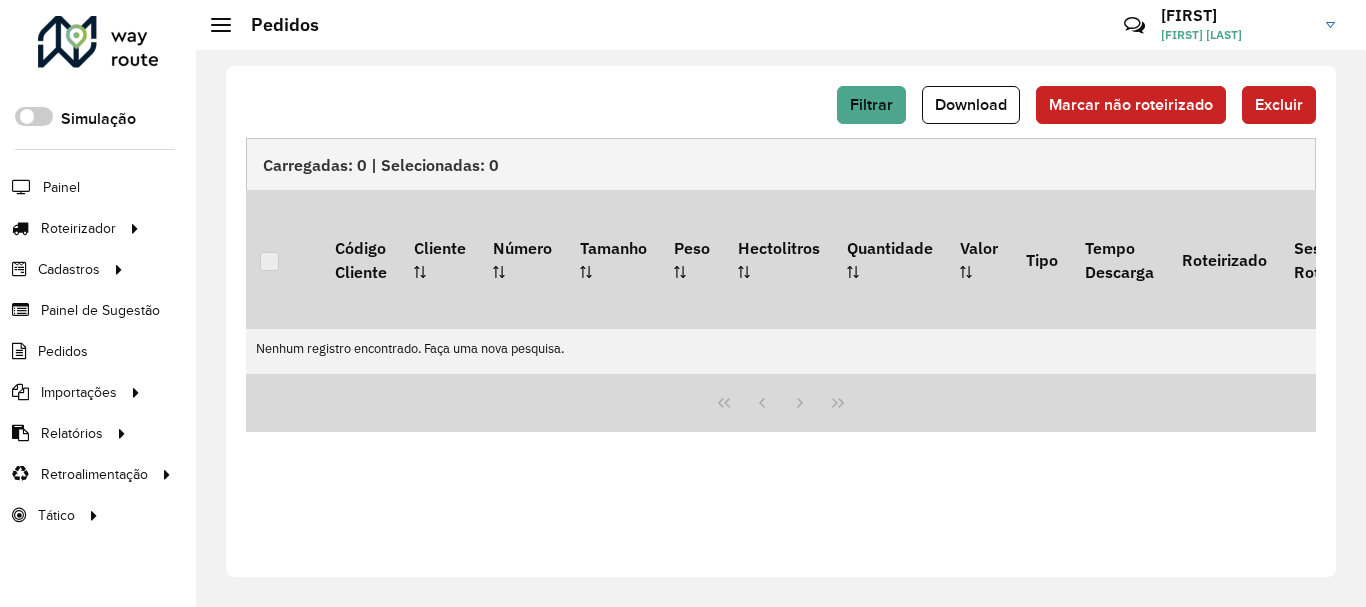 click on "Filtrar   Download   Marcar não roteirizado   Excluir   Carregadas: 0 | Selecionadas: 0   Código Cliente   Cliente   Número   Tamanho   Peso   Hectolitros   Quantidade   Valor  Tipo Tempo Descarga Roteirizado Sessão Roteirizado Data Roteirizado  Data de entrega   Data de entrega original  Exportável ERP  Pedidos Não Liberados  Exportável Tracking Código condição pagamento  Descrição condição pagamento   Código   Identificador   Descrição  GUID Nenhum registro encontrado. Faça uma nova pesquisa." 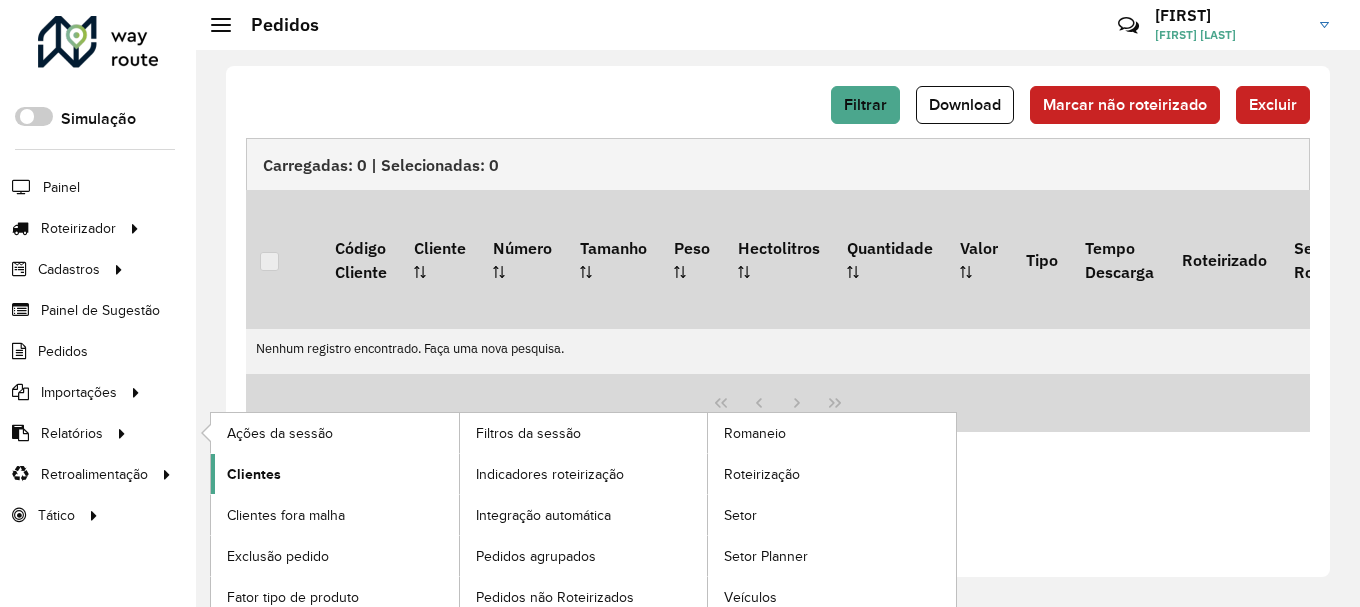 click on "Clientes" 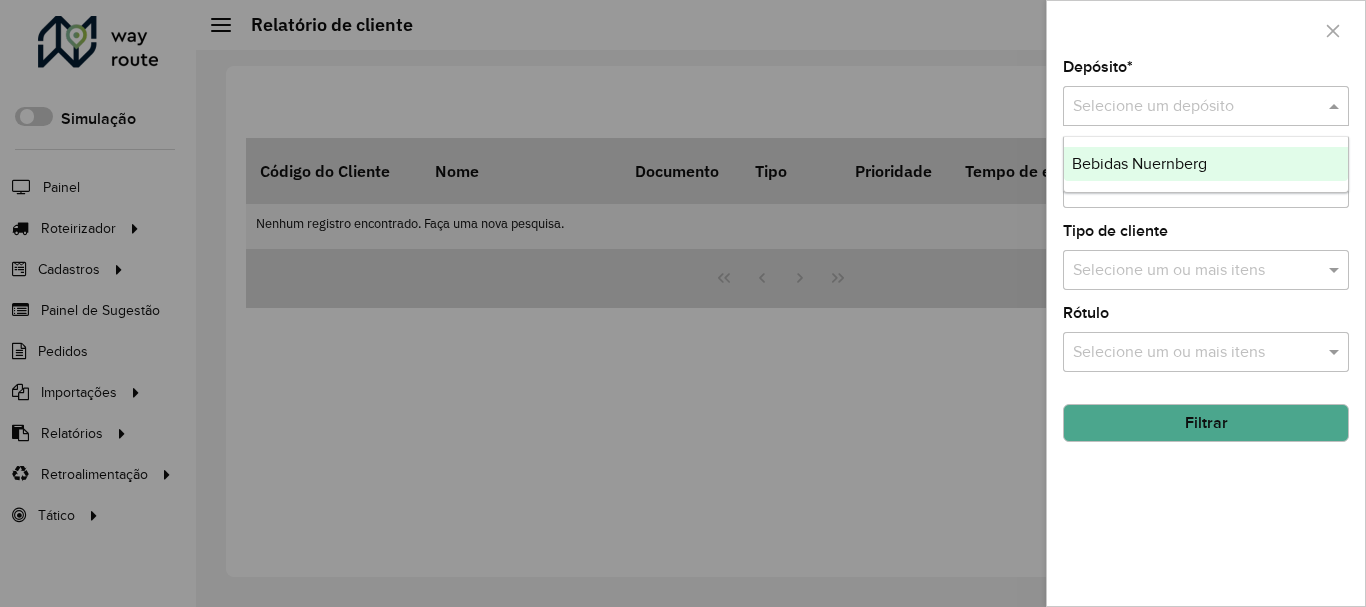 click at bounding box center (1186, 107) 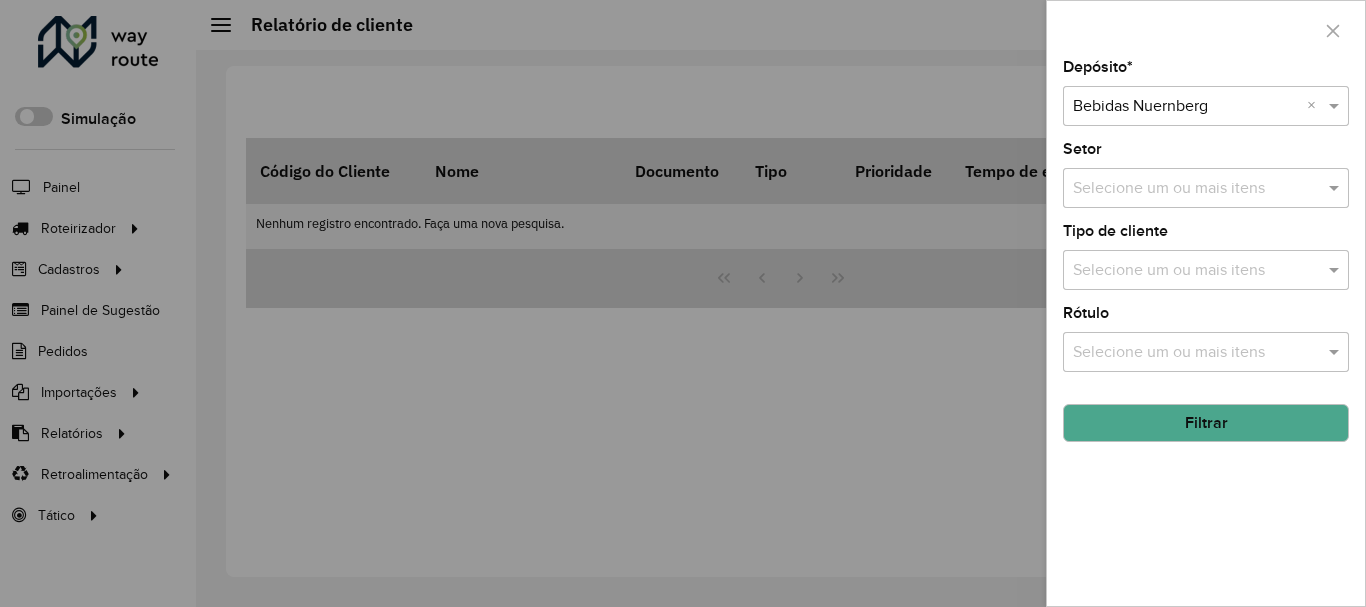 click on "Filtrar" 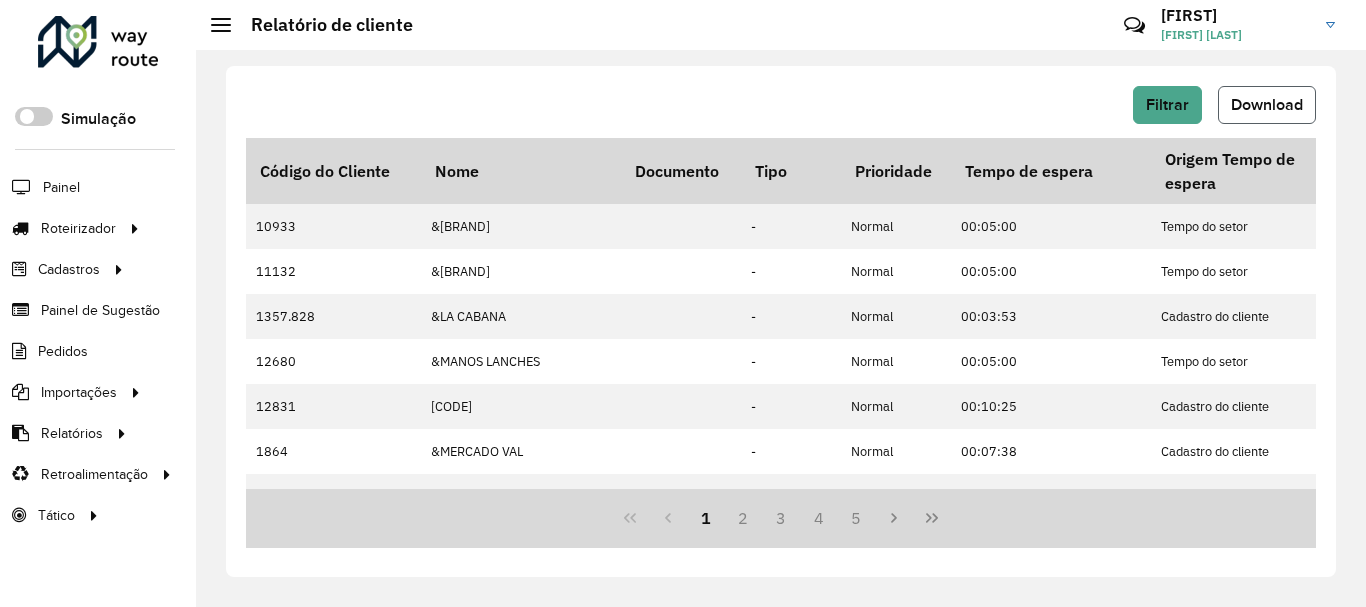 click on "Download" 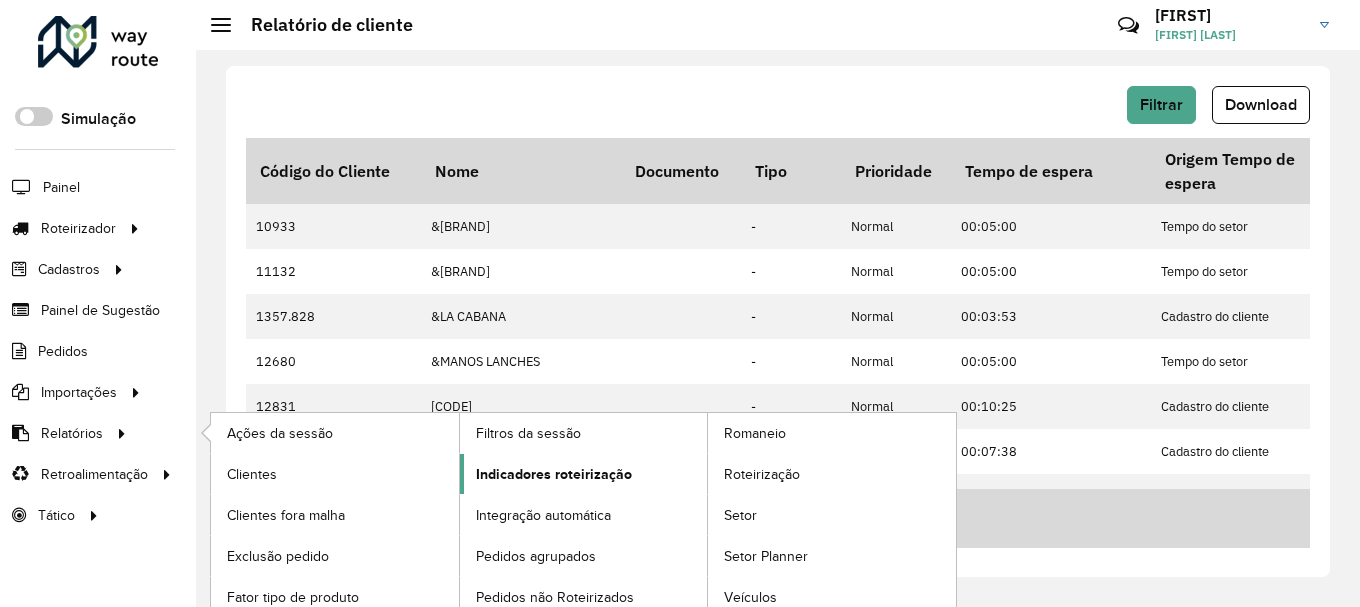 click on "Indicadores roteirização" 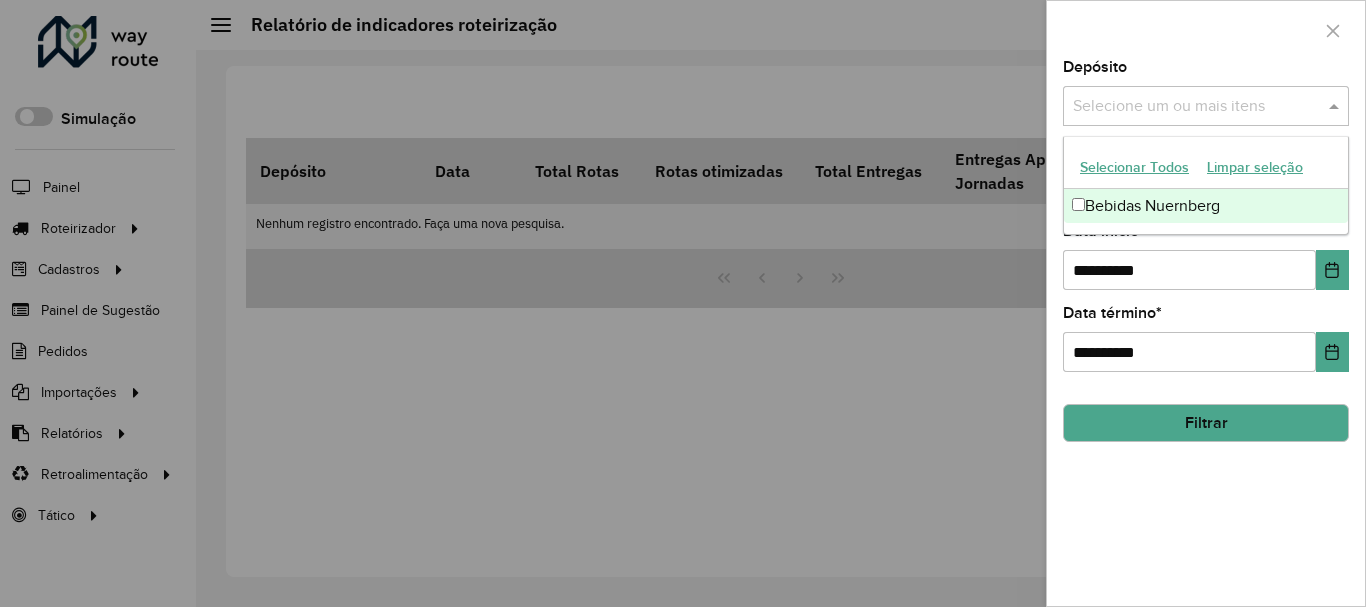 click at bounding box center (1196, 107) 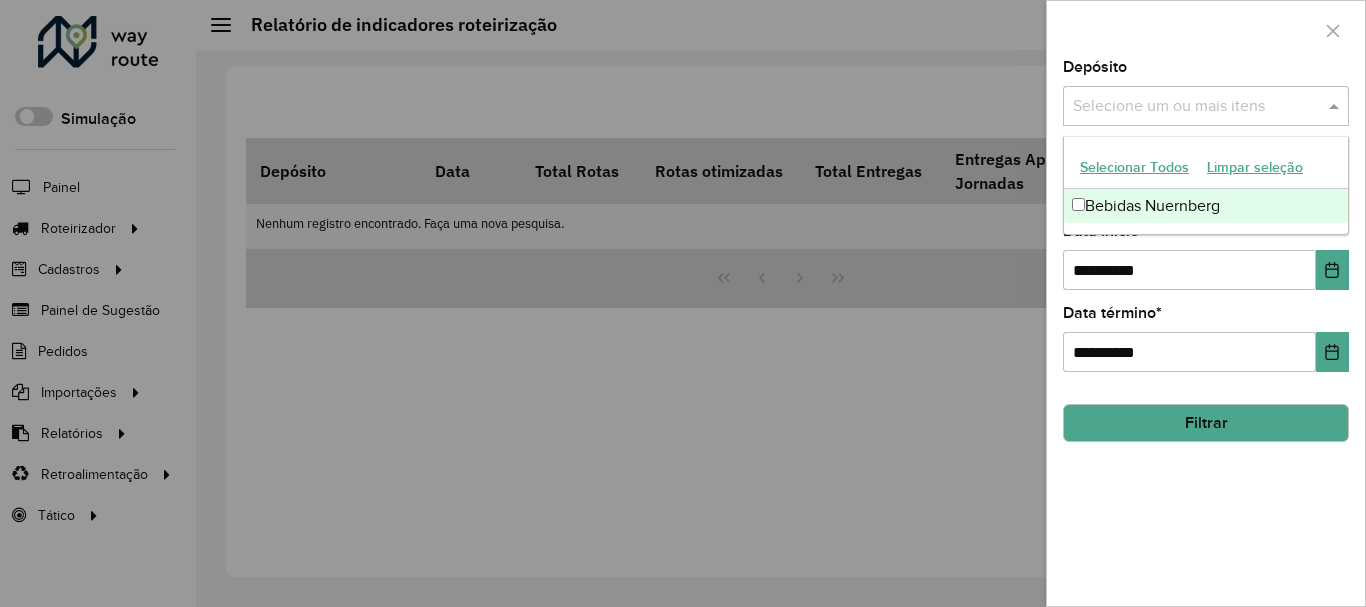 click on "Bebidas Nuernberg" at bounding box center (1206, 206) 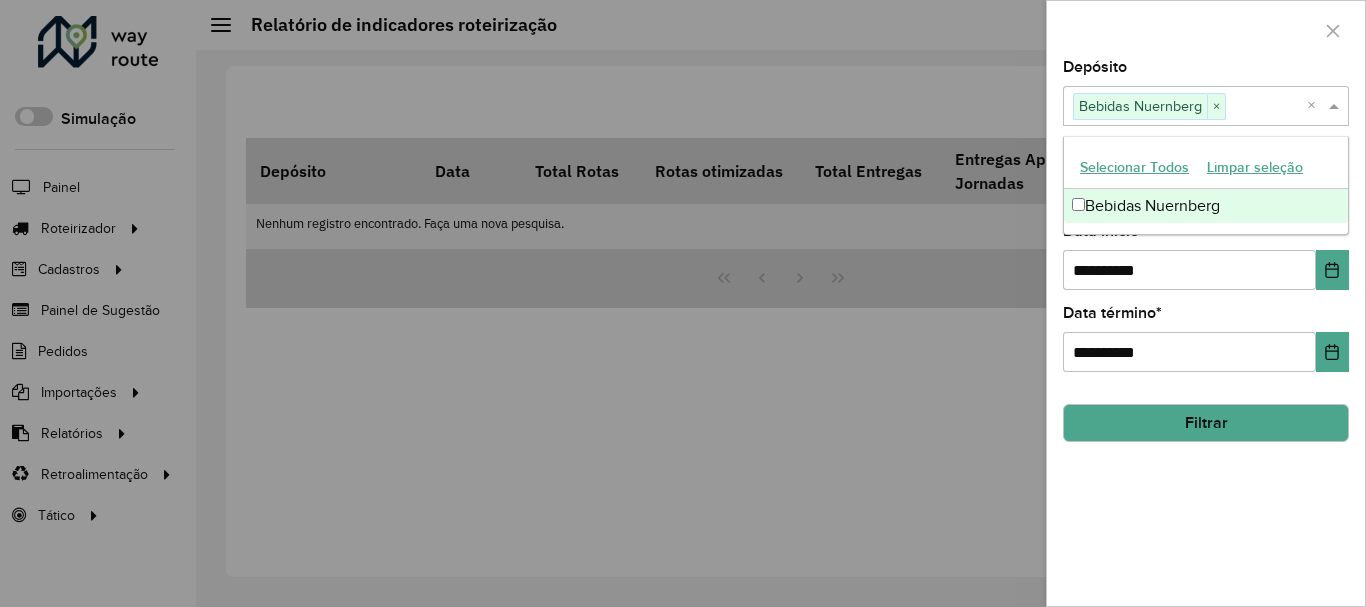 click on "**********" 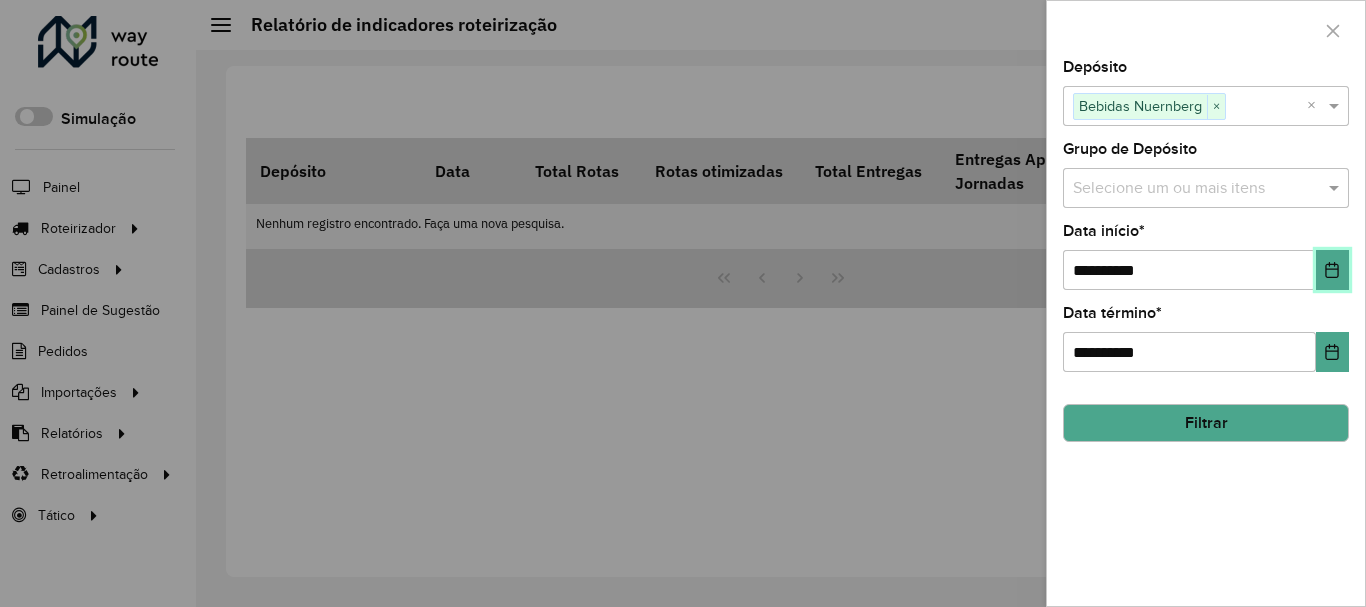 click at bounding box center [1332, 270] 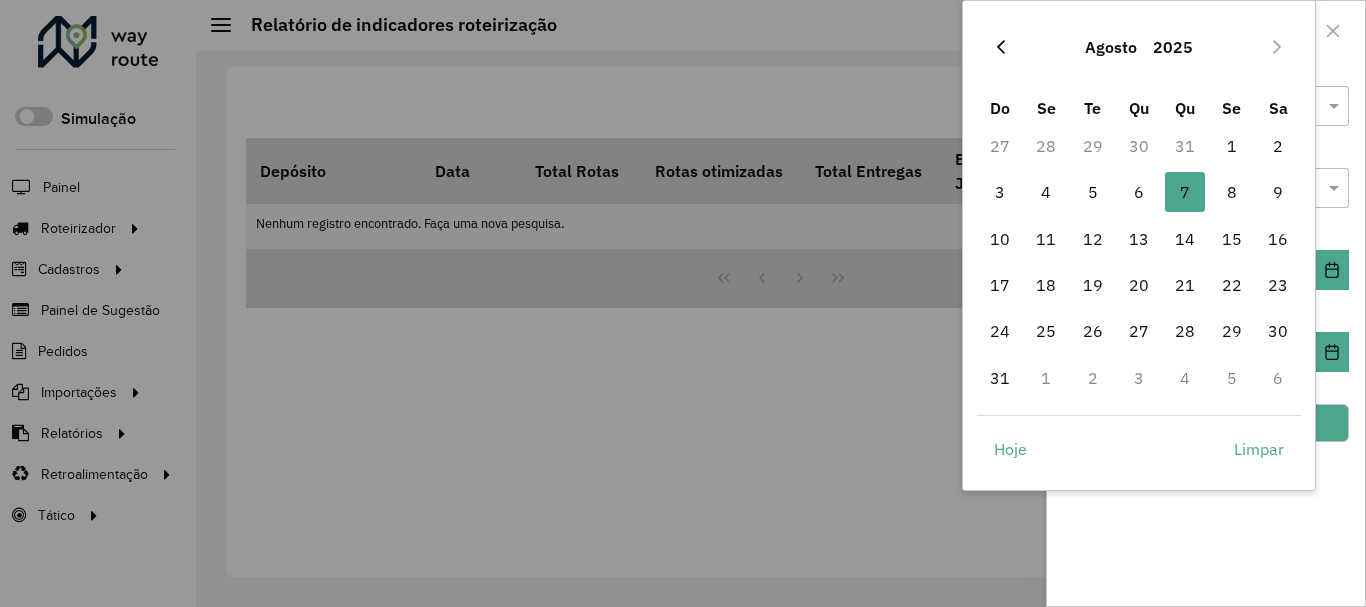 click 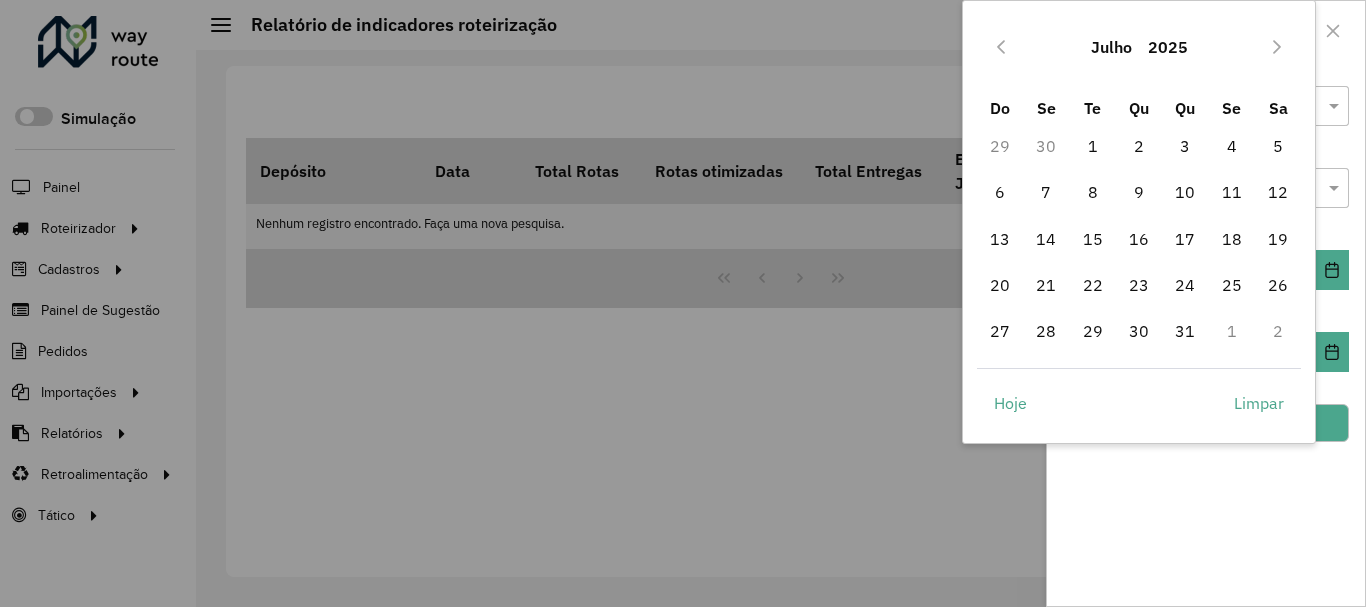 click 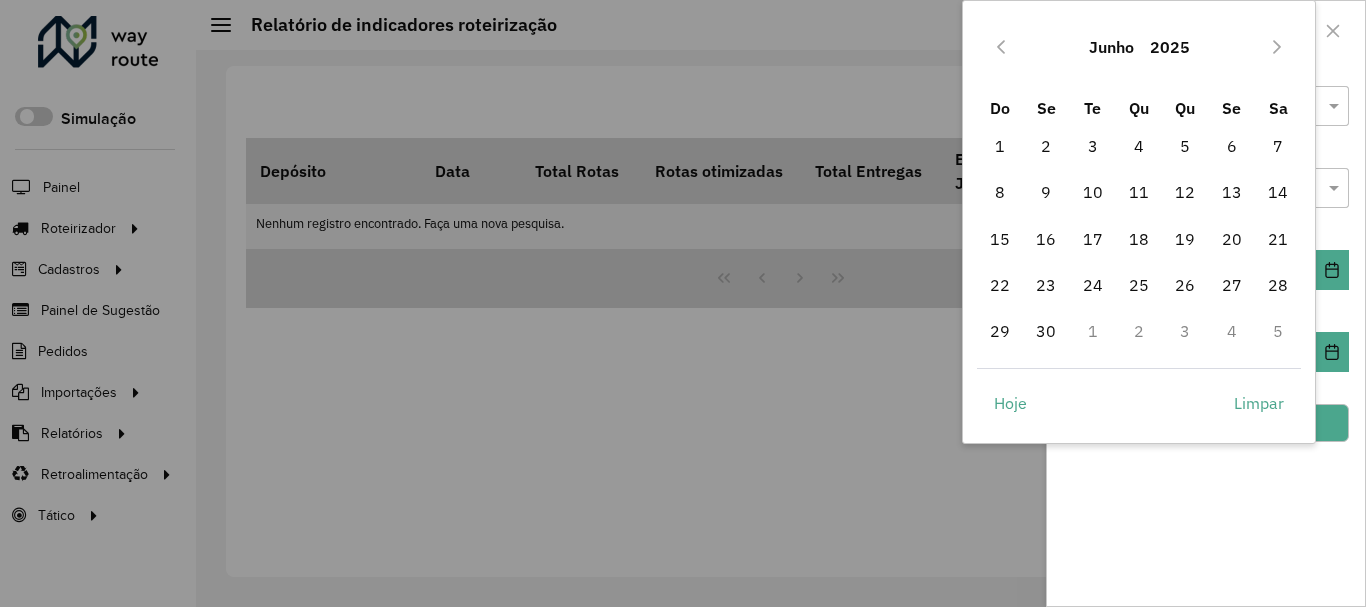 click 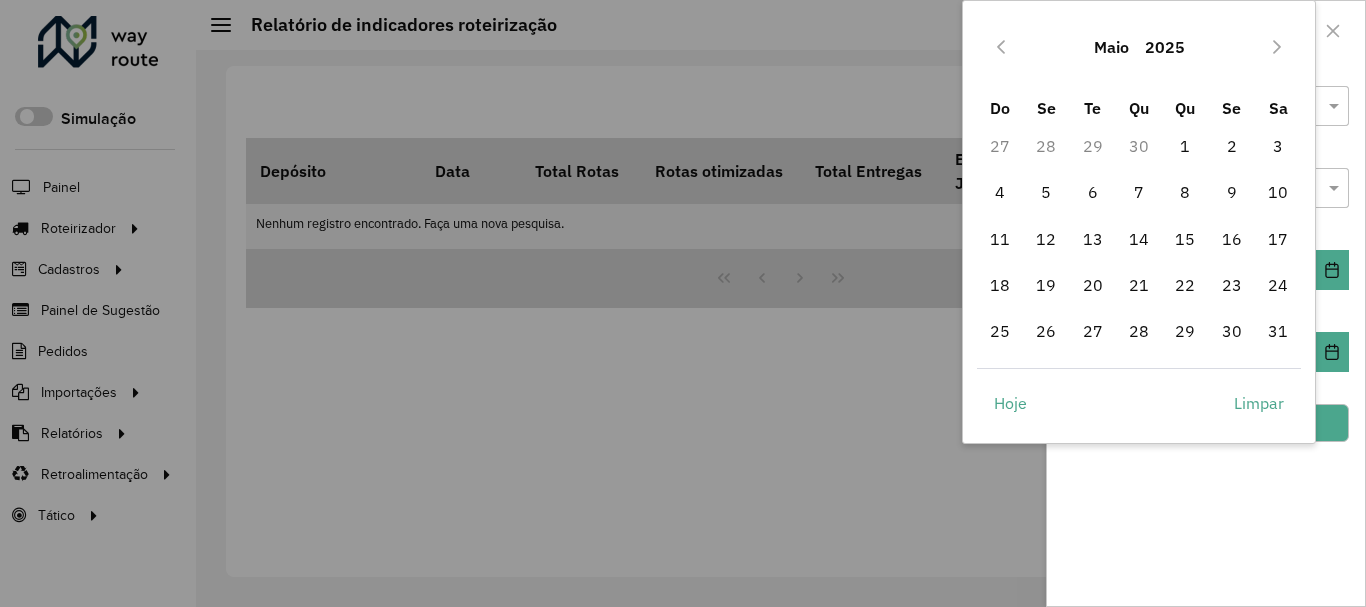 click 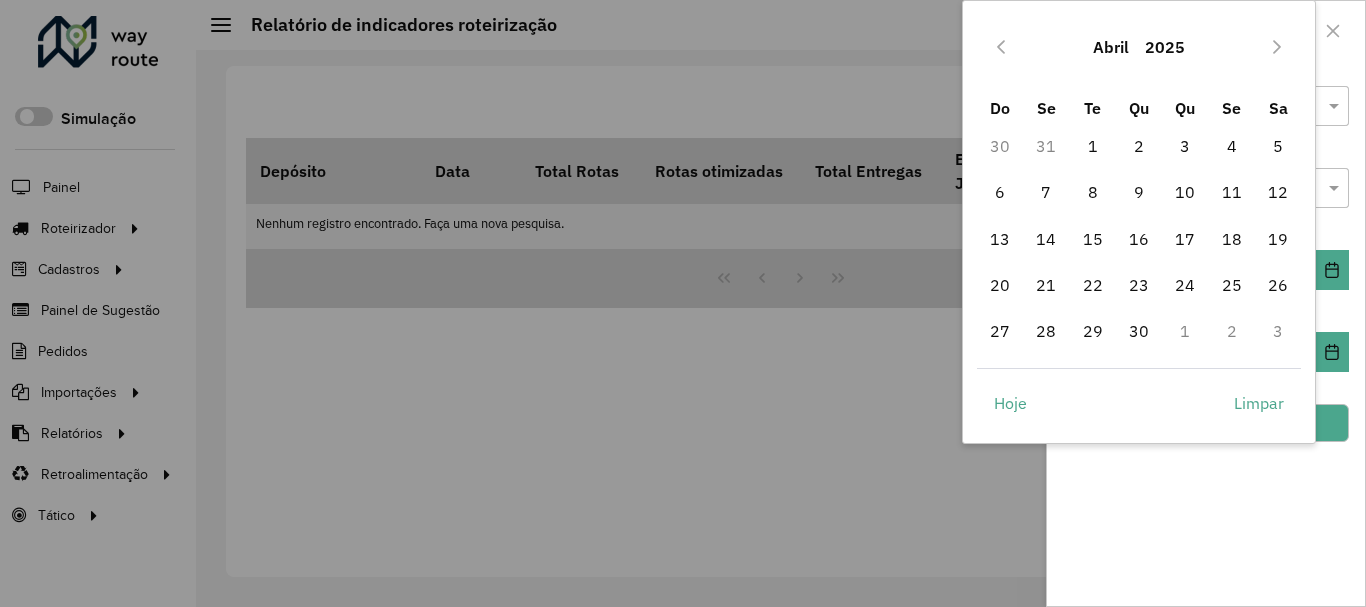 click 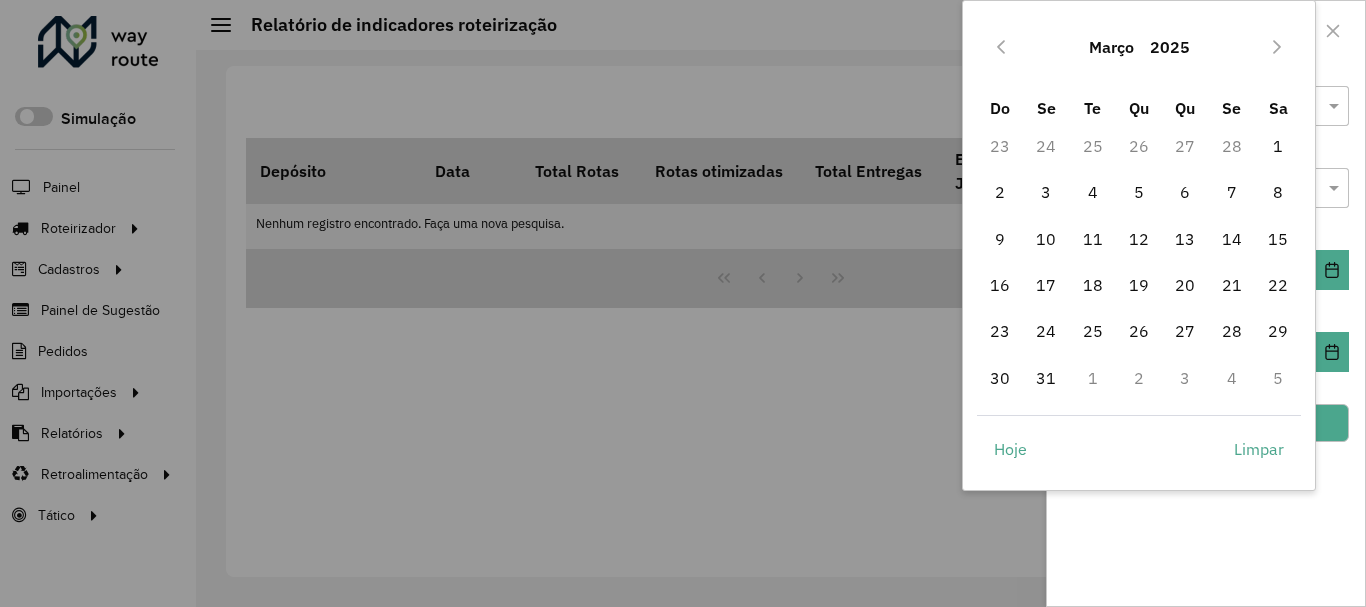 click 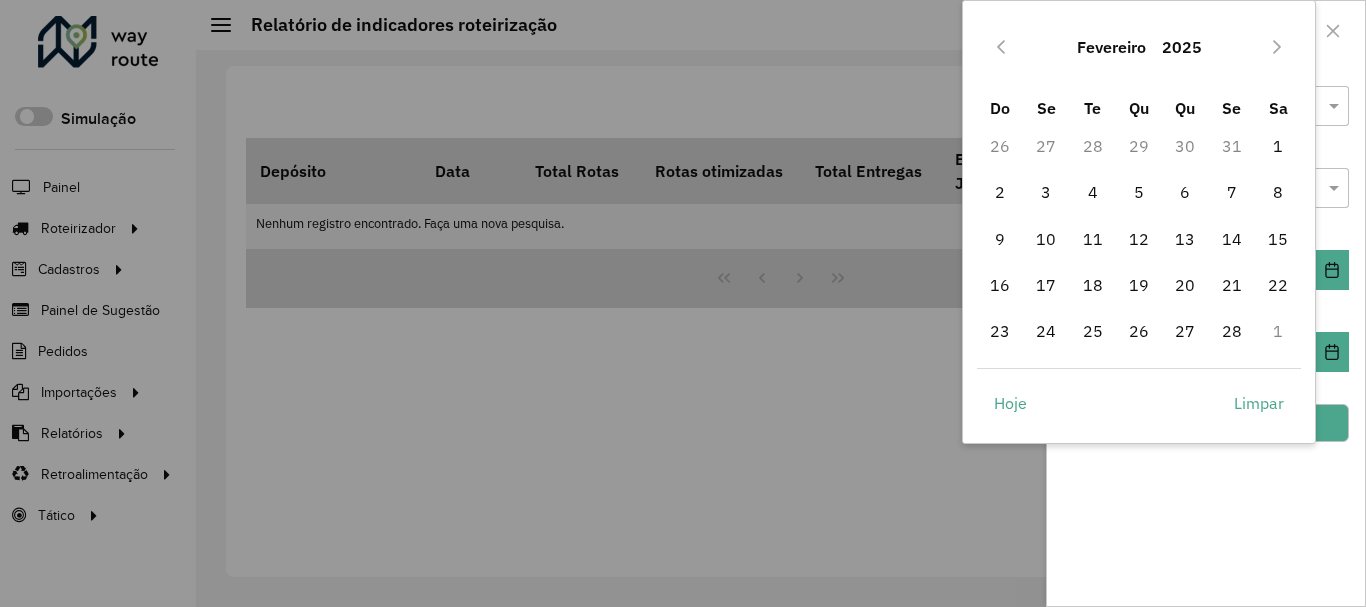 click 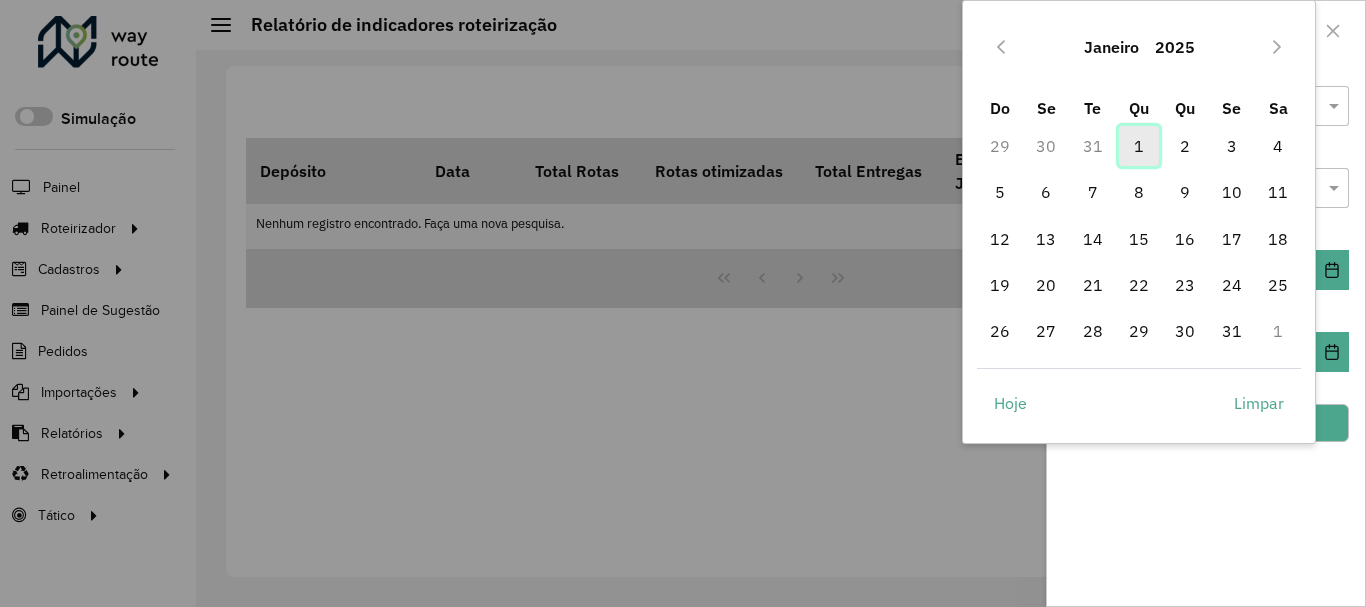 click on "1" at bounding box center (1139, 146) 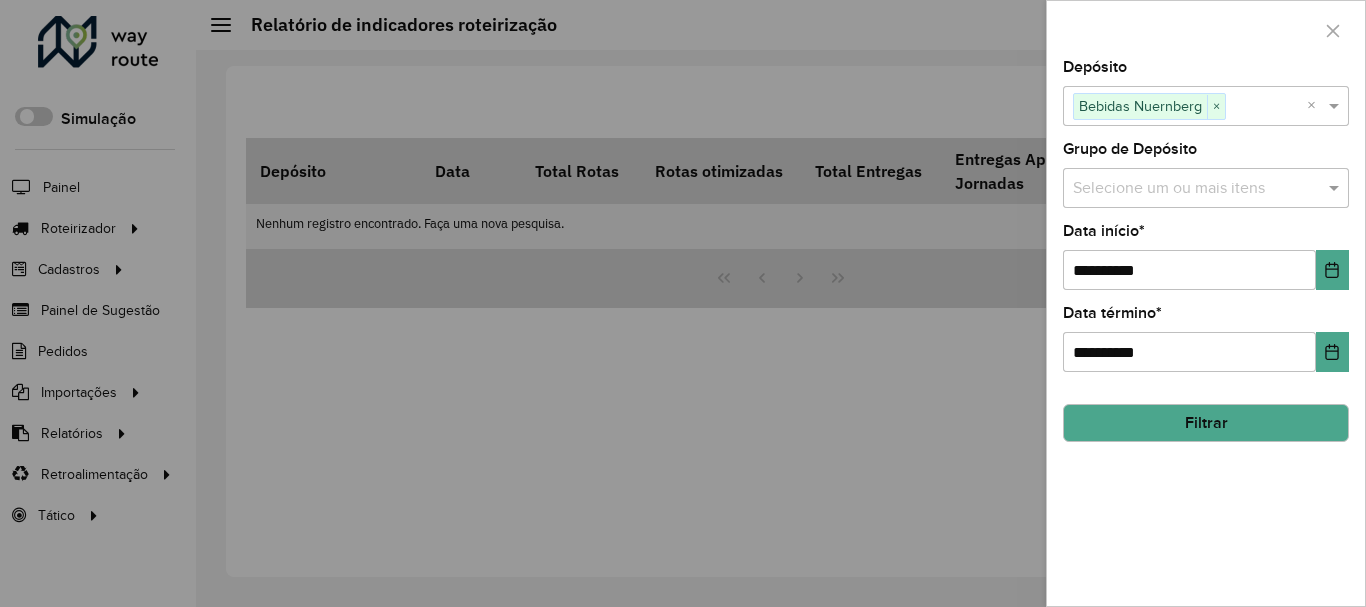 click on "**********" 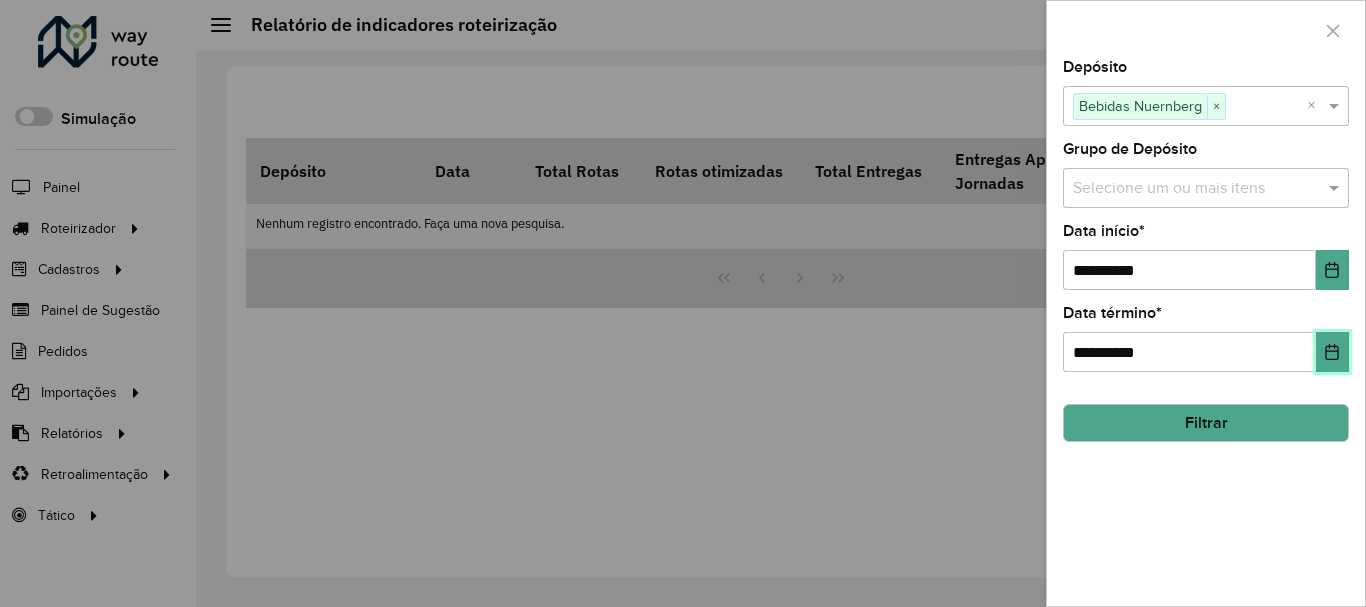 click 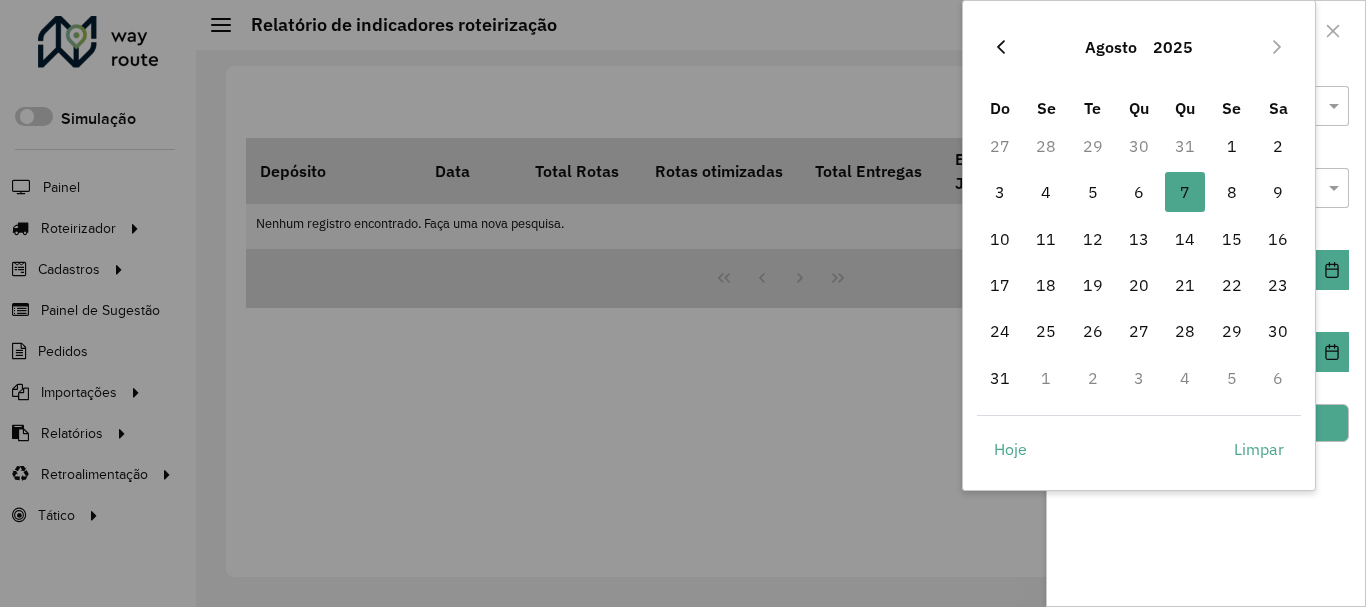 click at bounding box center (1001, 47) 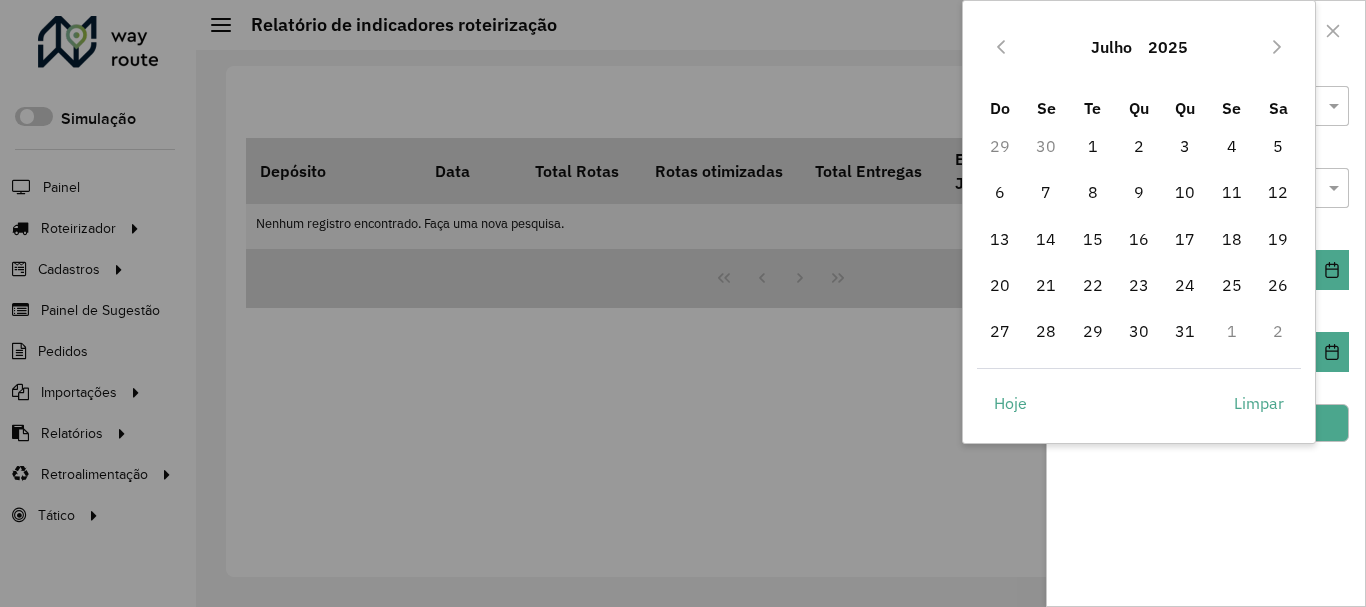 click at bounding box center [1001, 47] 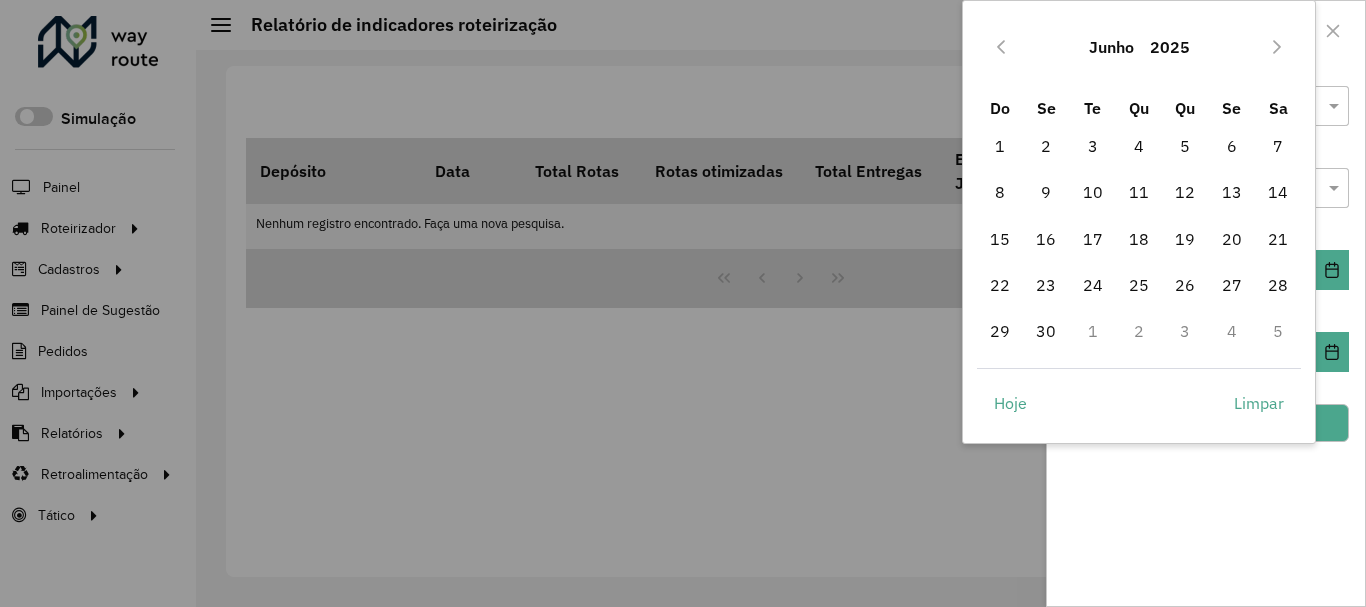 click at bounding box center (1001, 47) 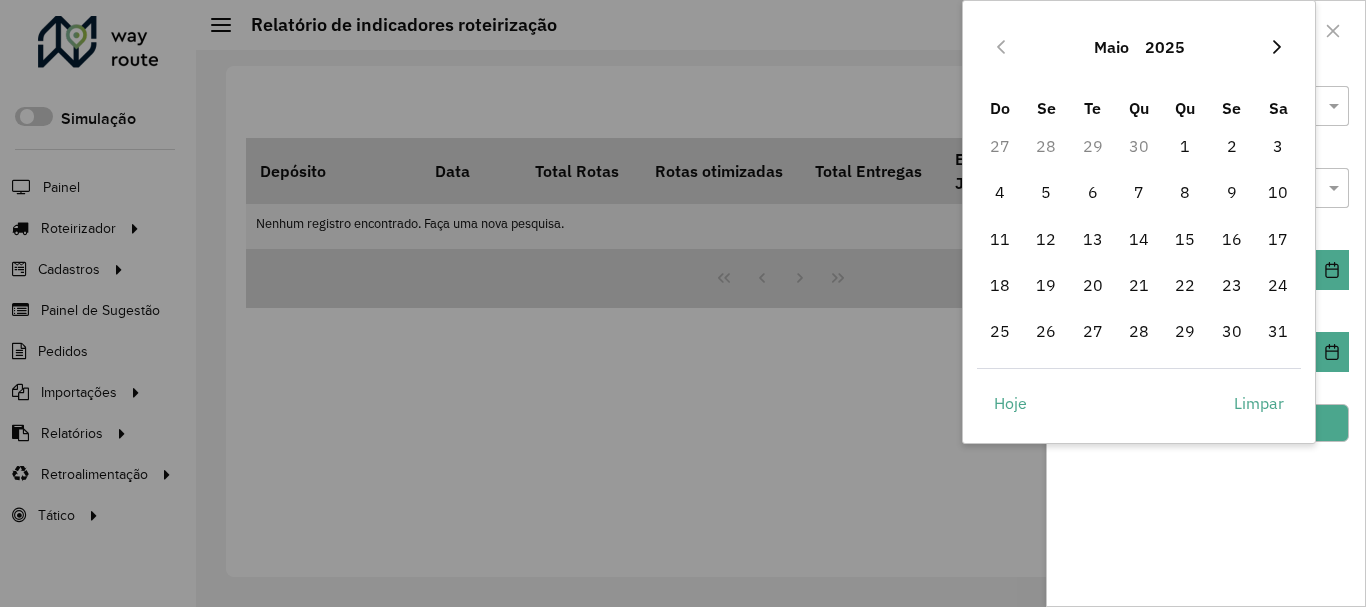 click at bounding box center [1277, 47] 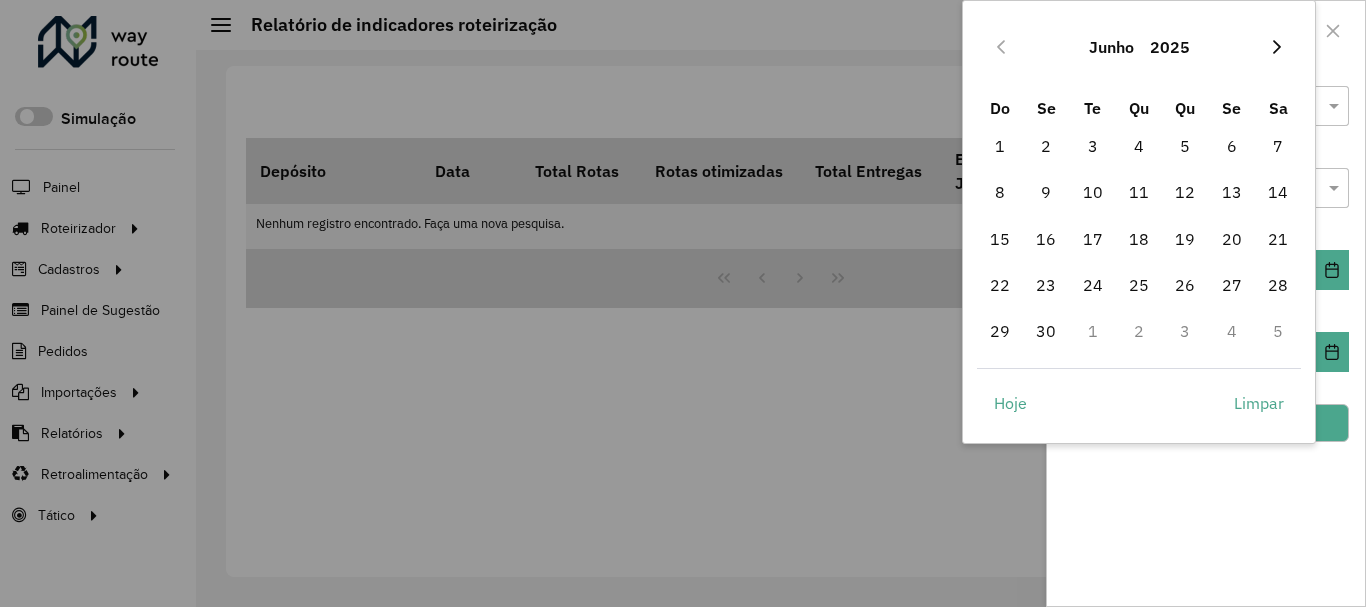 click at bounding box center [1277, 47] 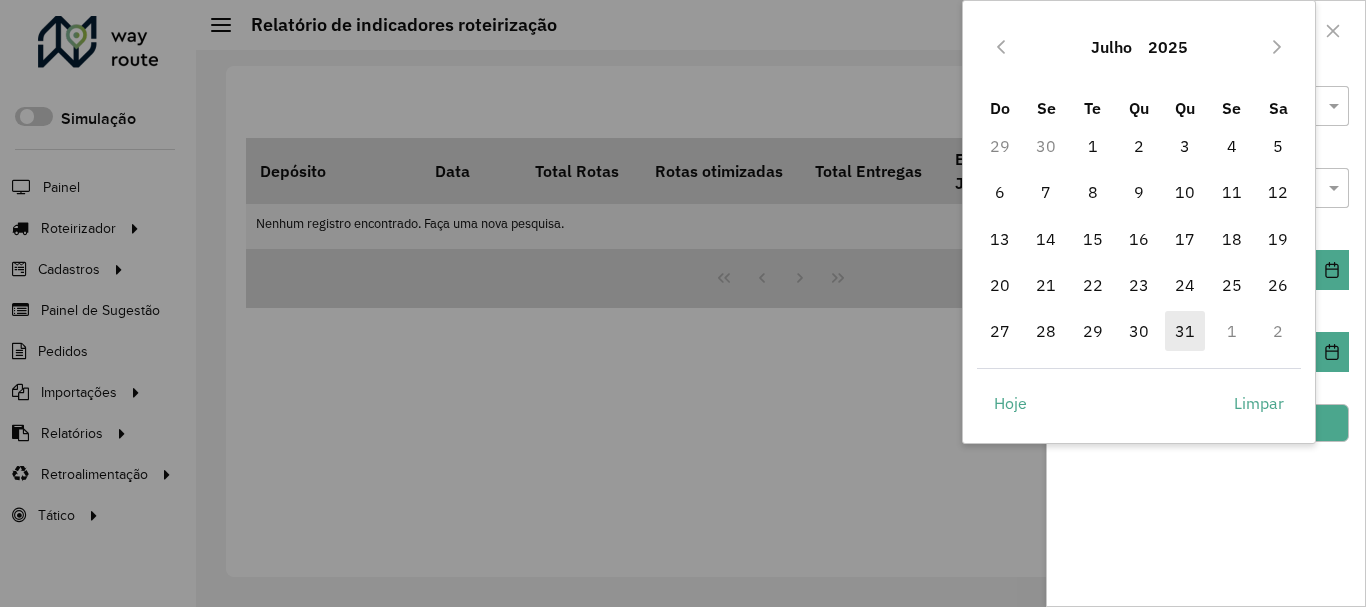 click on "31" at bounding box center [1185, 331] 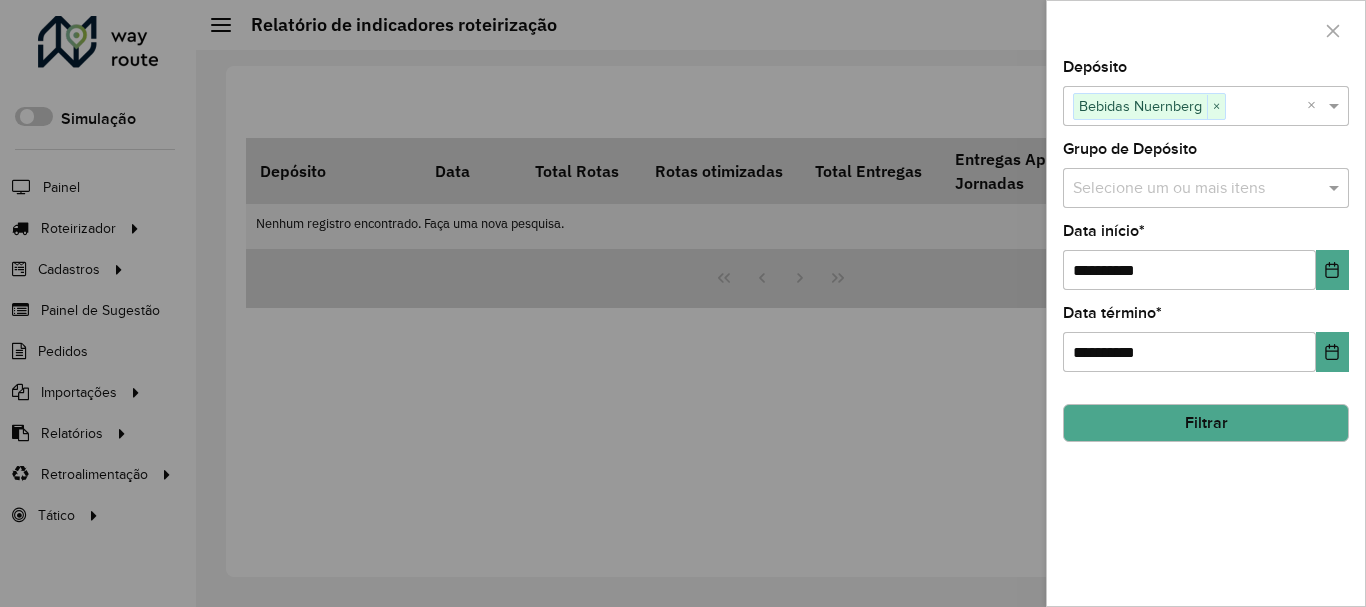 click on "**********" 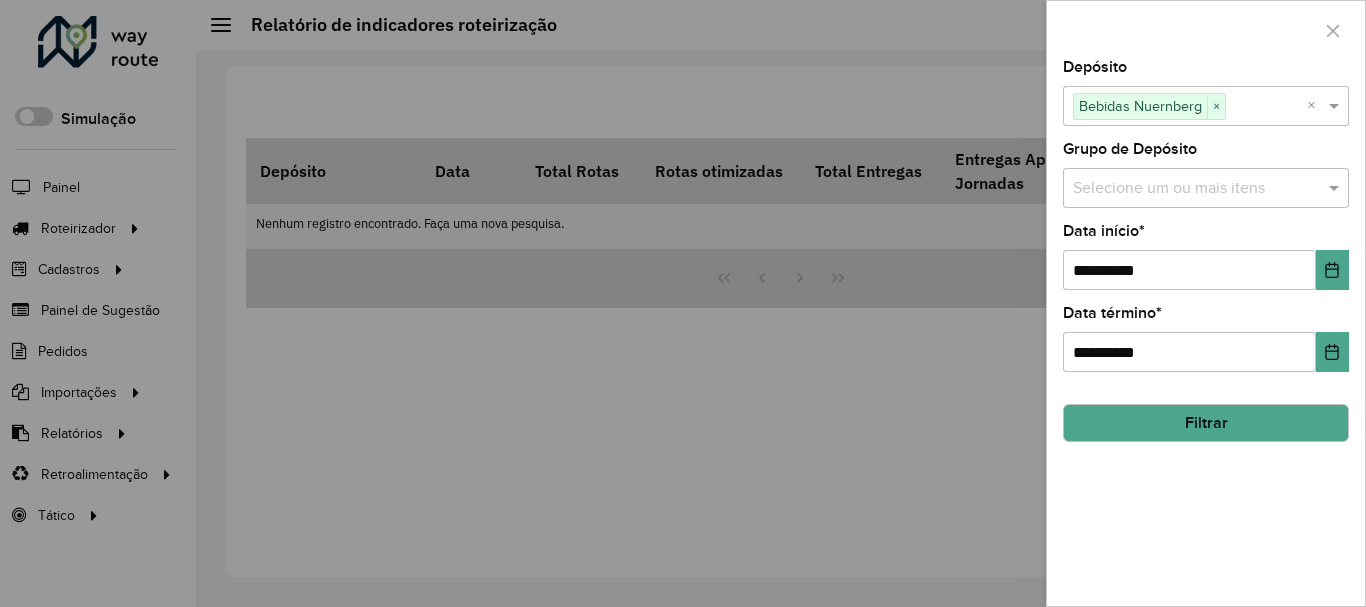 click on "Filtrar" 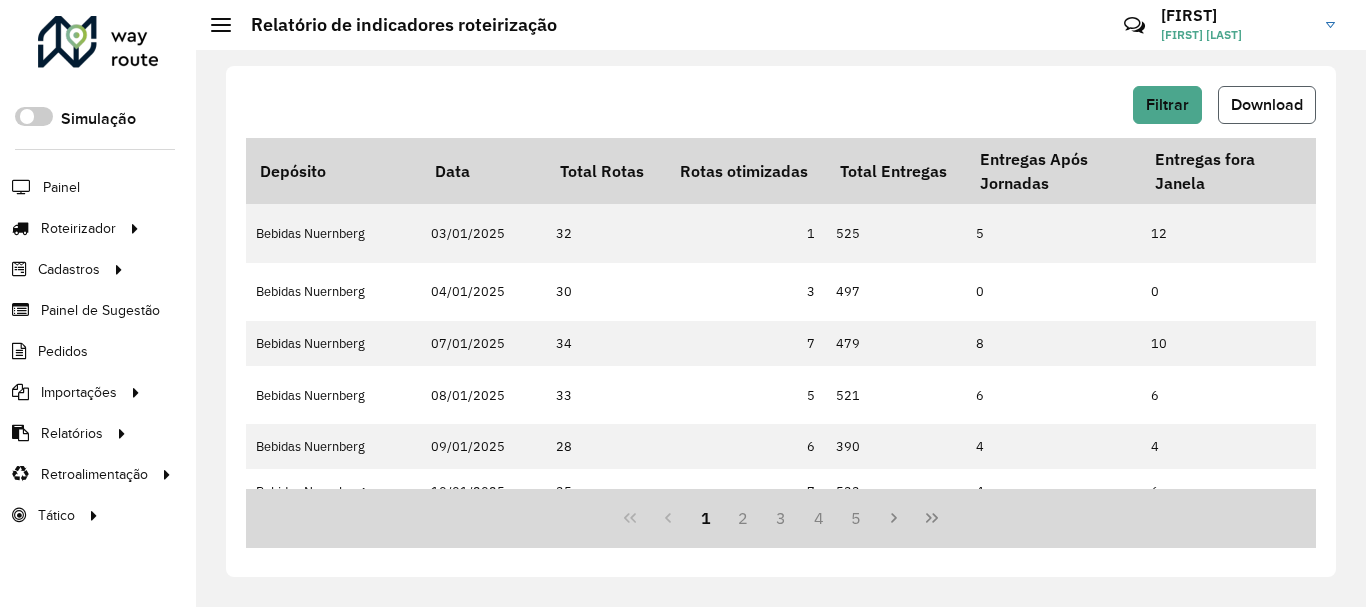 click on "Download" 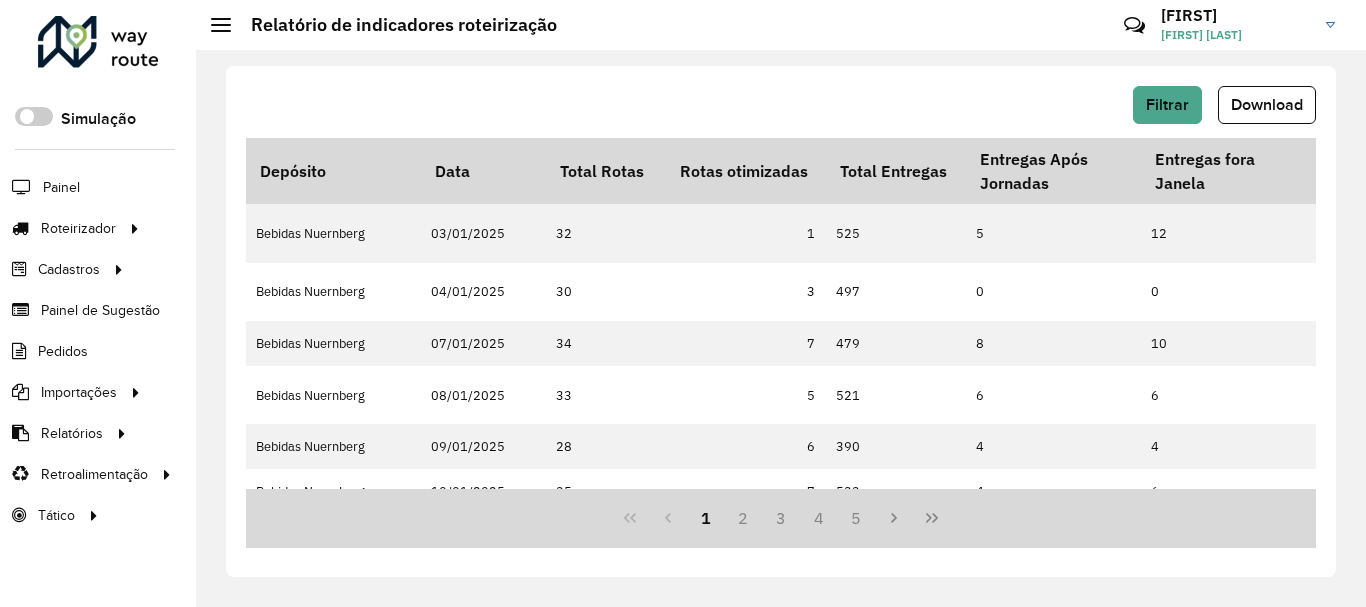 click on "Filtrar   Download   Depósito  Data  Total Rotas   Rotas otimizadas   Total Entregas   Entregas Após Jornadas   Entregas fora Janela  Recargas  Distância Total   Rotas Excesso Peso   Rotas Excesso Capacidade   Rotas Estouro Jornada   Rotas Improdutivas   Meta Ocupação (Capacidade)   Média Ocupação (Capacidade)   Média ocupação Mês (Capacidade)   Meta Ocupação (Peso)   Média Ocupação (Peso)   Média Ocupação Mês(Peso)   Meta Ocupação (Frota)   Média Ocupação (Frota)   Meta Caixas/viagem   Média Caixas/viagem   Capacidade Importada   Capacidade Roteirizada   Capacidade não Roteirizada   Peso Importado   Peso Roteirizado   Peso Não Roteirizado   Km Médio/Entrega   Tempo Médio/Rota   Tempo Total Sessões   Início Primeira Roteirização   Exportação Última Roteirização   Quantidade Sessões   Tempo Líquido Sessão   Tempo Líquido / Rota   Tempo Setup   Tempo Setup / Sessão   Pedidos Roteirizados   Pedidos Não Roteirizados   Pedidos Importados  Bebidas Nuernberg  32   1  5" 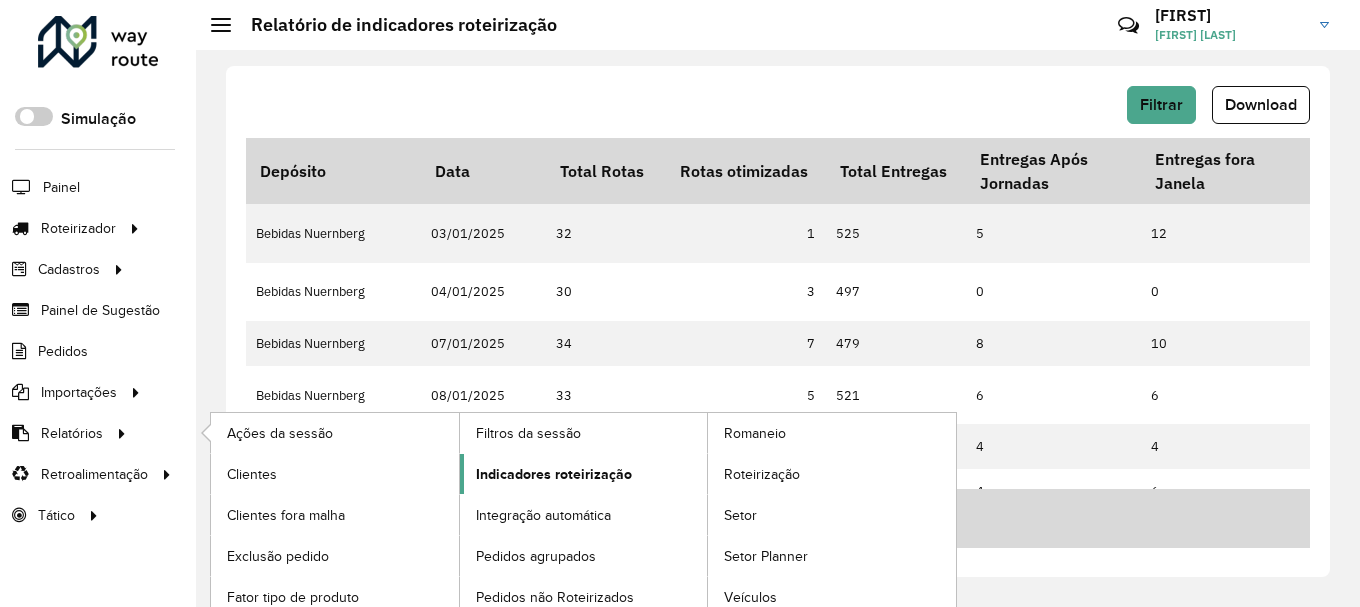 click on "Indicadores roteirização" 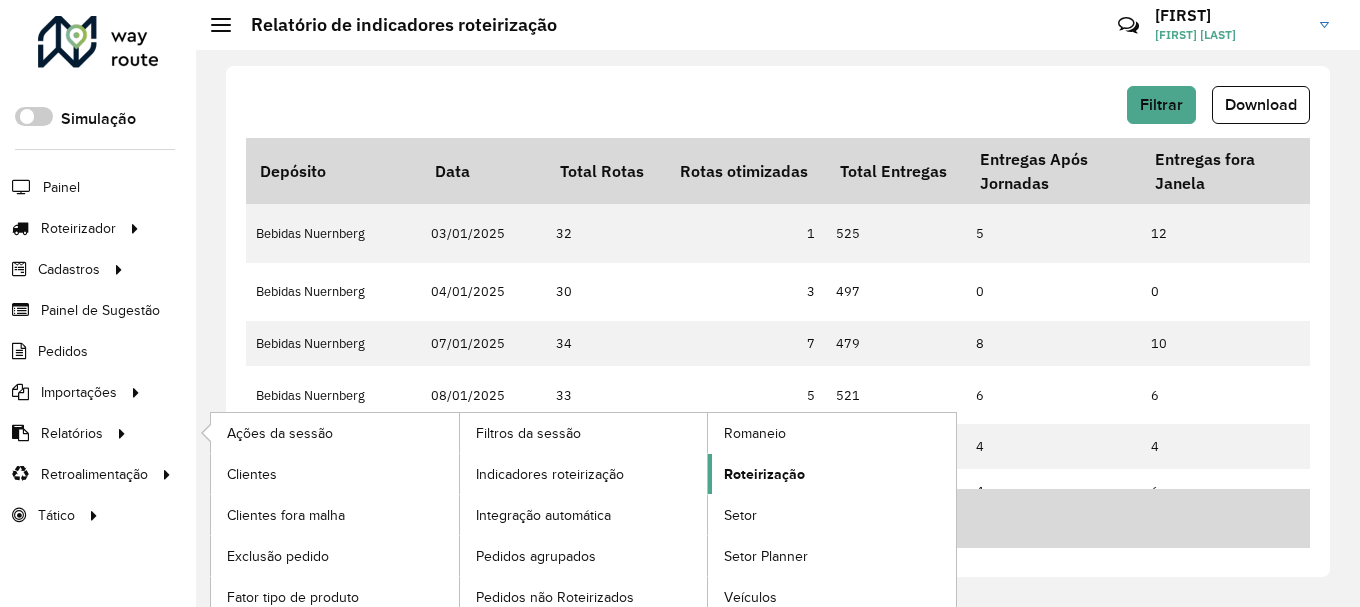 click on "Roteirização" 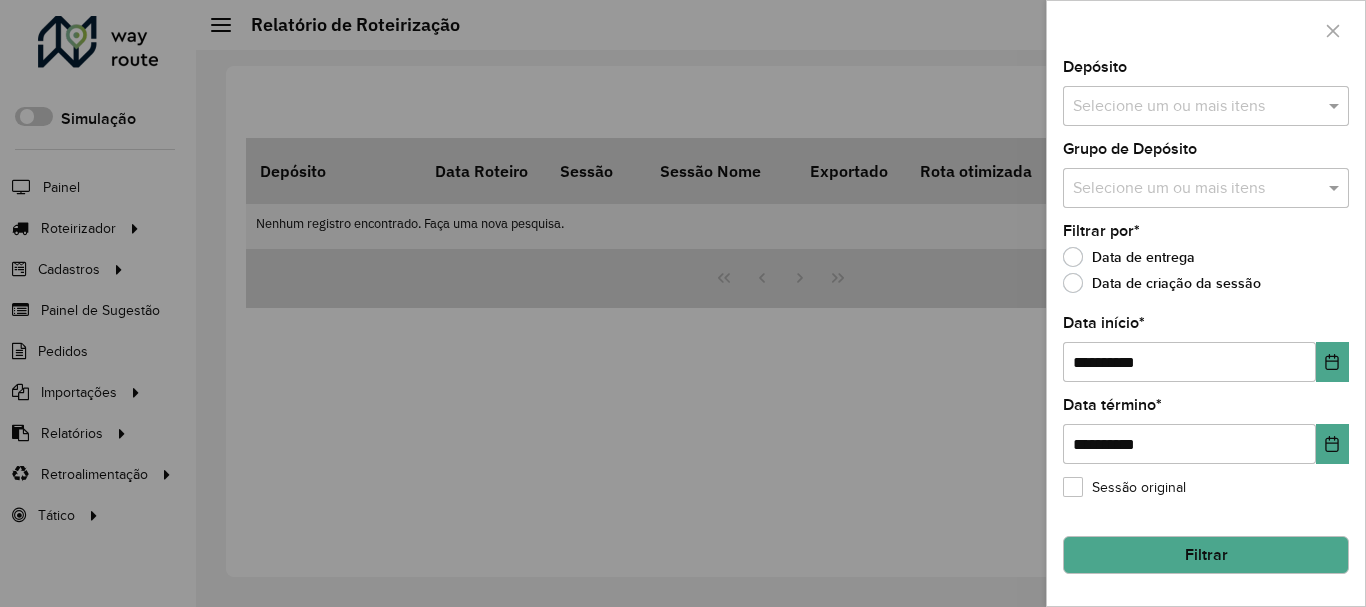 click on "Filtrar por  *  Data de entrega   Data de criação da sessão" 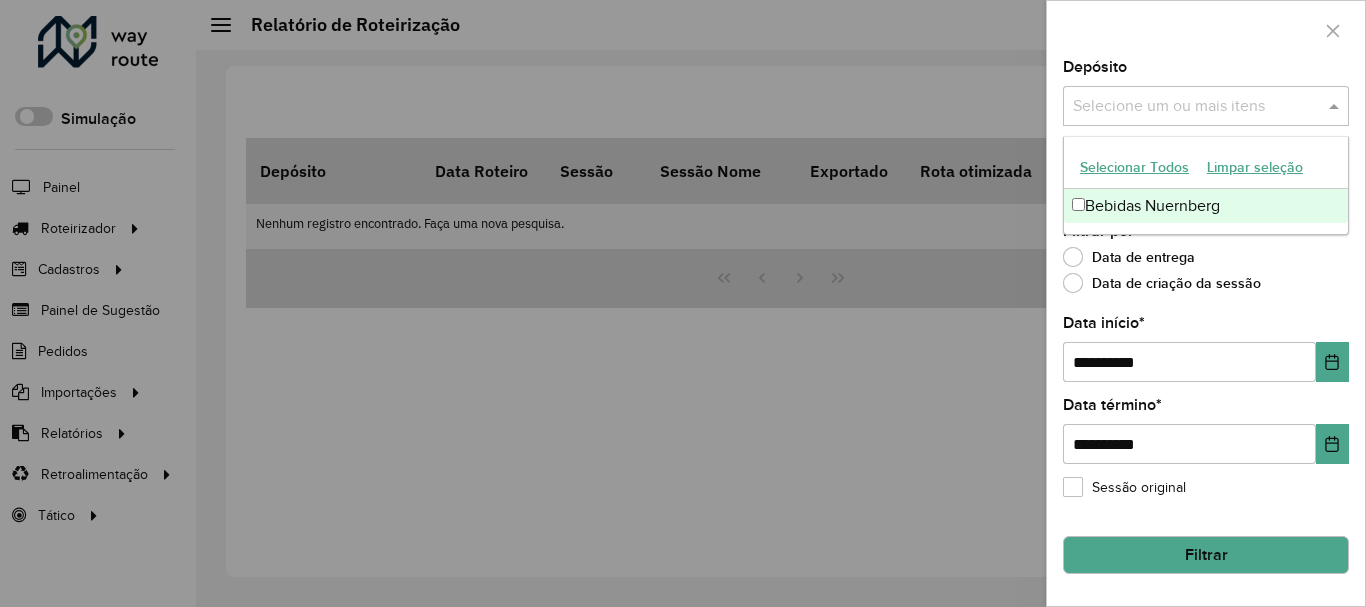 click on "Bebidas Nuernberg" at bounding box center (1206, 206) 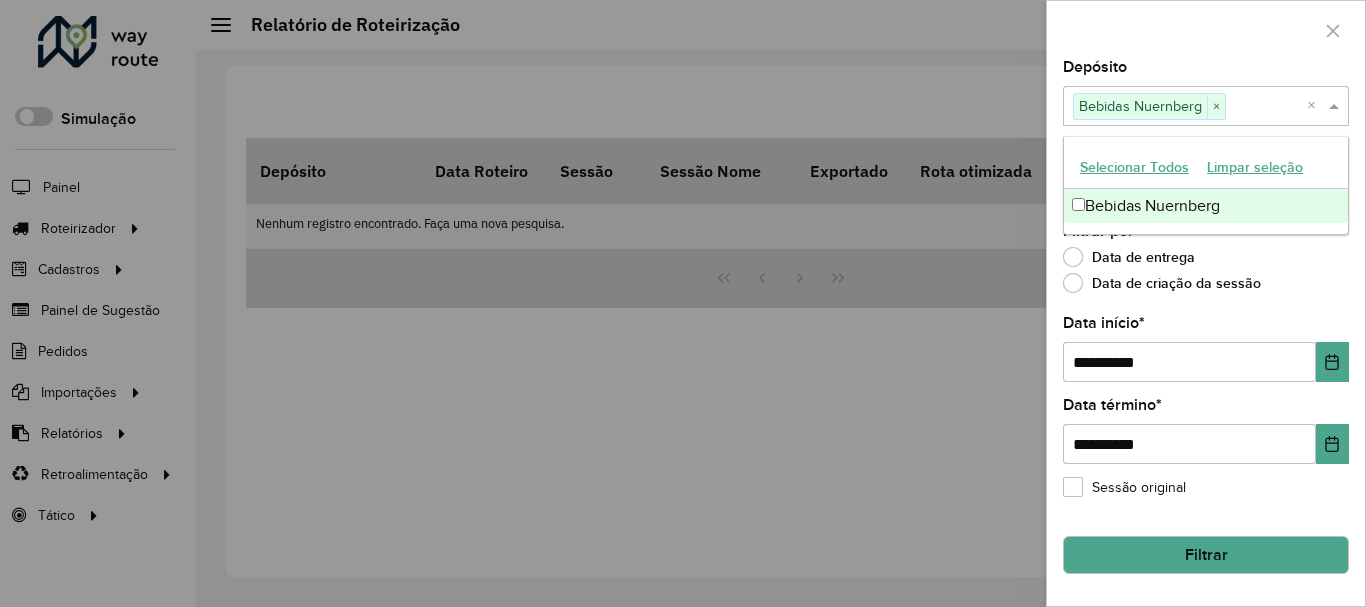 click on "Data de entrega" 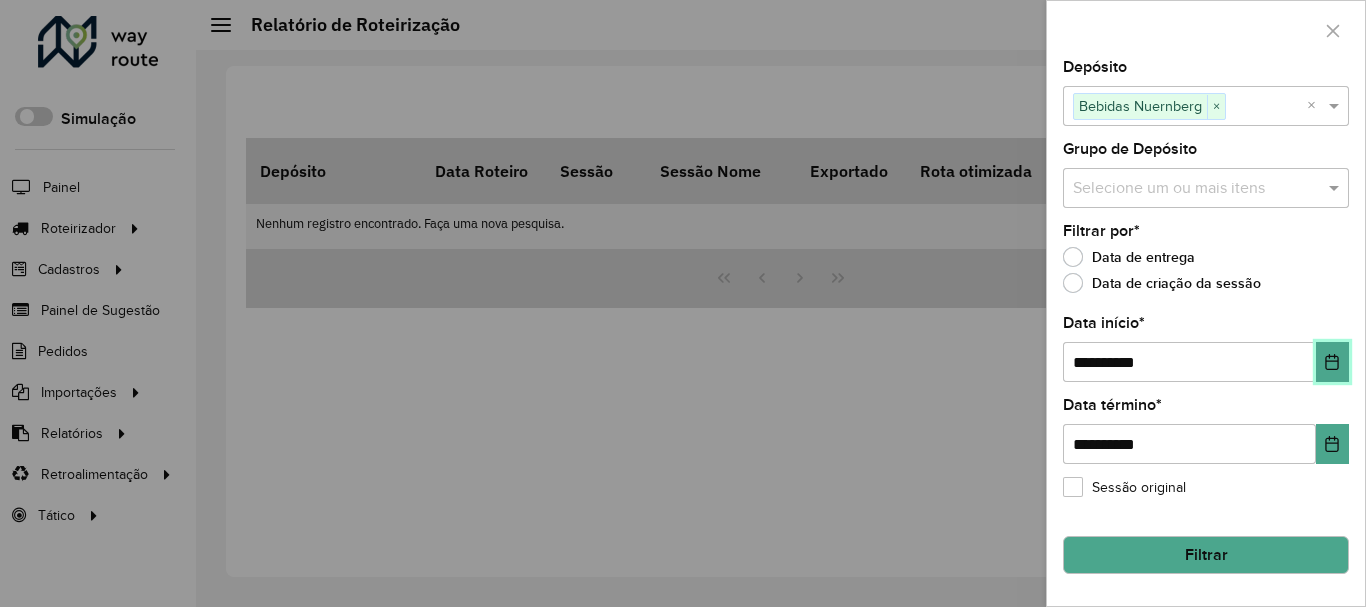 click 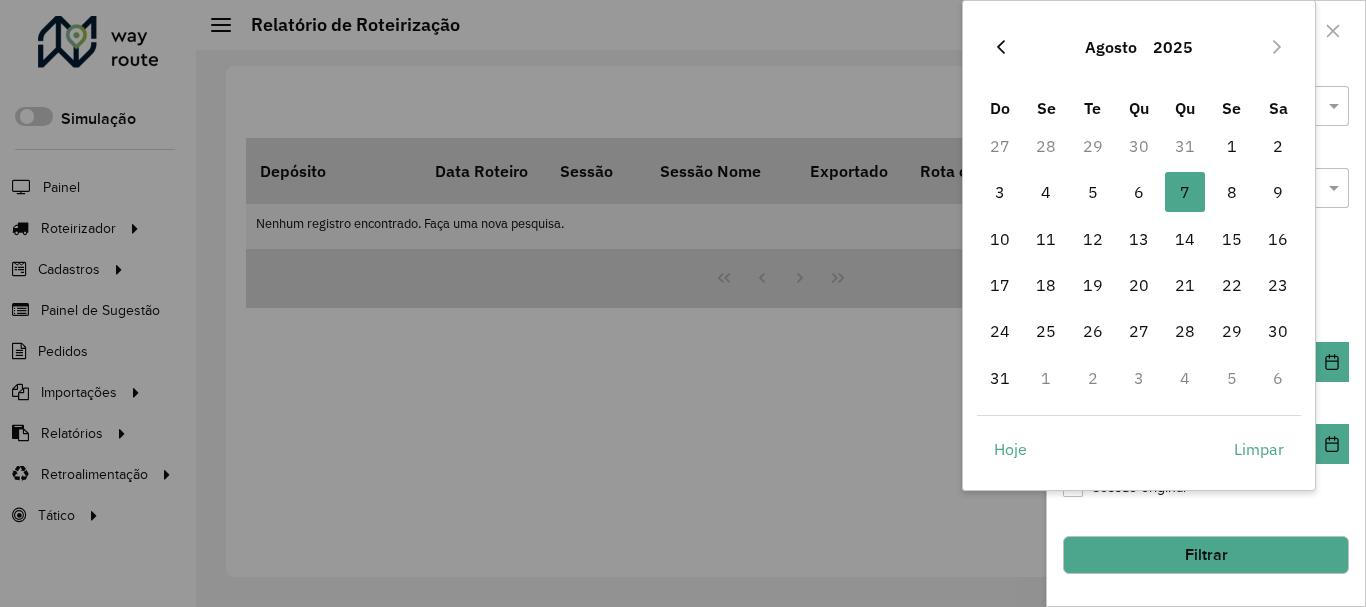 click at bounding box center (1001, 47) 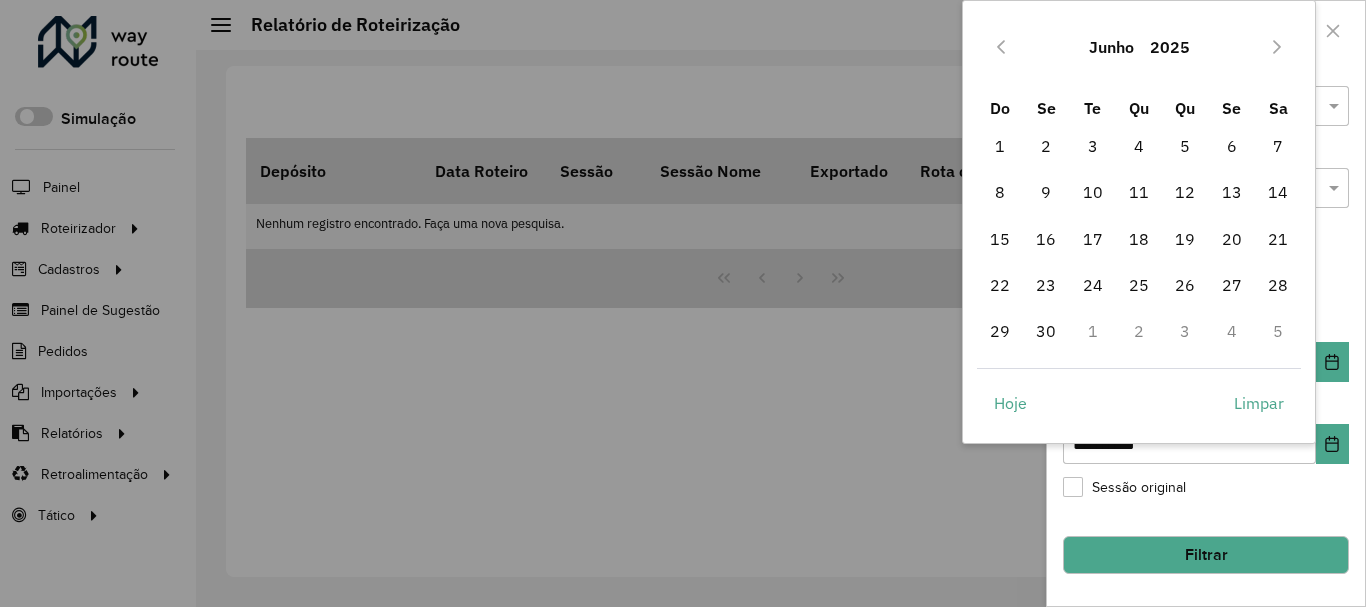 click at bounding box center (1001, 47) 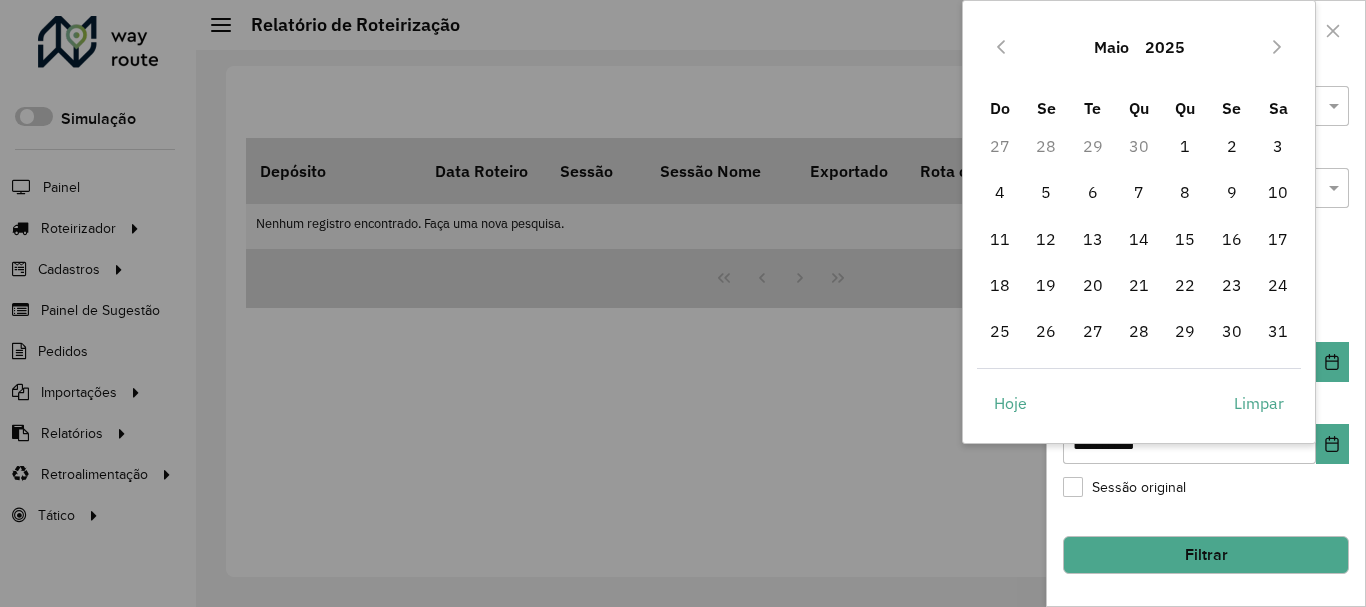 click at bounding box center (1001, 47) 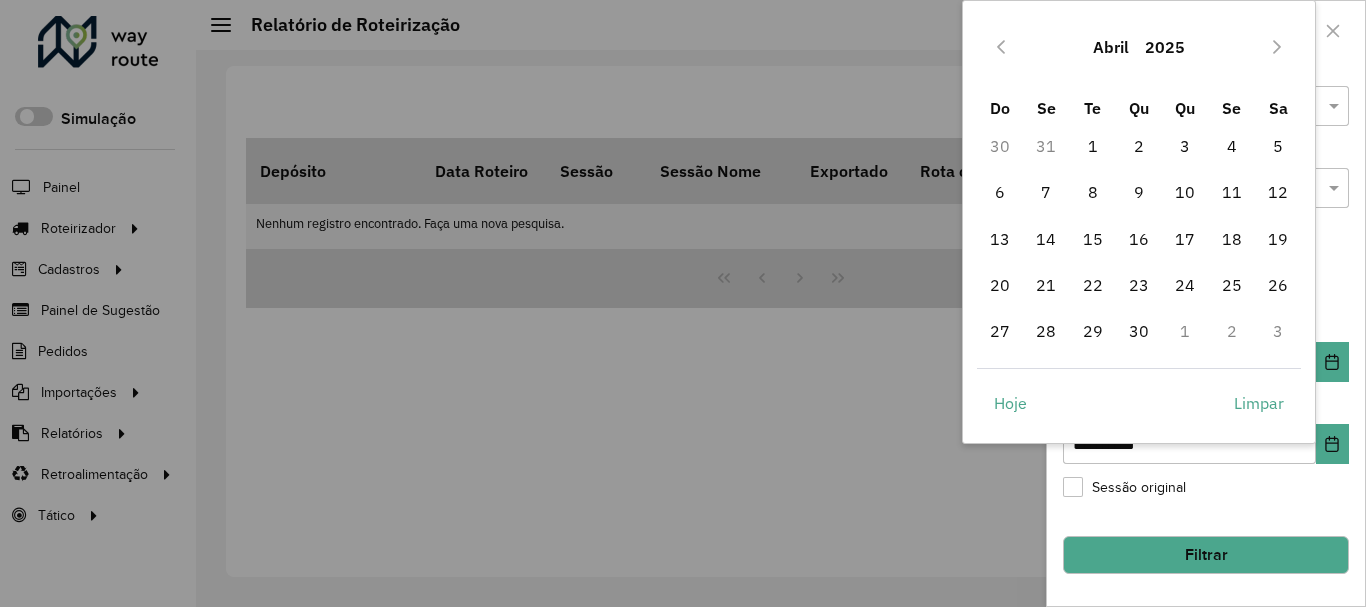 click at bounding box center [1001, 47] 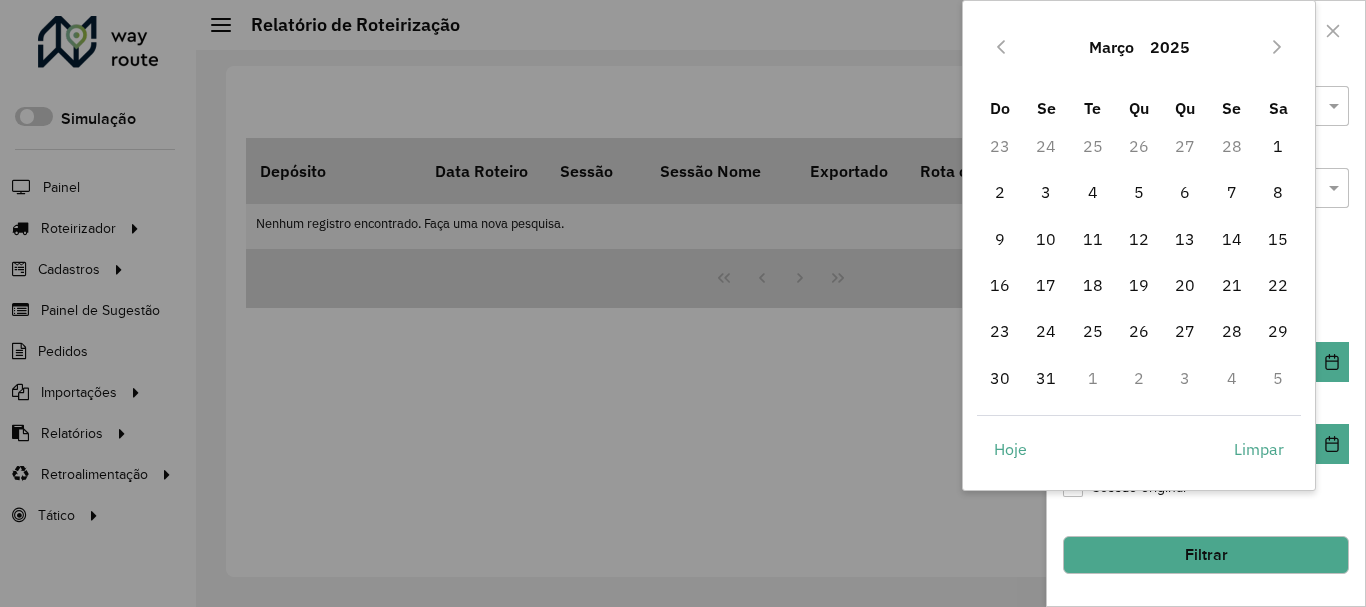 click at bounding box center [1001, 47] 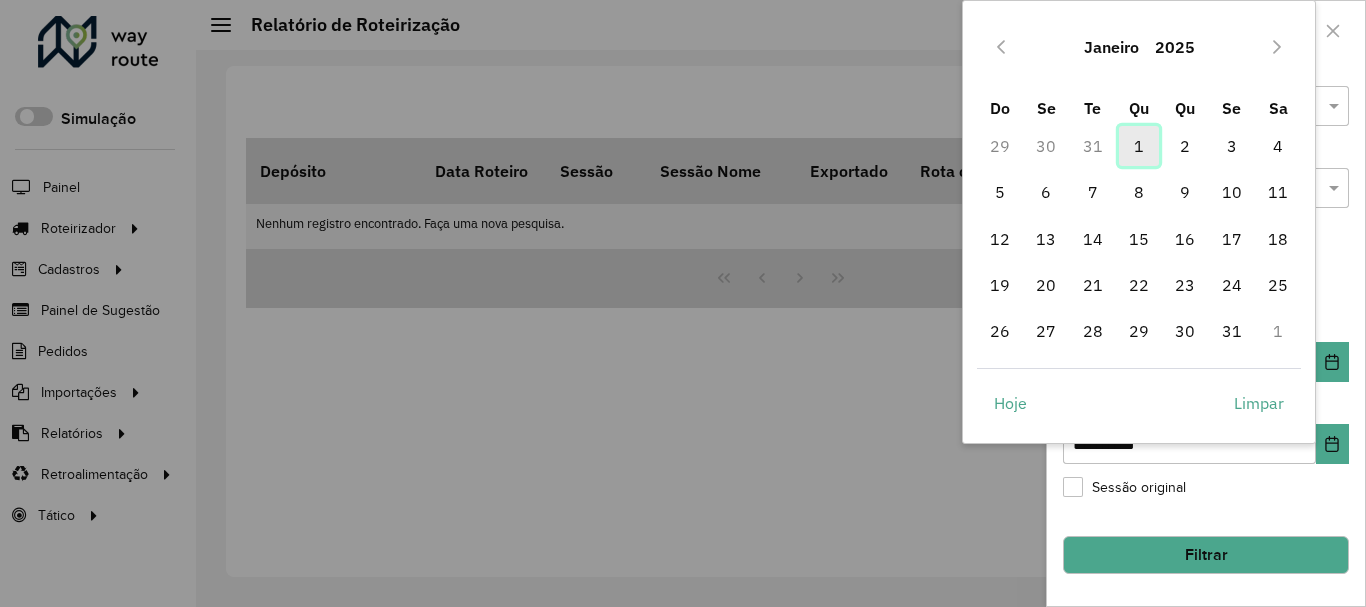 click on "1" at bounding box center (1139, 146) 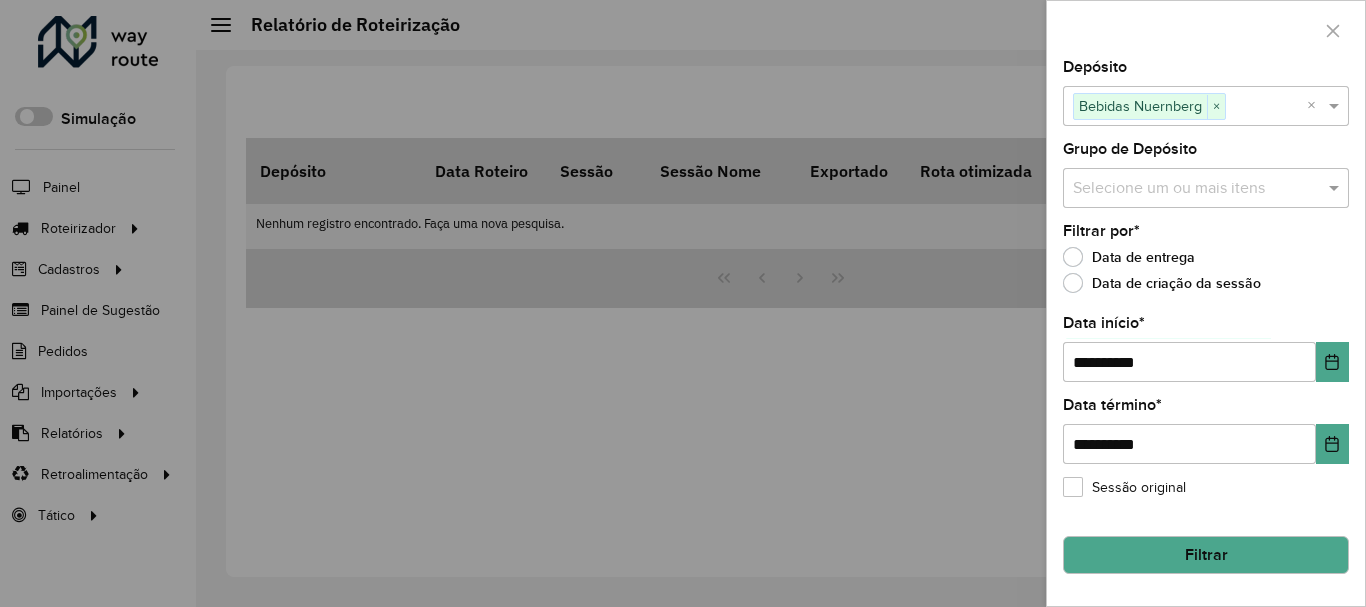 click on "**********" 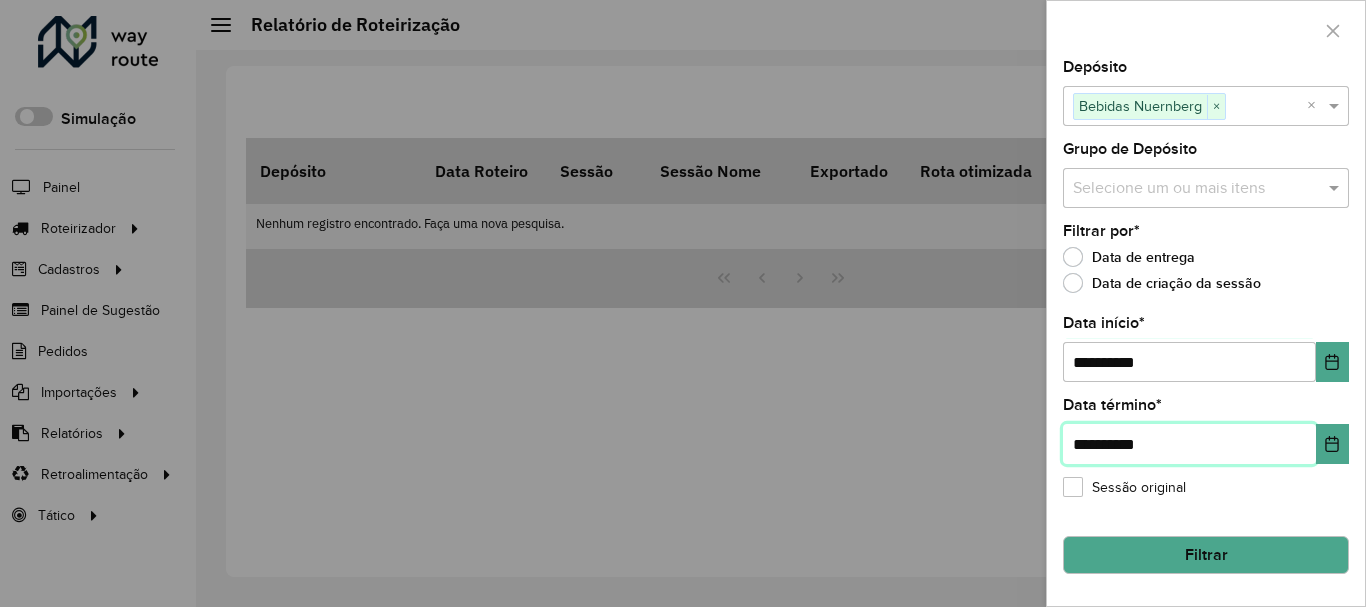 click on "**********" at bounding box center [1189, 444] 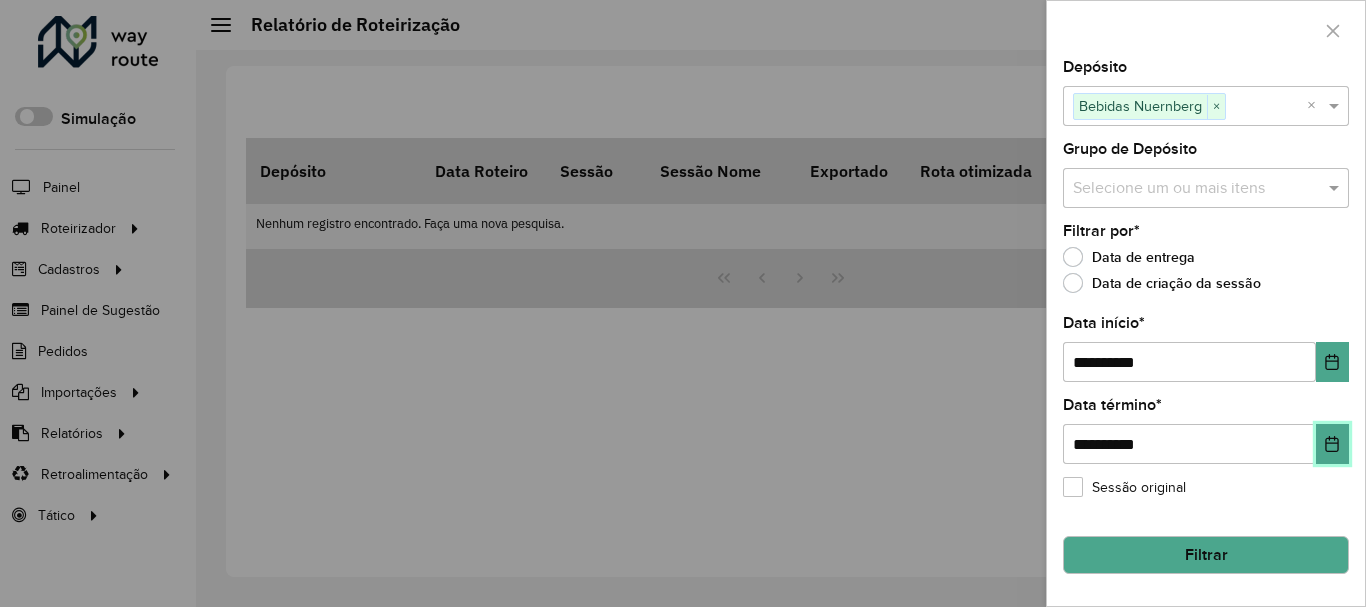 click 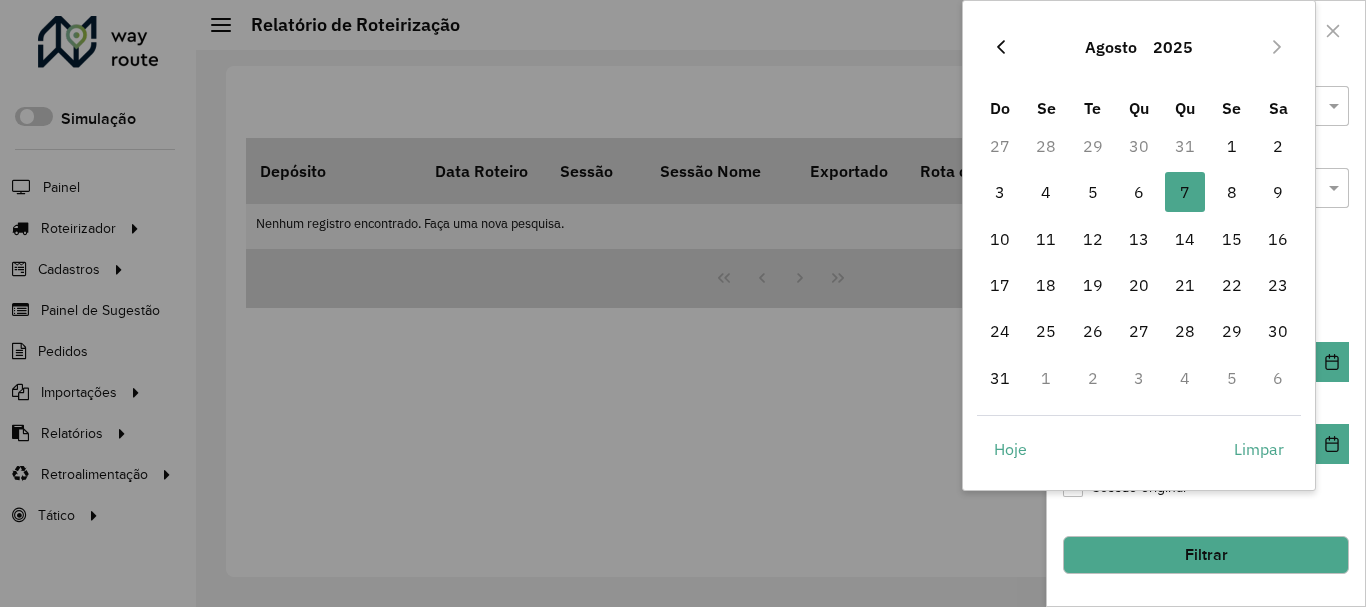 click at bounding box center [1001, 47] 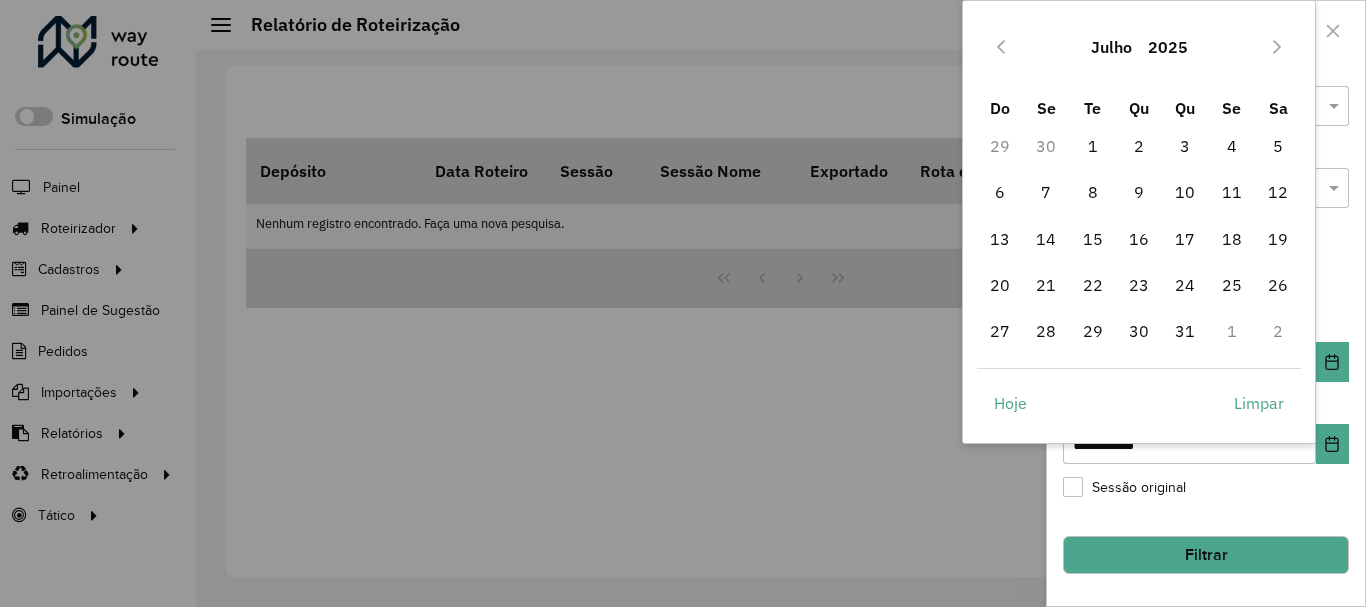 click at bounding box center (1001, 47) 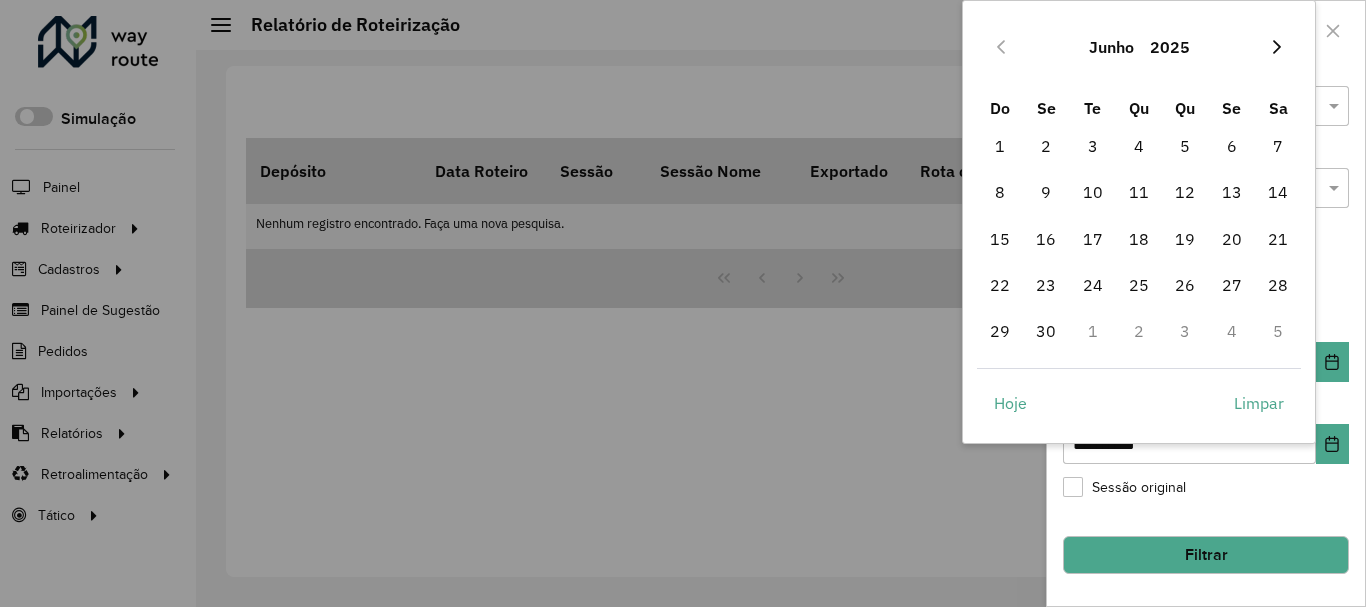 click 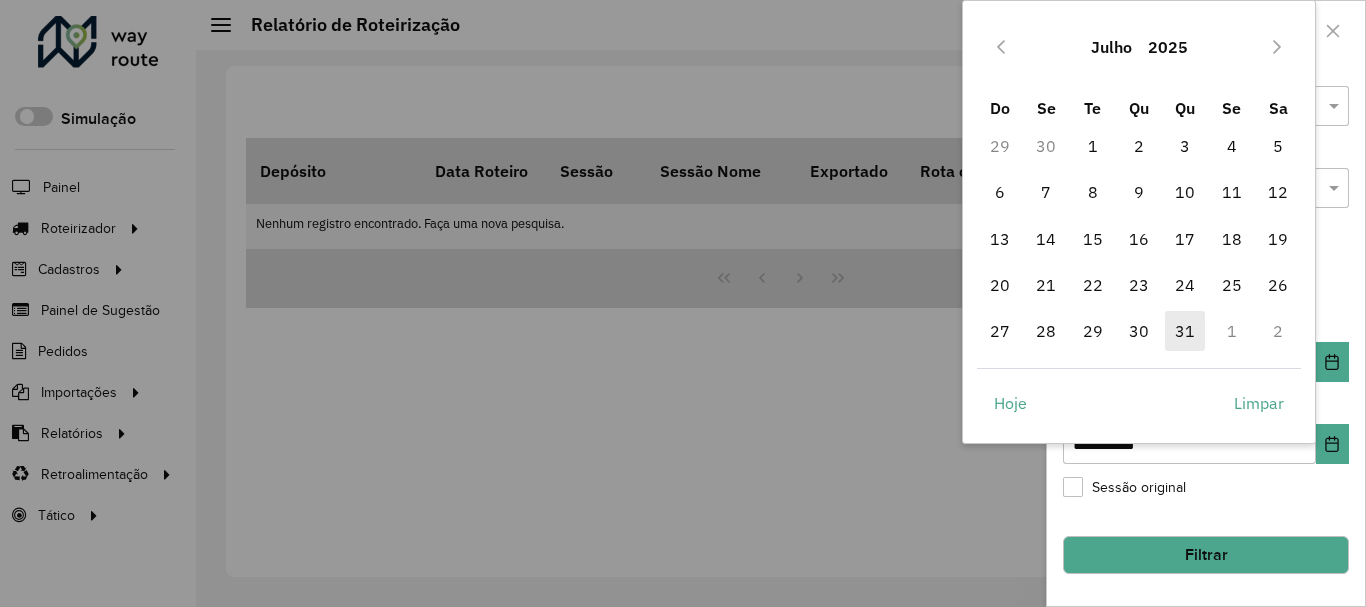 click on "31" at bounding box center (1185, 331) 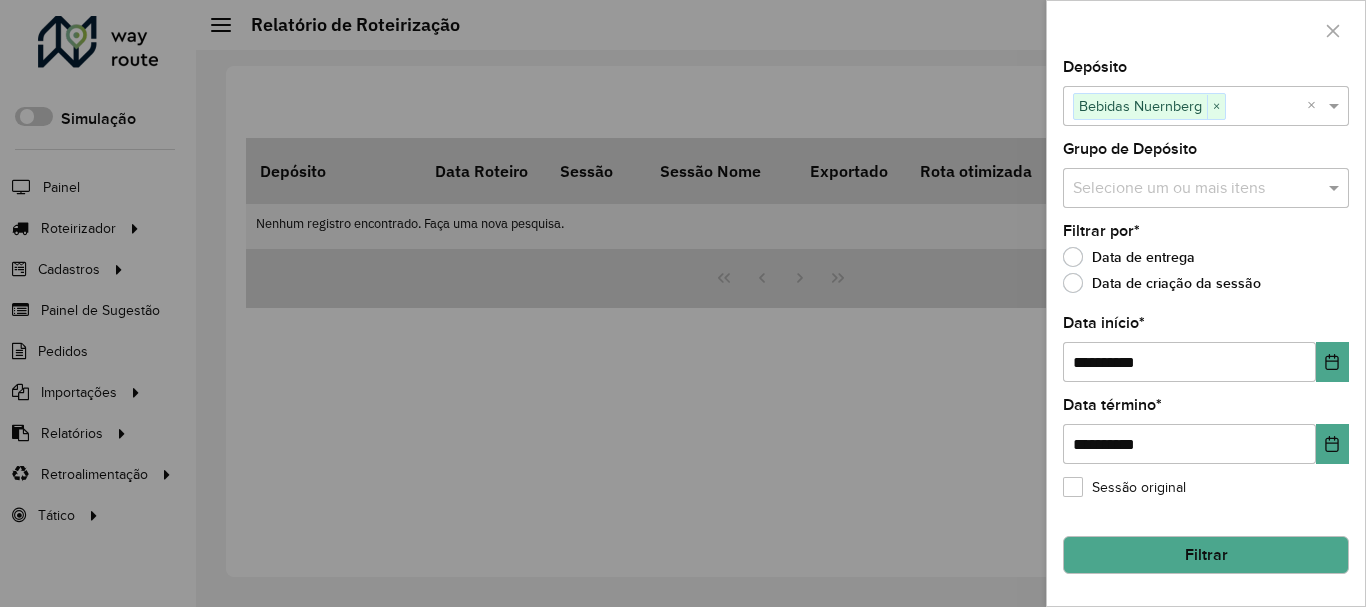 click on "**********" 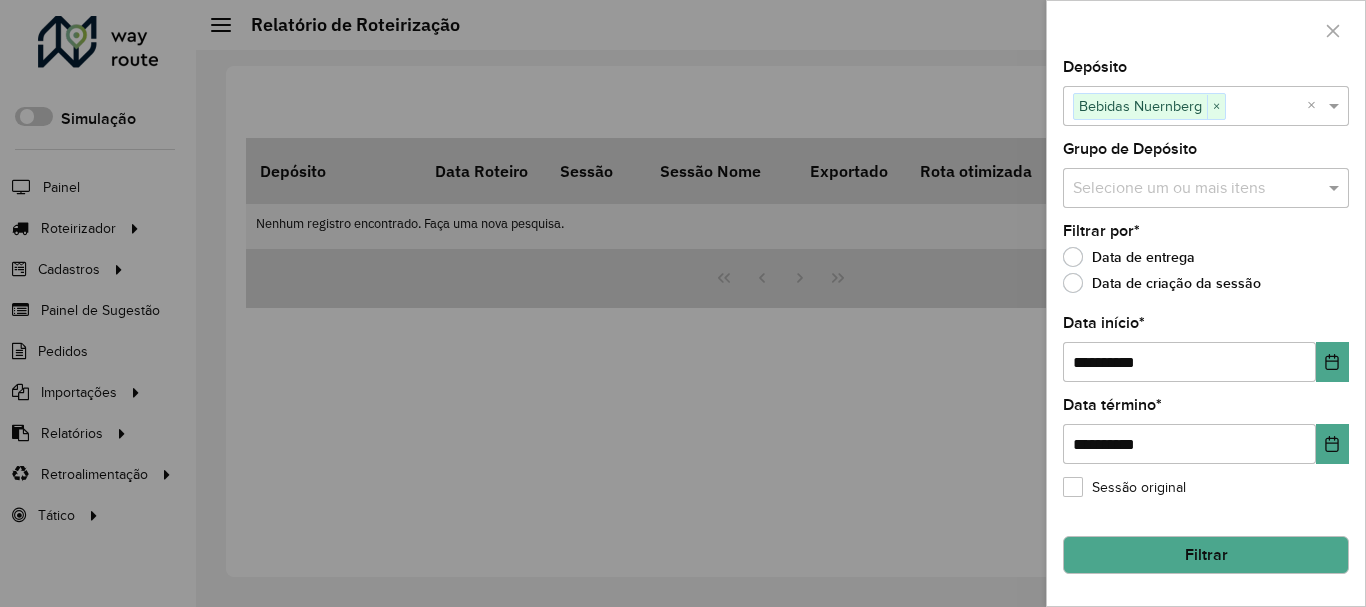 click on "Filtrar" 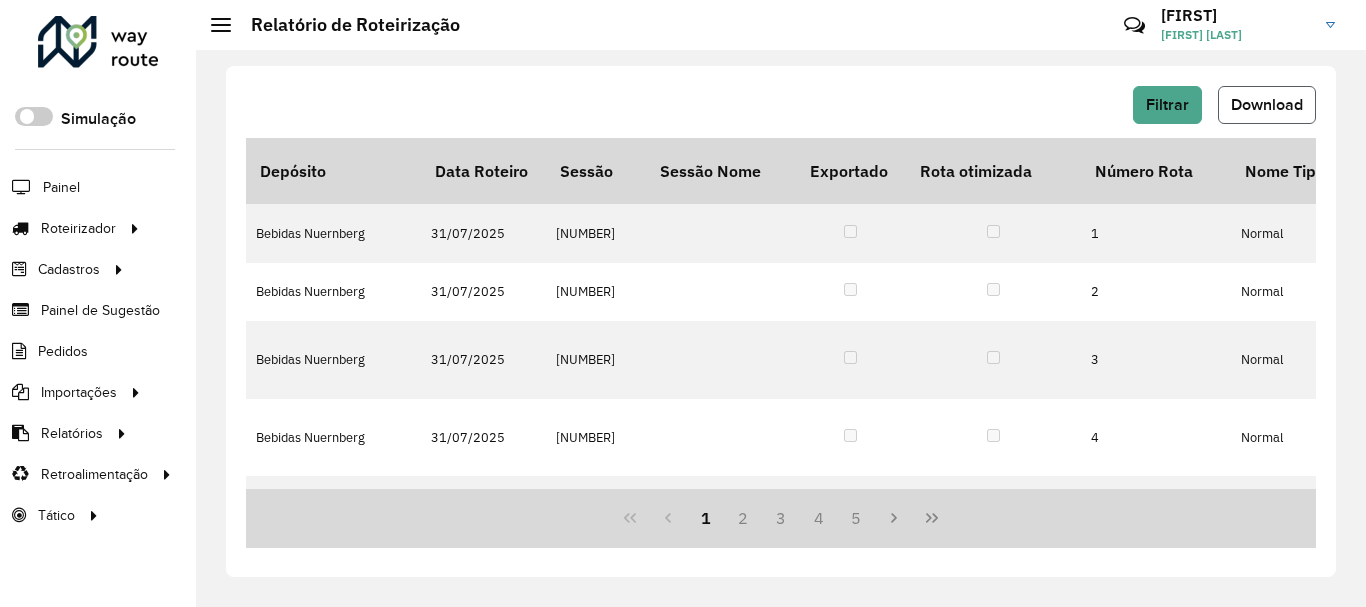 click on "Download" 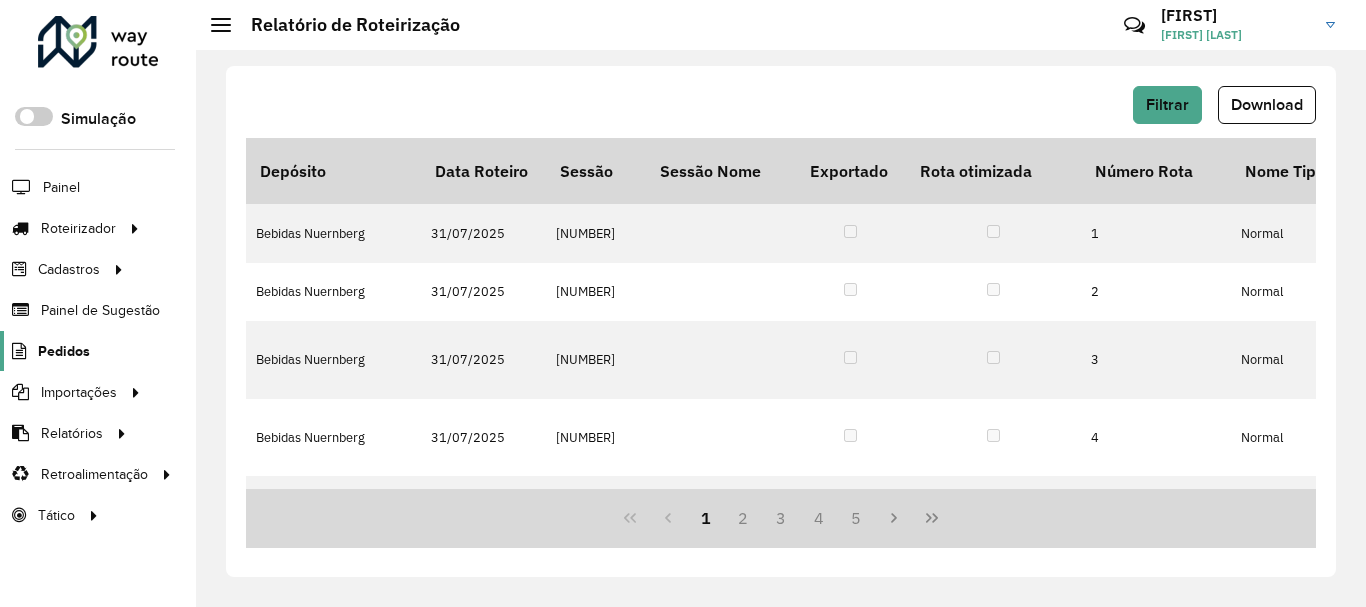 click on "Pedidos" 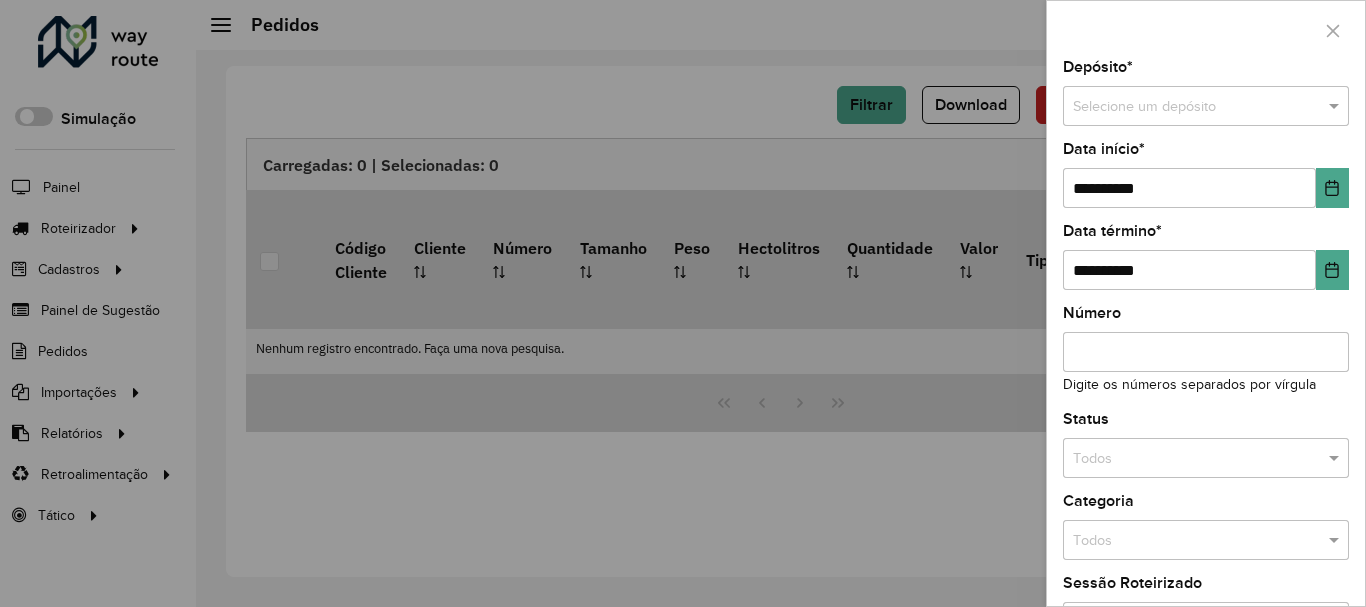 click on "Selecione um depósito" at bounding box center [1206, 106] 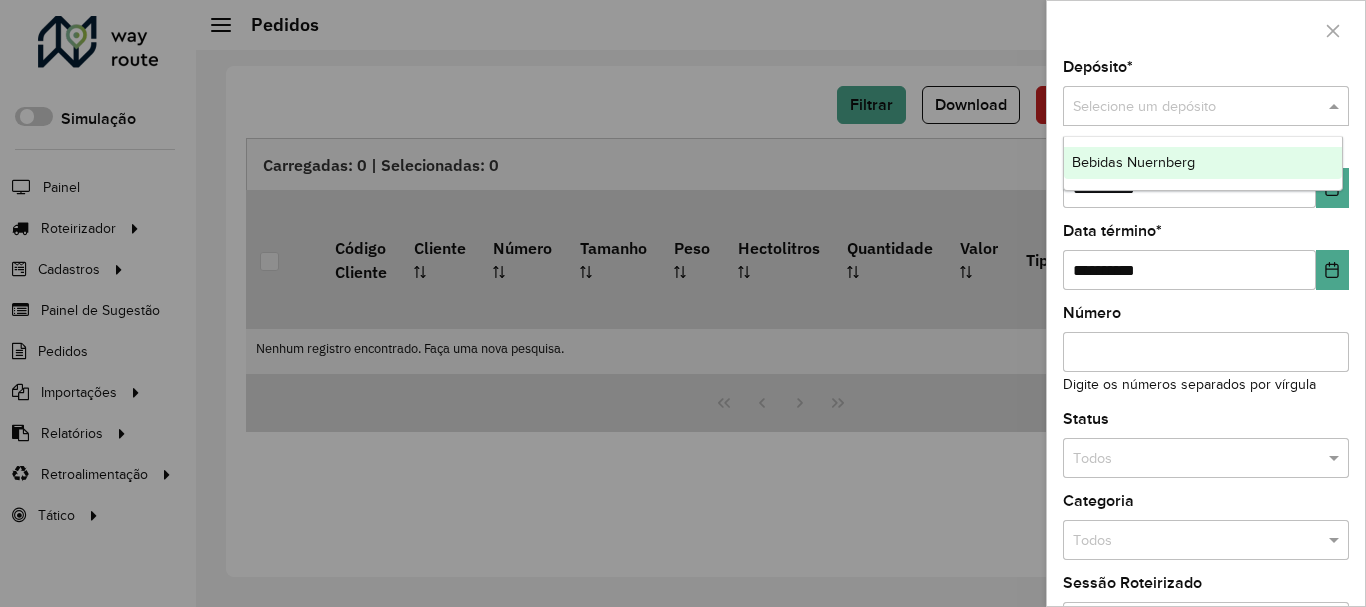 click on "Bebidas Nuernberg" at bounding box center (1203, 163) 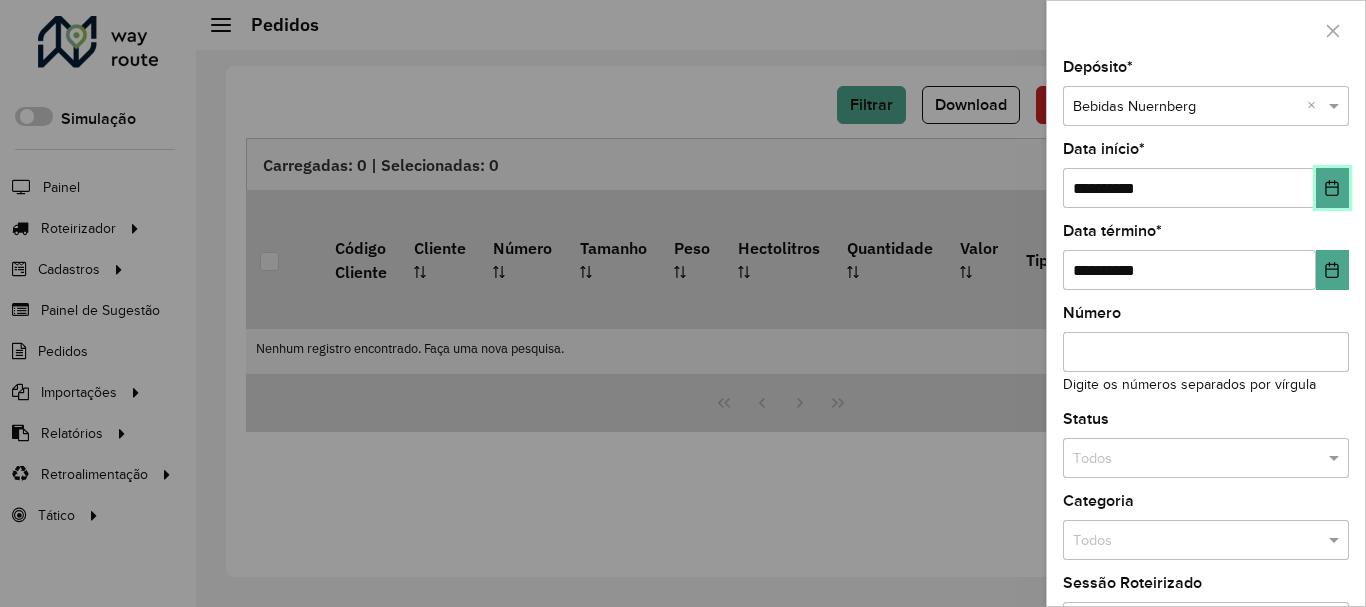 click 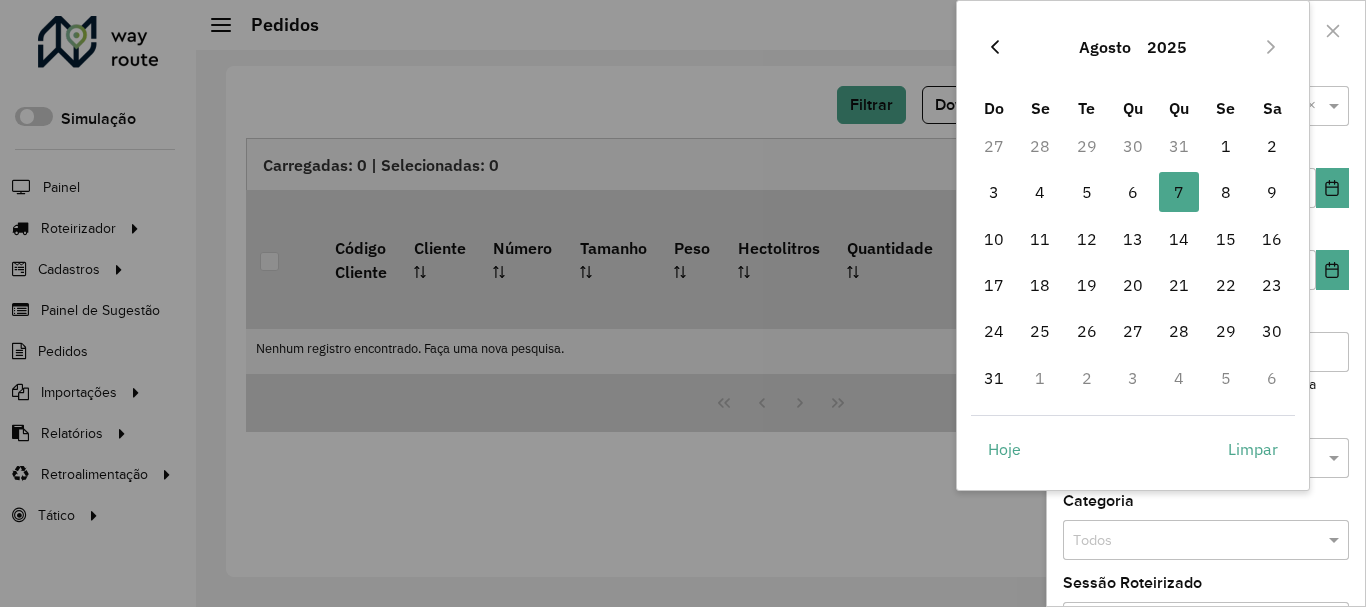 click 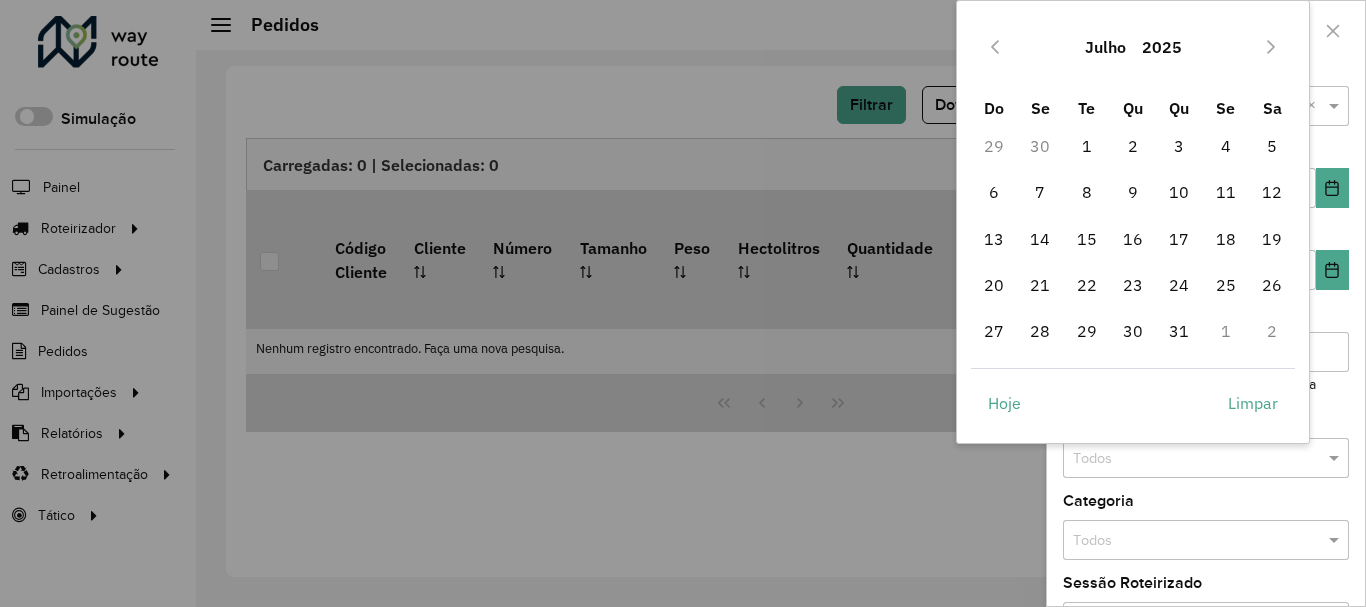 click 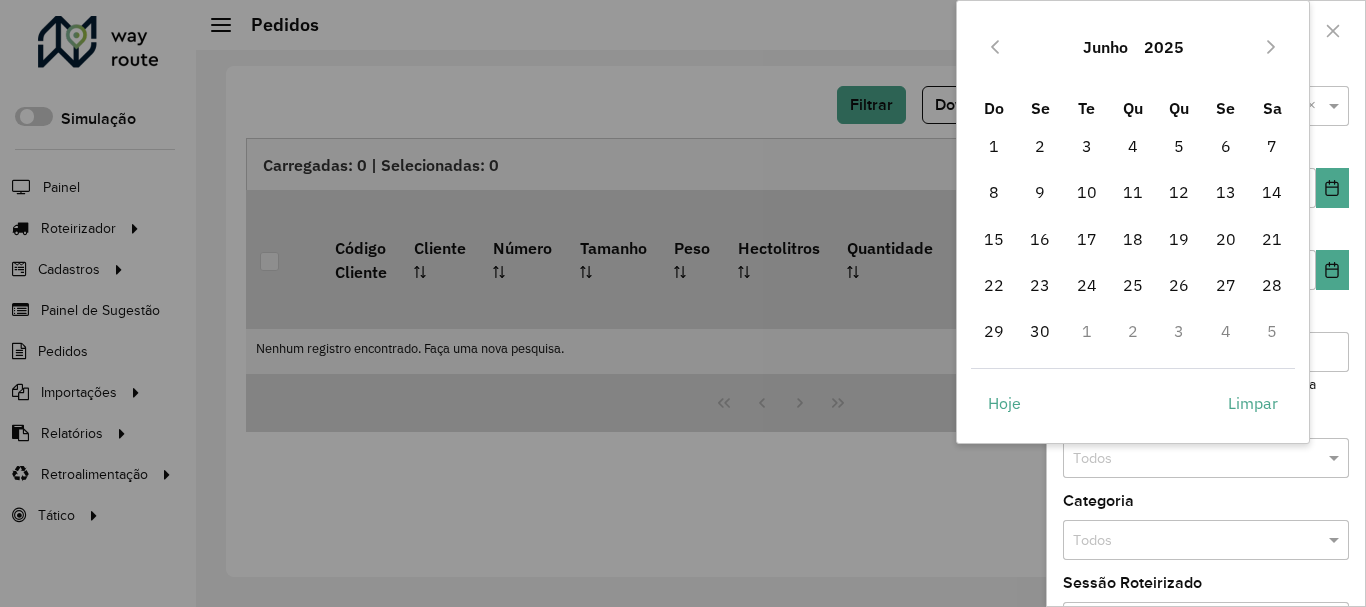 click 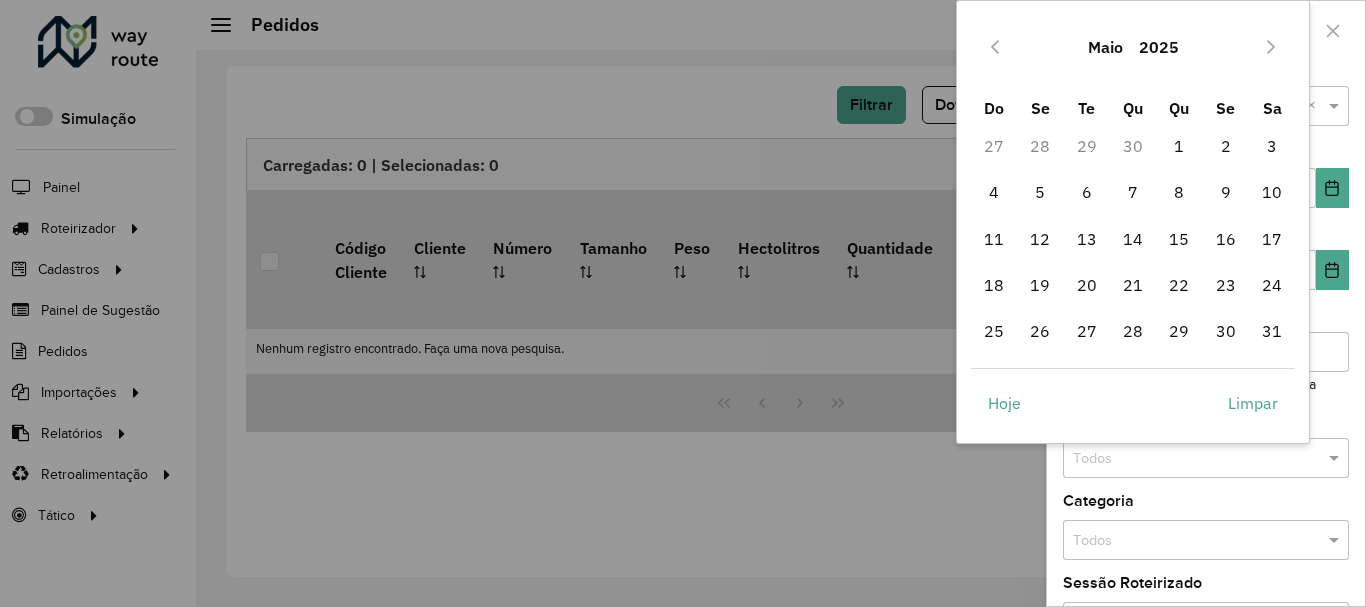 click 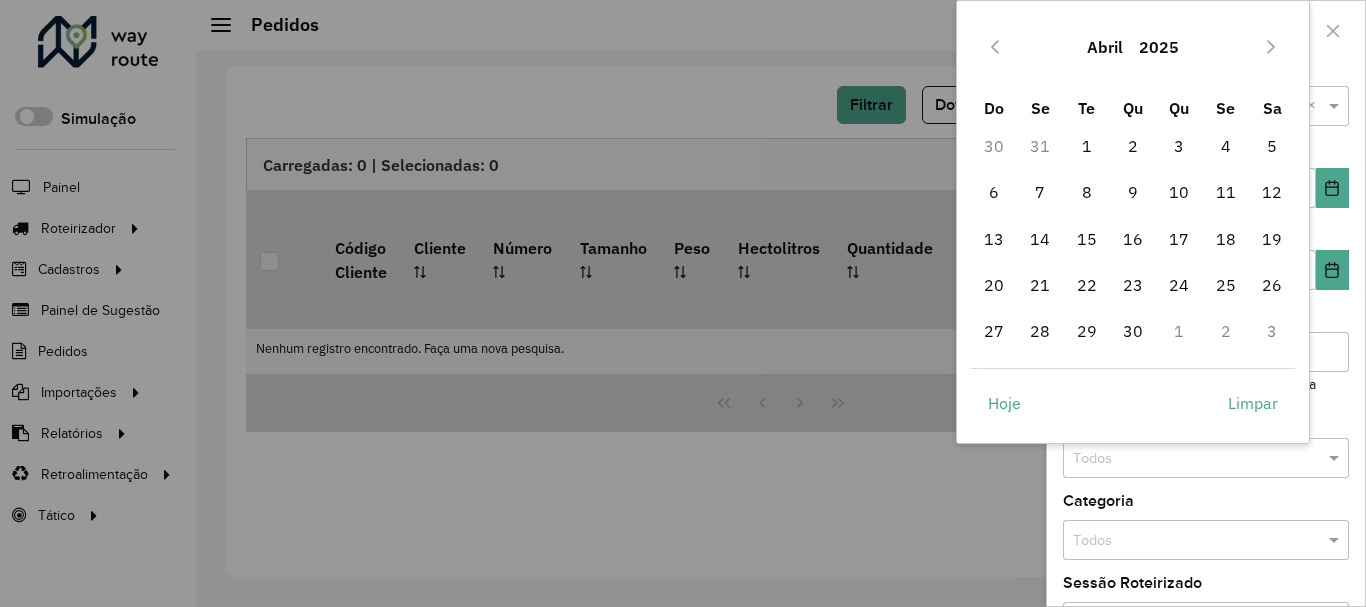 click 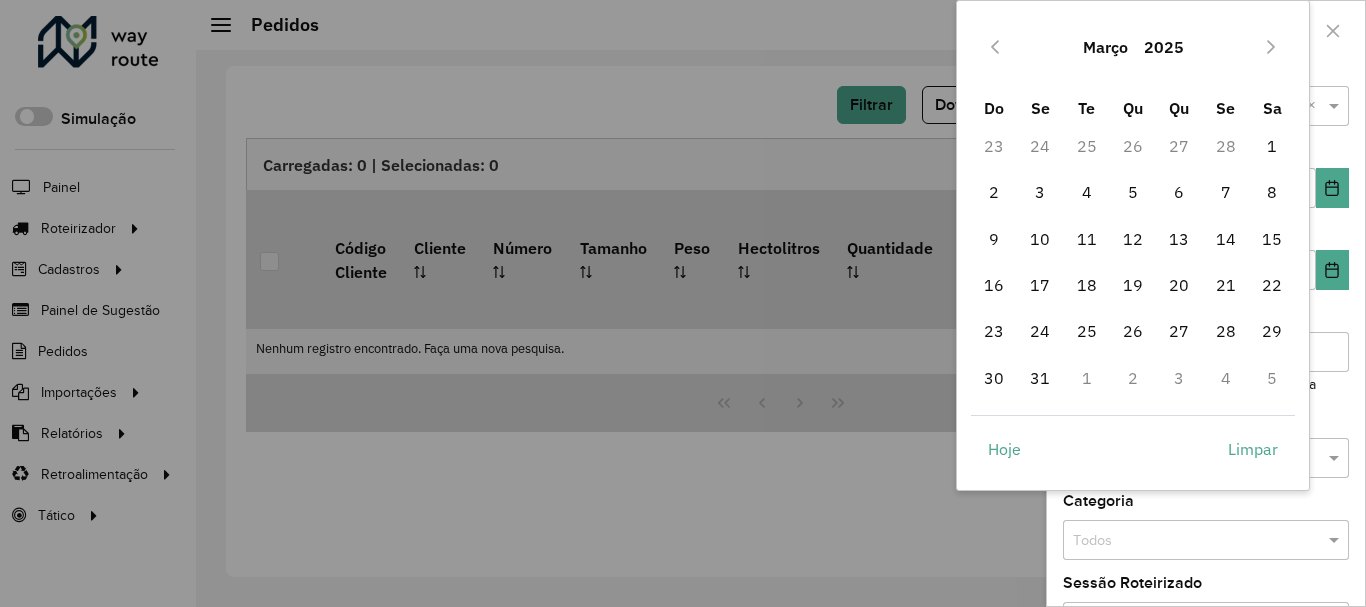 click 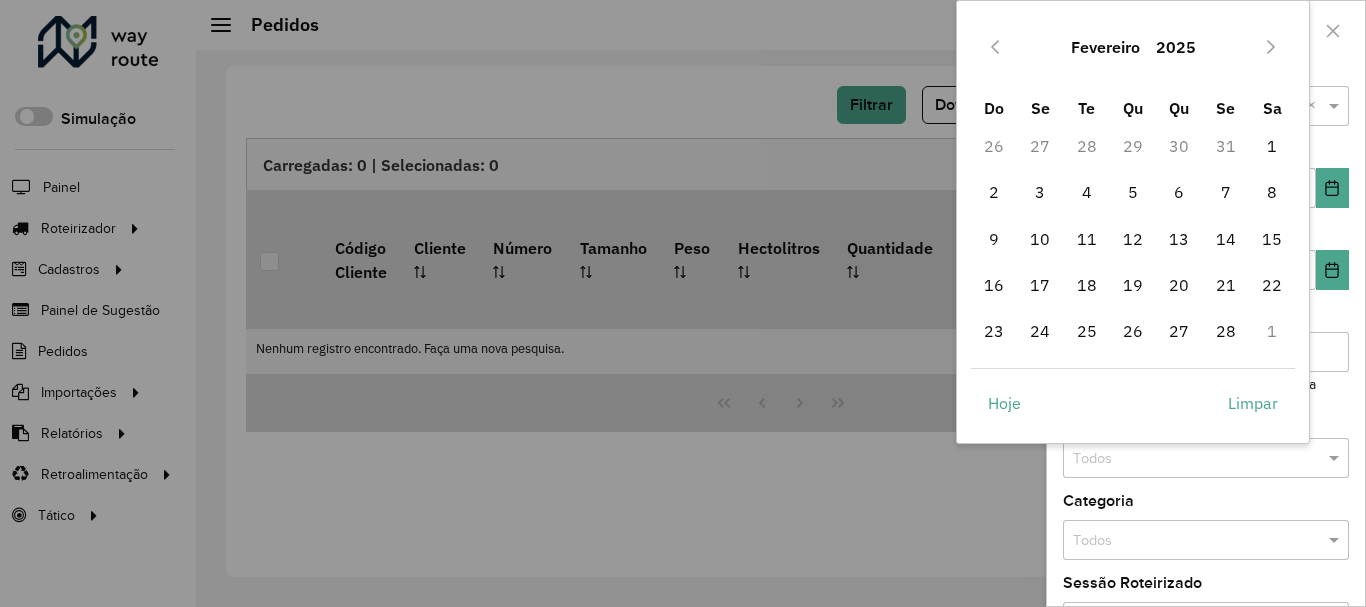 click 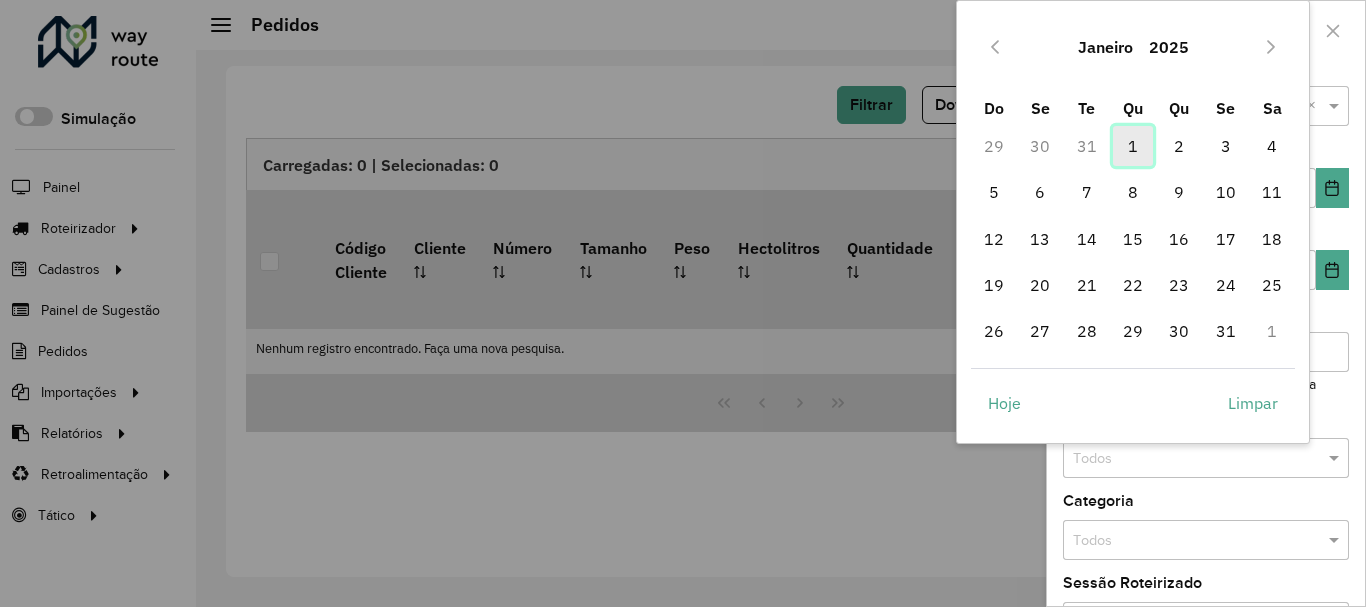 click on "1" at bounding box center [1133, 146] 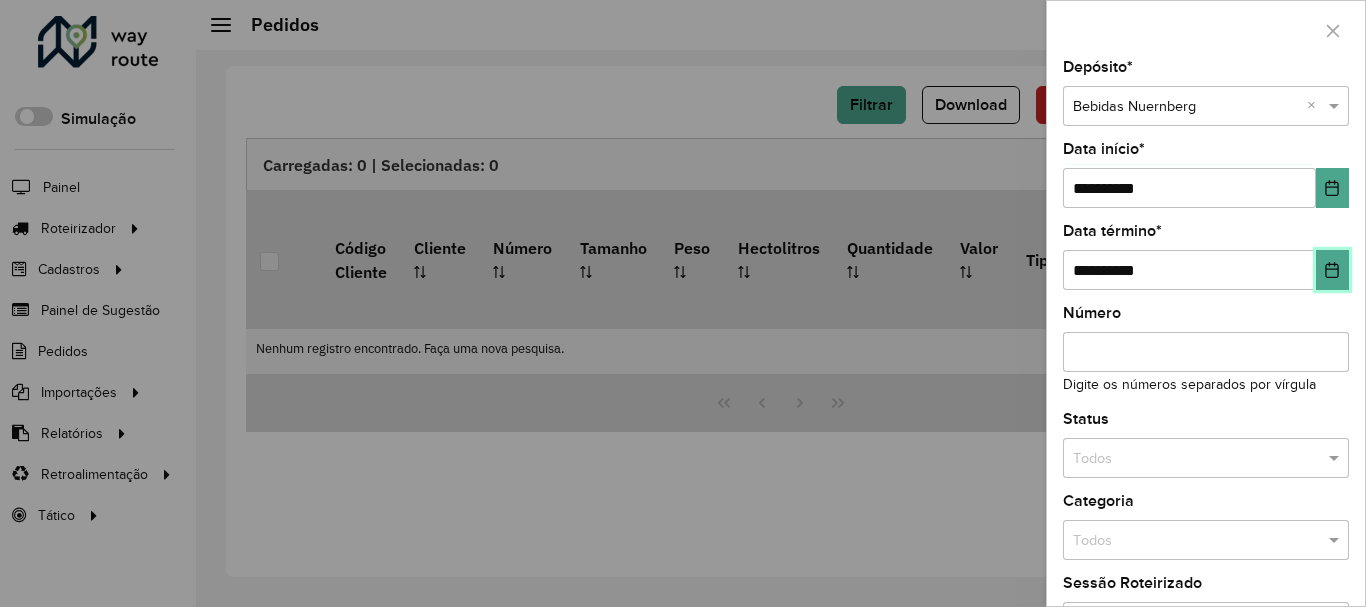 click 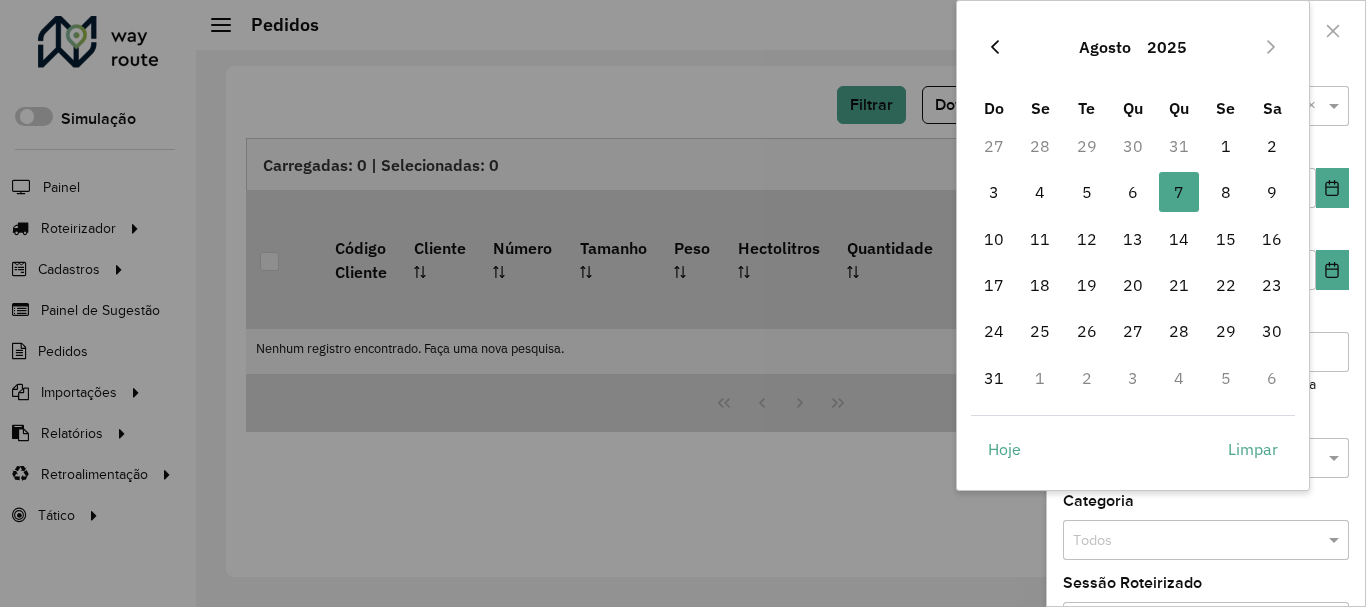 click 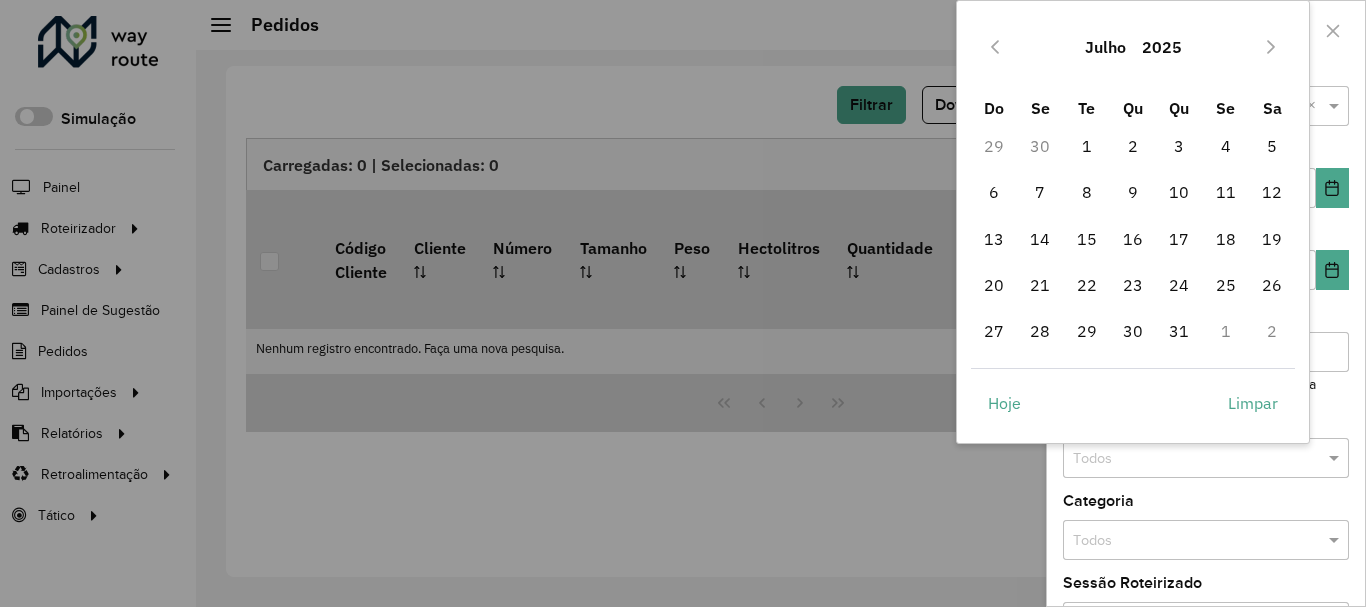 click 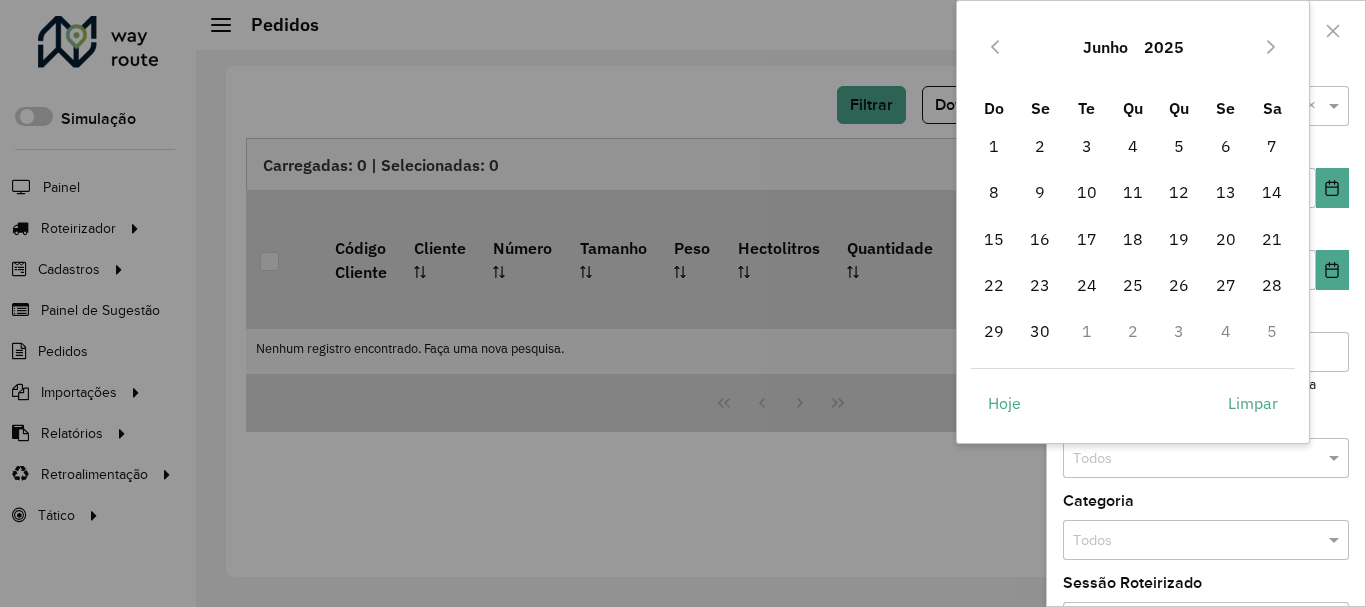 click 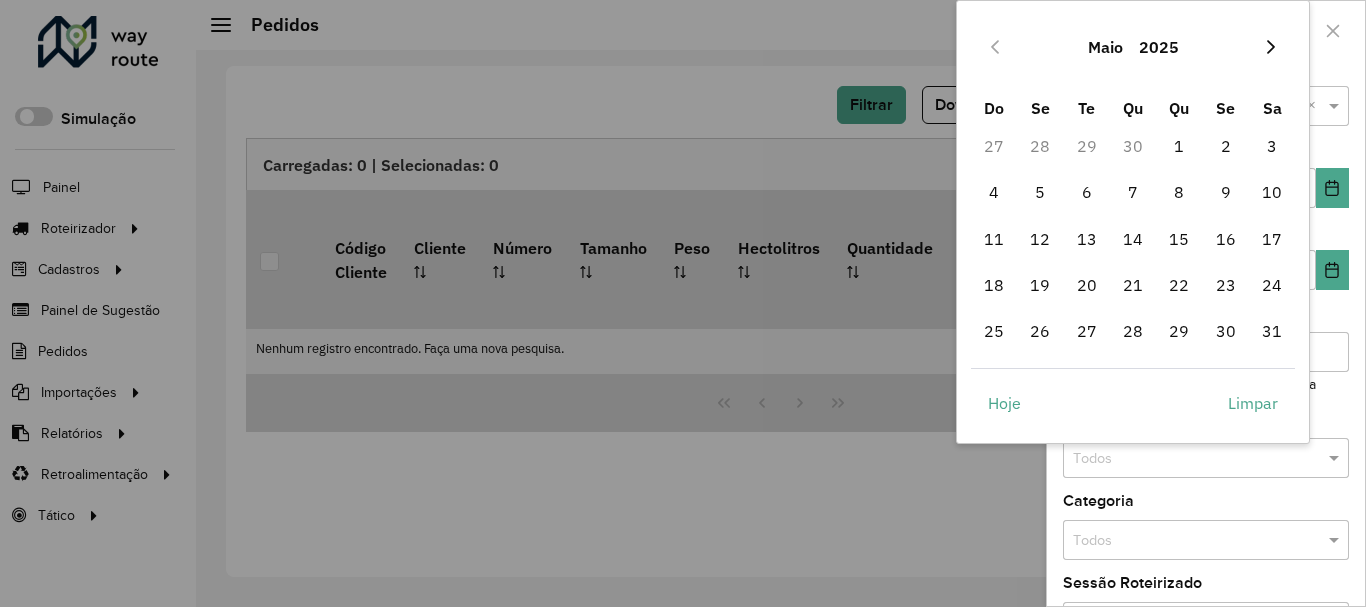 click at bounding box center [1271, 47] 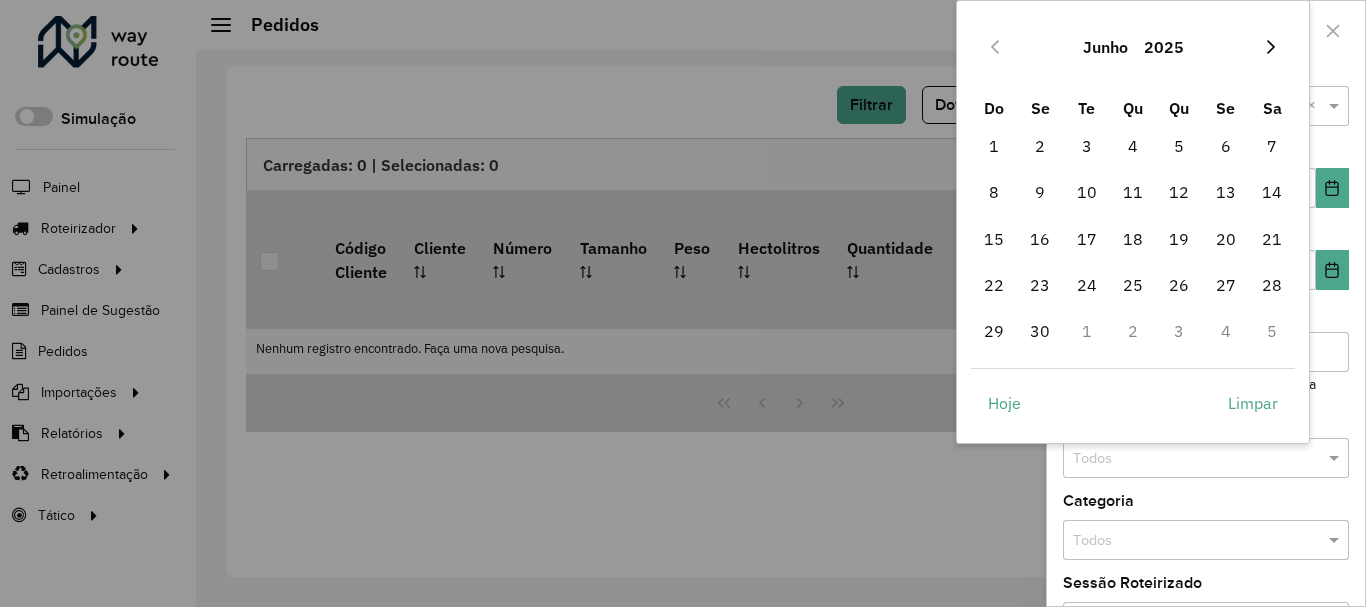 click at bounding box center [1271, 47] 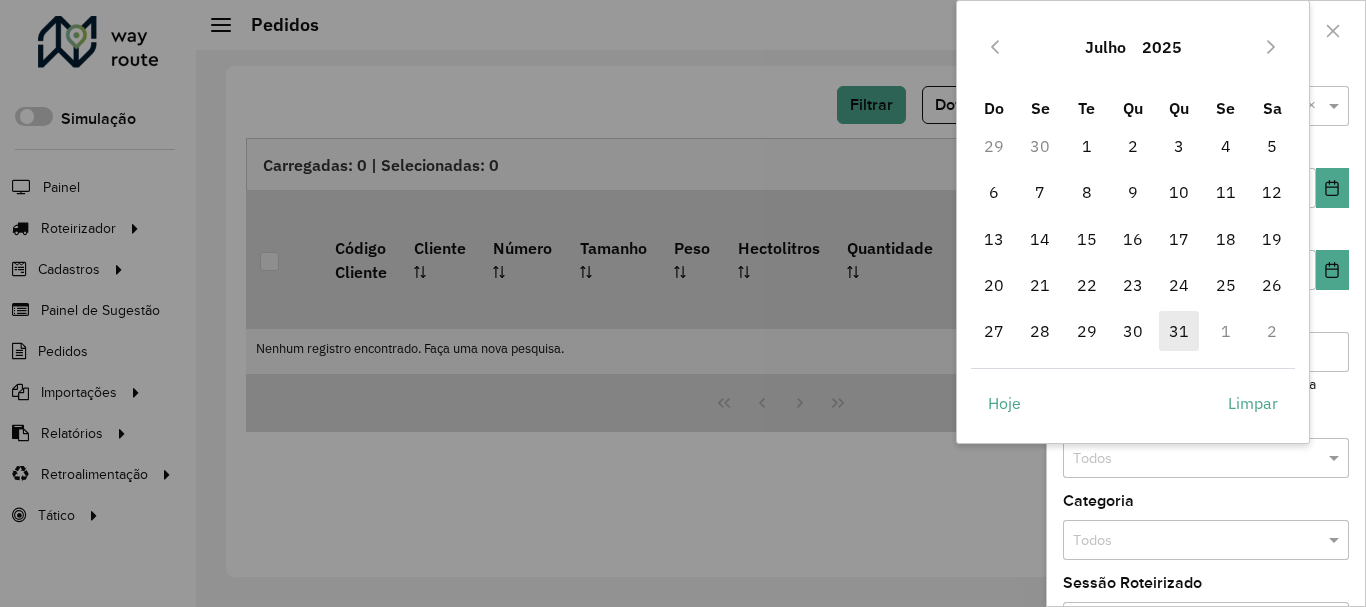 click on "31" at bounding box center (1179, 331) 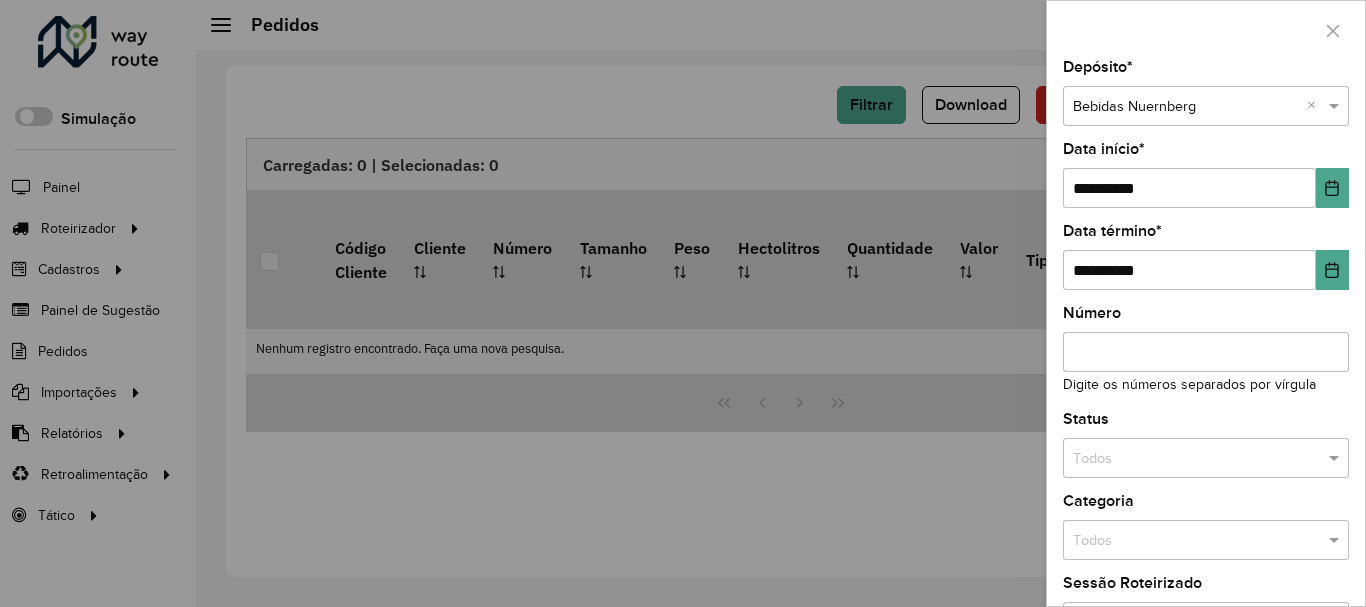 click on "Número  Digite os números separados por vírgula" 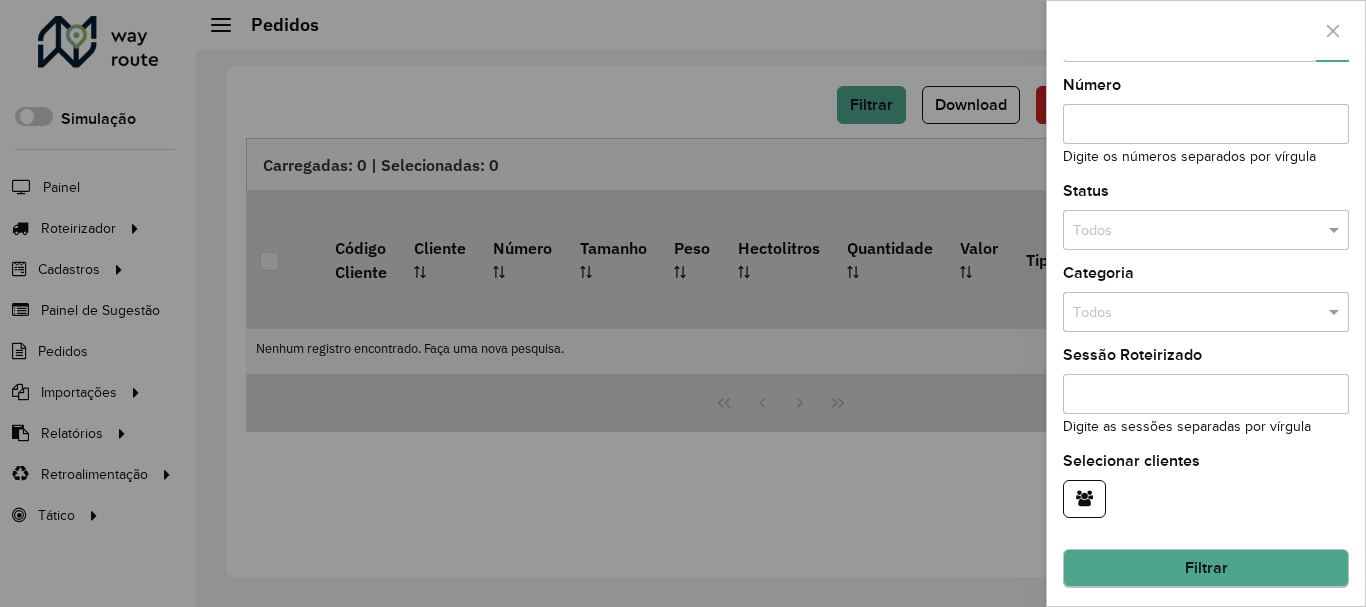scroll, scrollTop: 235, scrollLeft: 0, axis: vertical 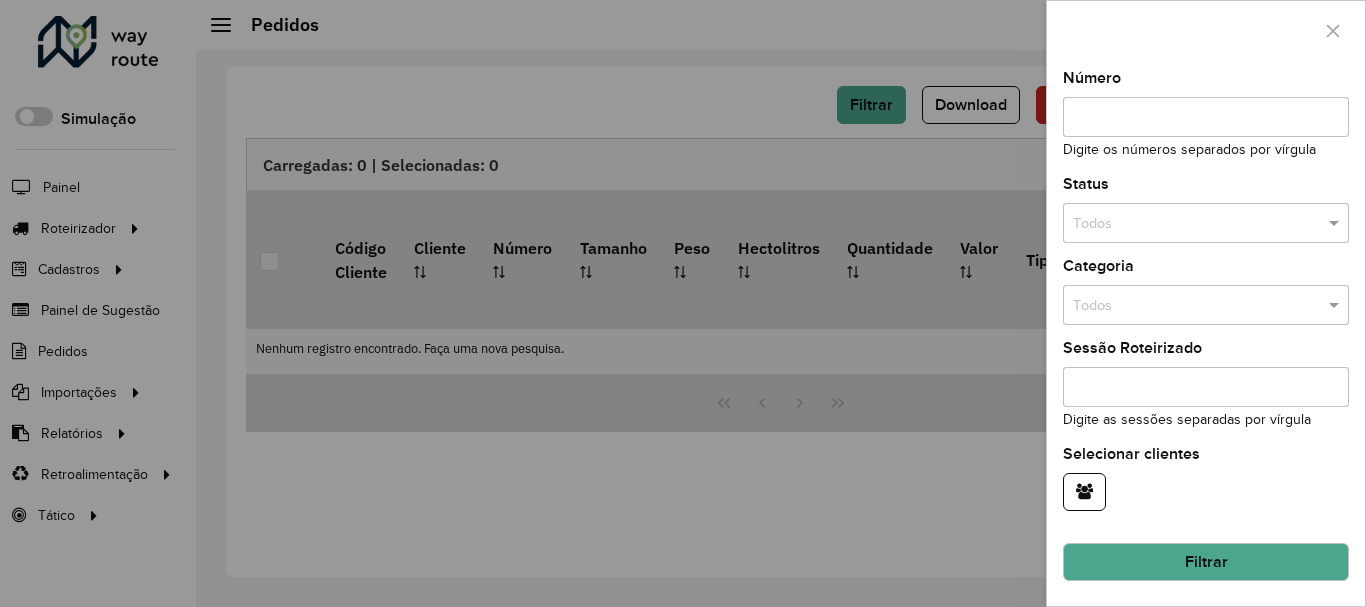 click on "Filtrar" 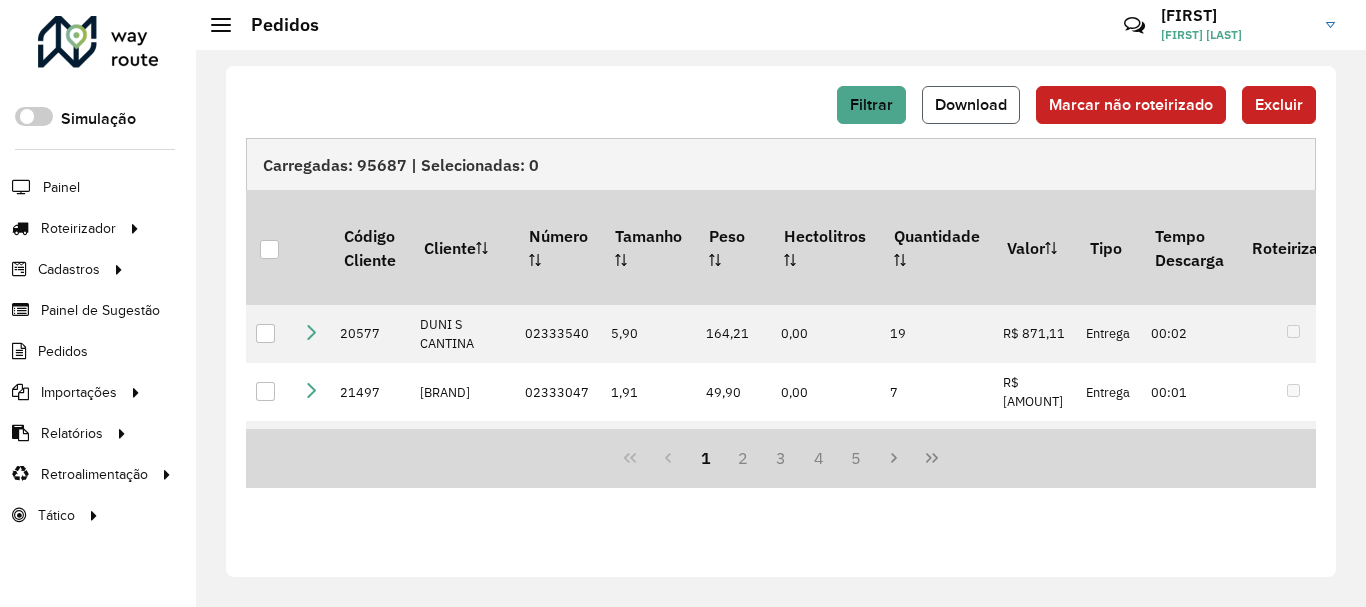 click on "Download" 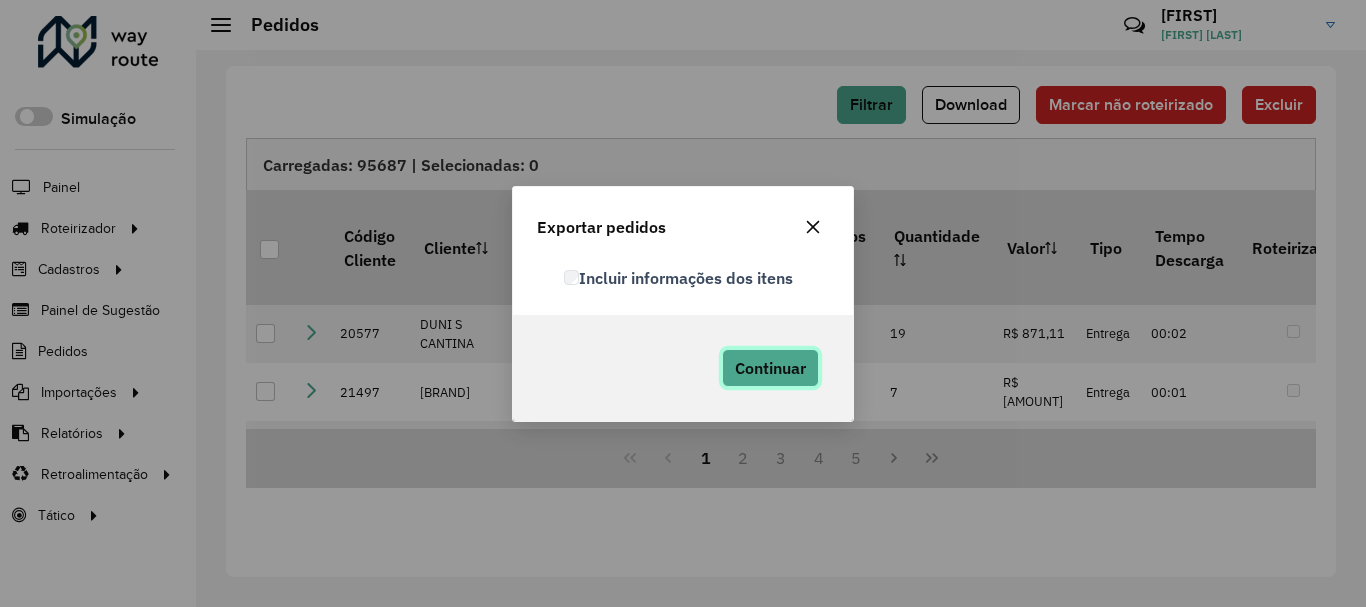 click on "Continuar" 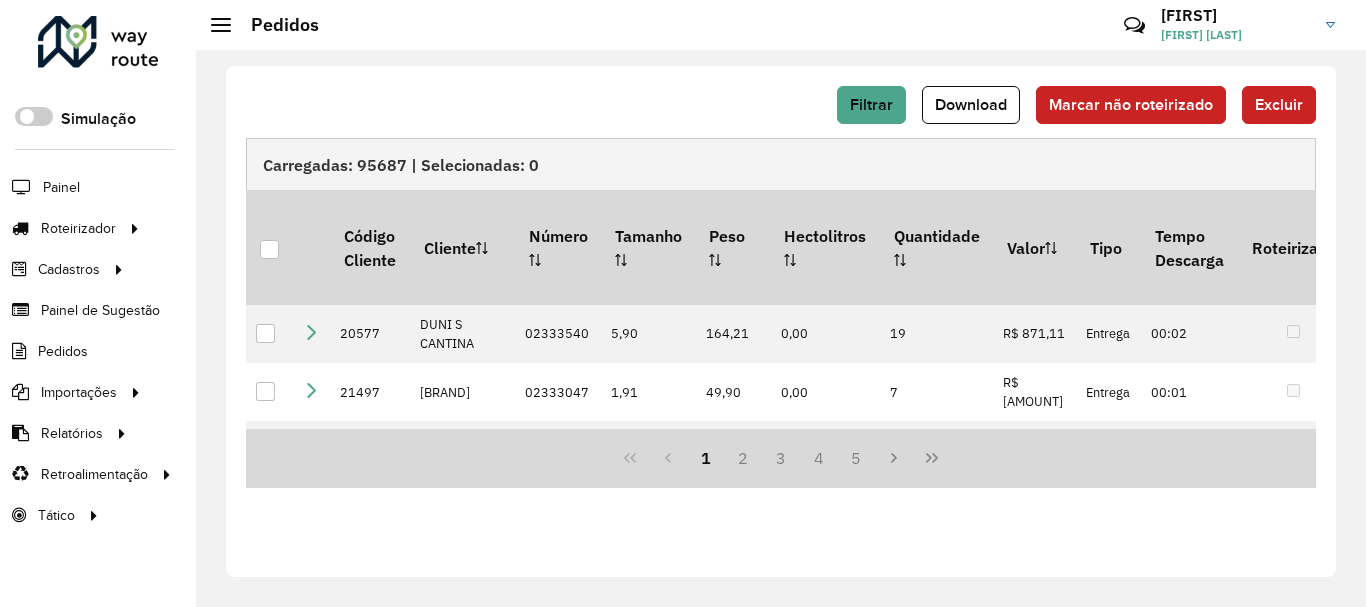click on "Filtrar Download Marcar não roteirizado Excluir Carregadas: 95687 | Selecionadas: 0 Código Cliente Cliente Número Tamanho Peso Hectolitros Quantidade Valor Tipo Tempo Descarga Roteirizado Sessão Roteirizado Data Roteirizado Data de entrega Data de entrega original Exportável ERP Pedidos Não Liberados Exportável Tracking Código condição pagamento Descrição condição pagamento Código Identificador Descrição GUID 20577 DUNI S CANTINA 02333540 5,90 164,21 0,00 19 R$ 871,11 Entrega 00:02 [DATE] [TIME] [DATE] 107 BL 07 DIAS PAD 21497 LANCHONETE ARNS 02333047 1,91 49,90 0,00 7 R$ 301,92 Entrega 00:01 [DATE] [TIME] [DATE] 15 BL 01 DIA 21797 CBE CRICIUMA 02333921 62,00 1.070,00 0,00 800 R$ 7.688,00 Entrega 01:00 [DATE] [TIME] [DATE] 730 BOLETO 30 S/ADF 22909 AMANDA SERAFIM 02333048 0,16 2,96 0,00 2 R$ 131,80 Entrega 00:00 [DATE] [DATE] 2 DINHEIRO 22909 02333766 5" 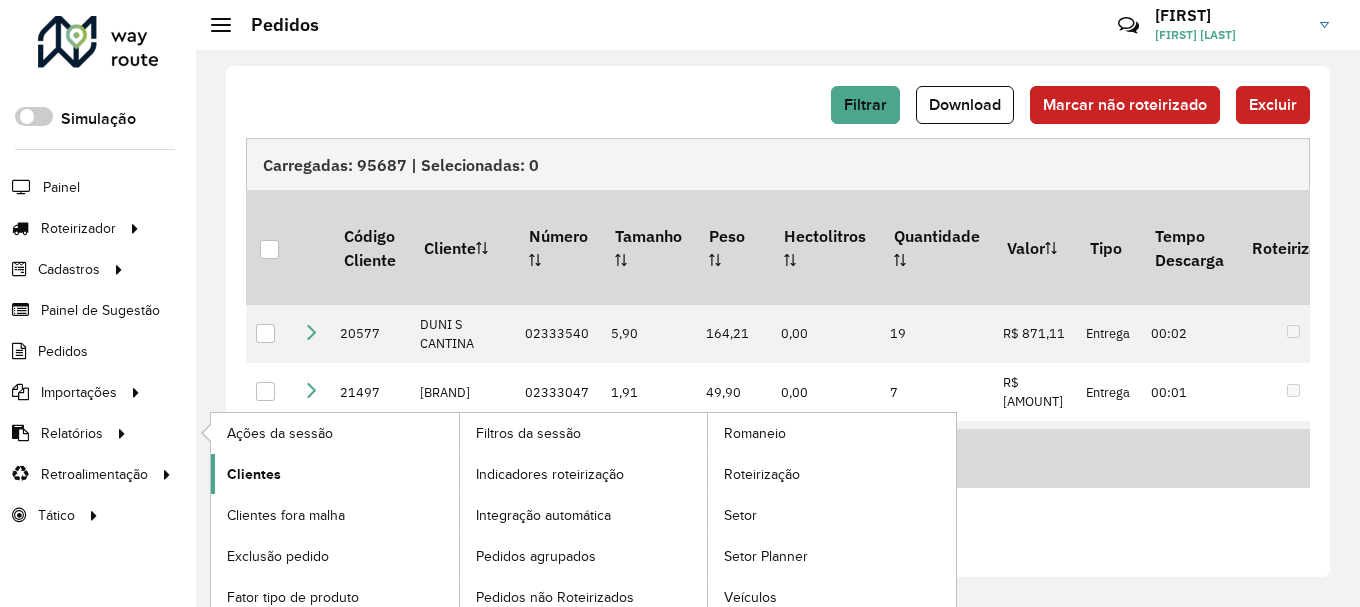 click on "Clientes" 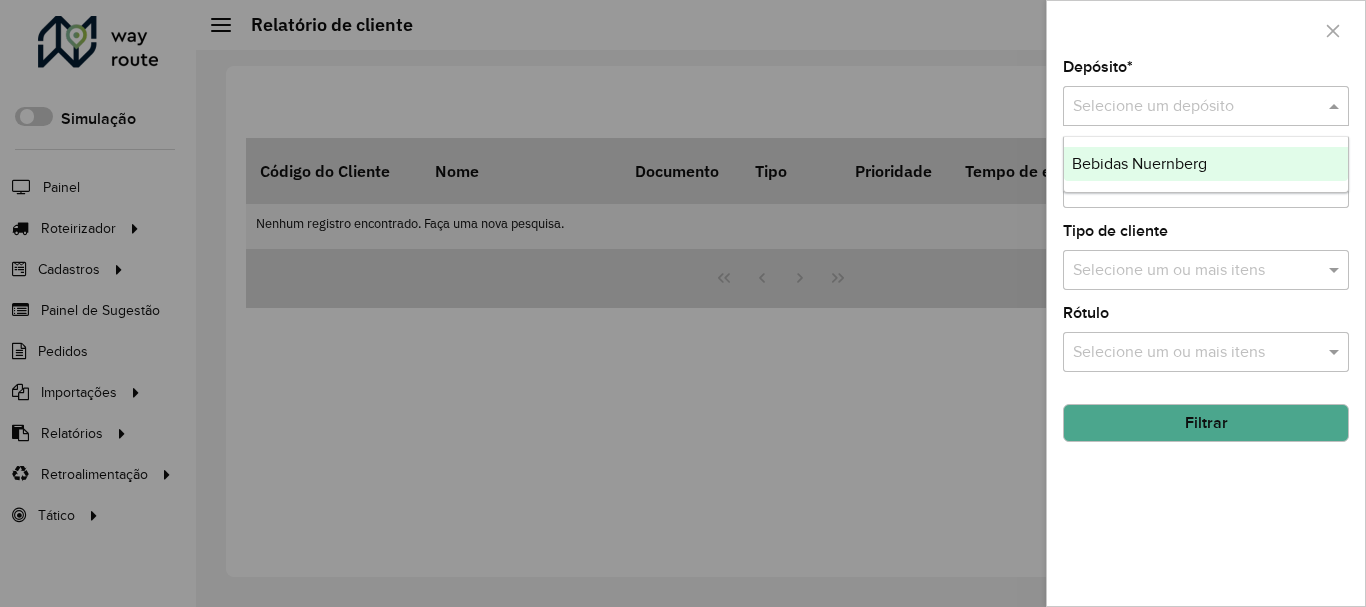 click at bounding box center (1186, 107) 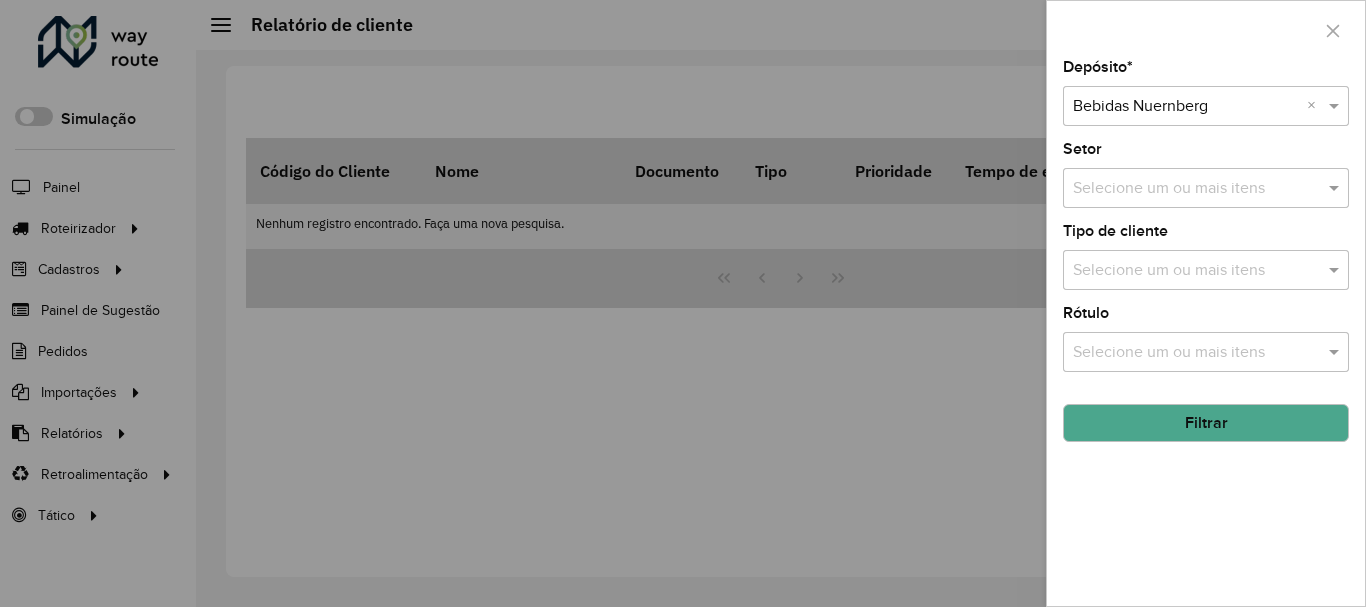 click on "Filtrar" 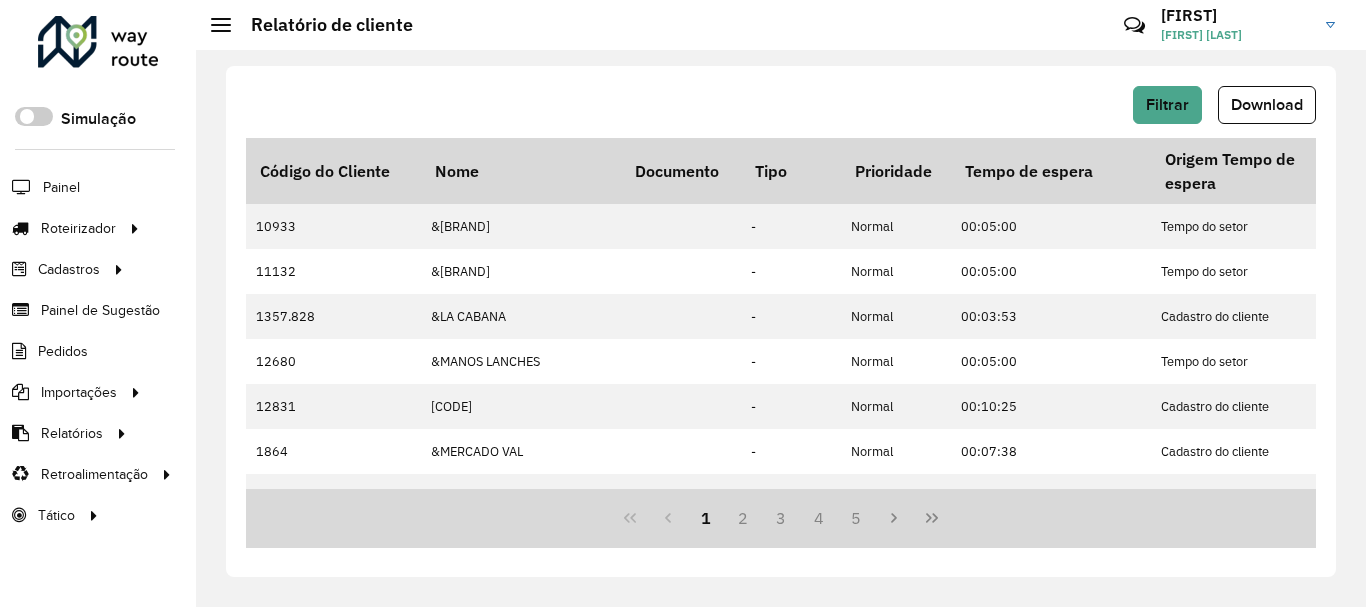 click on "Filtrar   Download" 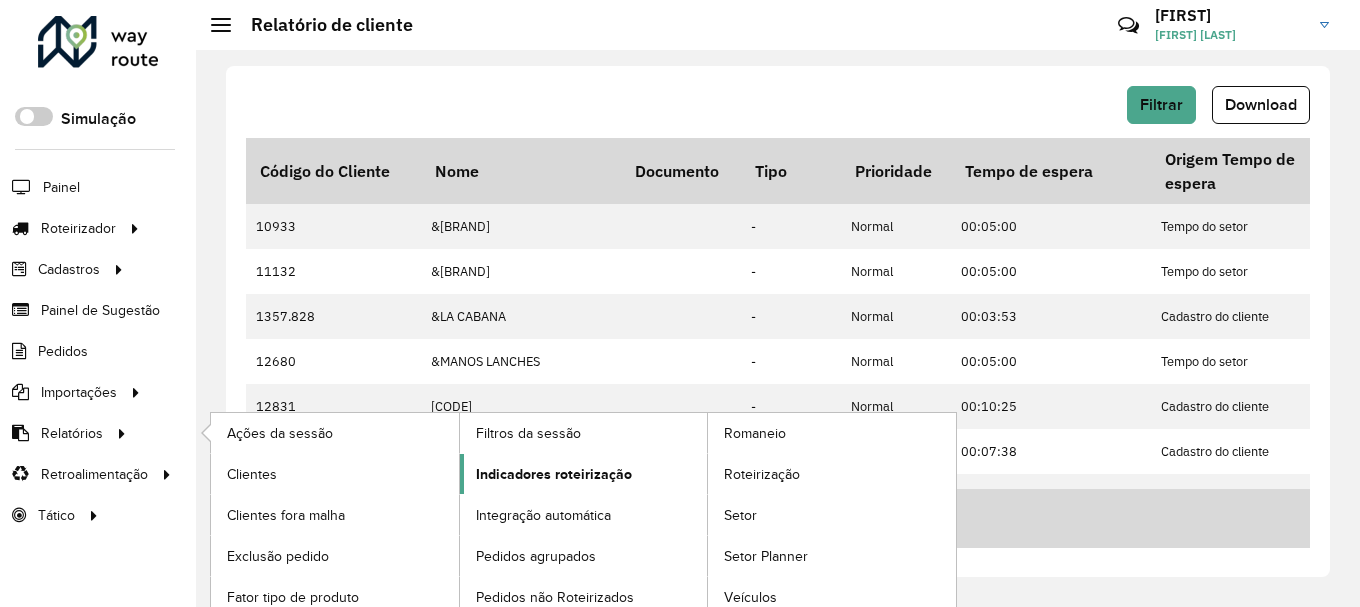 click on "Indicadores roteirização" 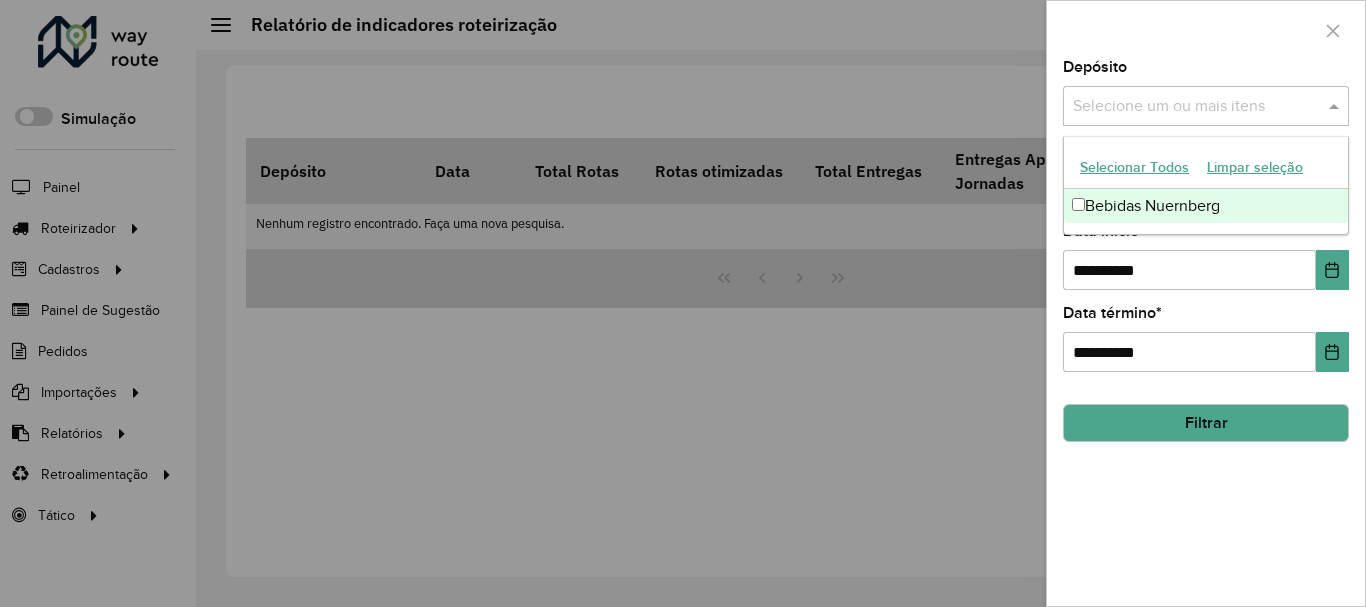 click at bounding box center (1196, 107) 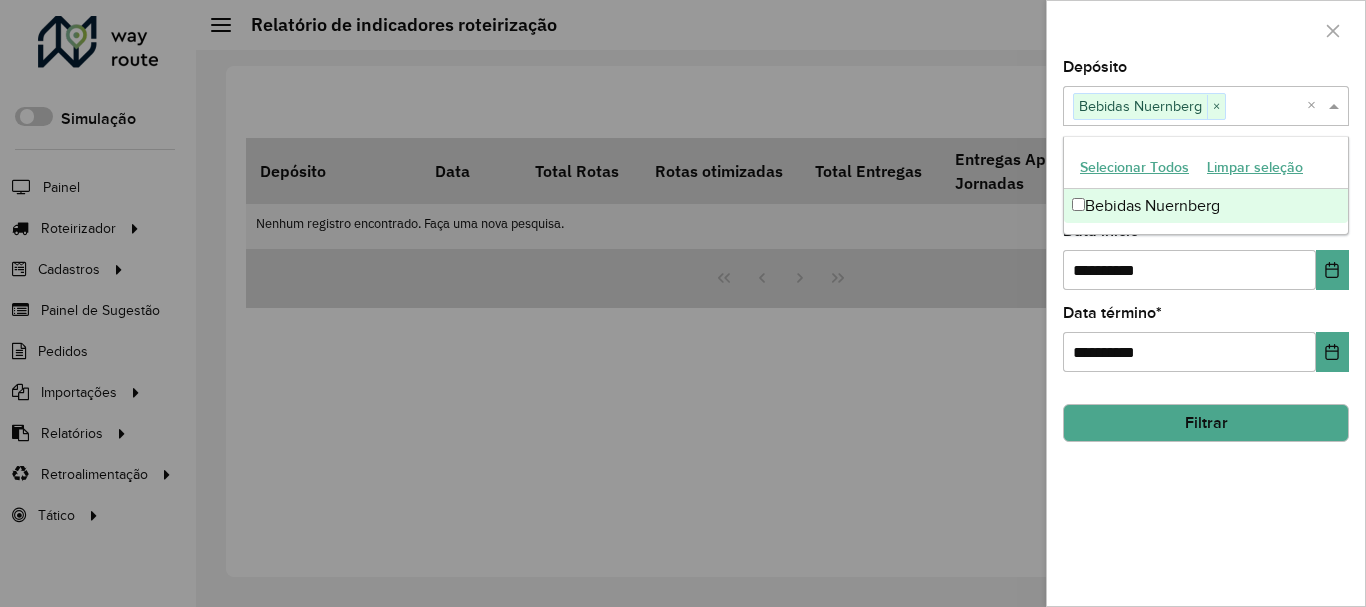 click on "**********" 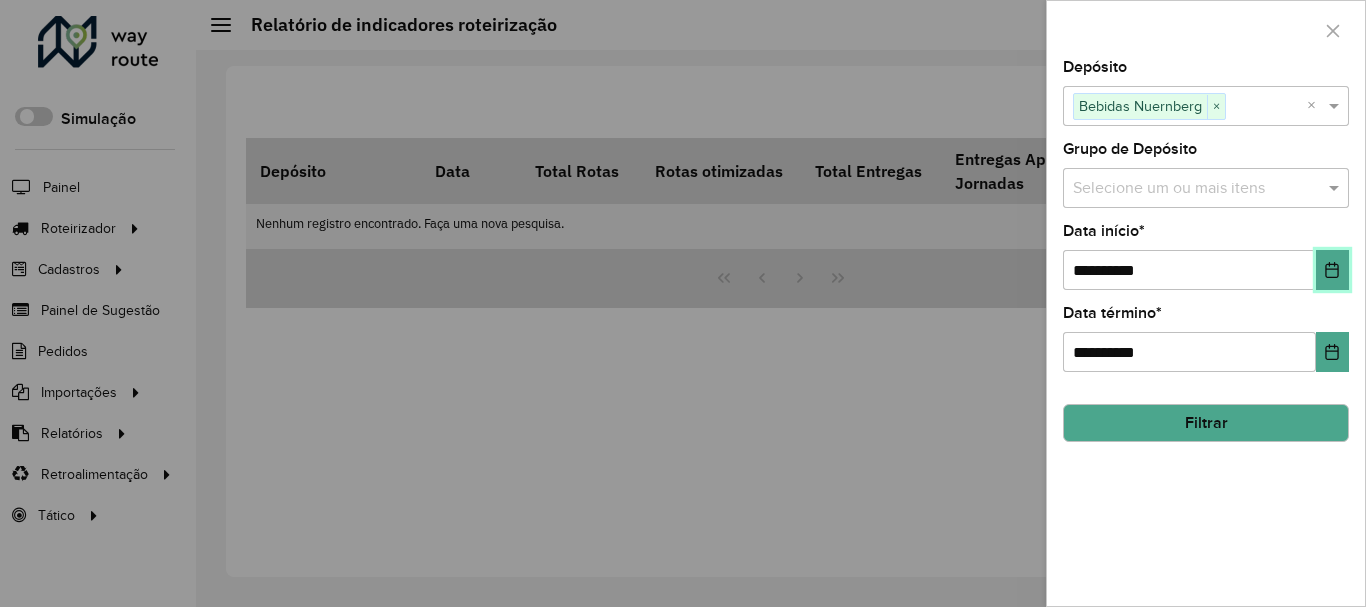 click 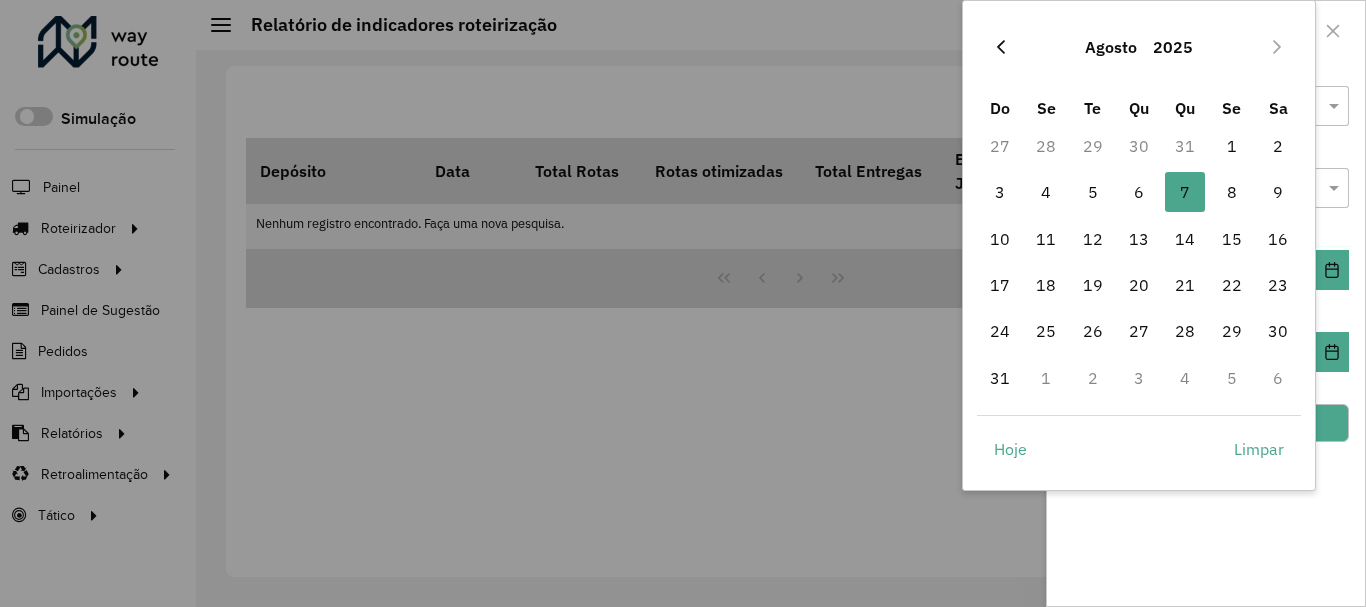 click 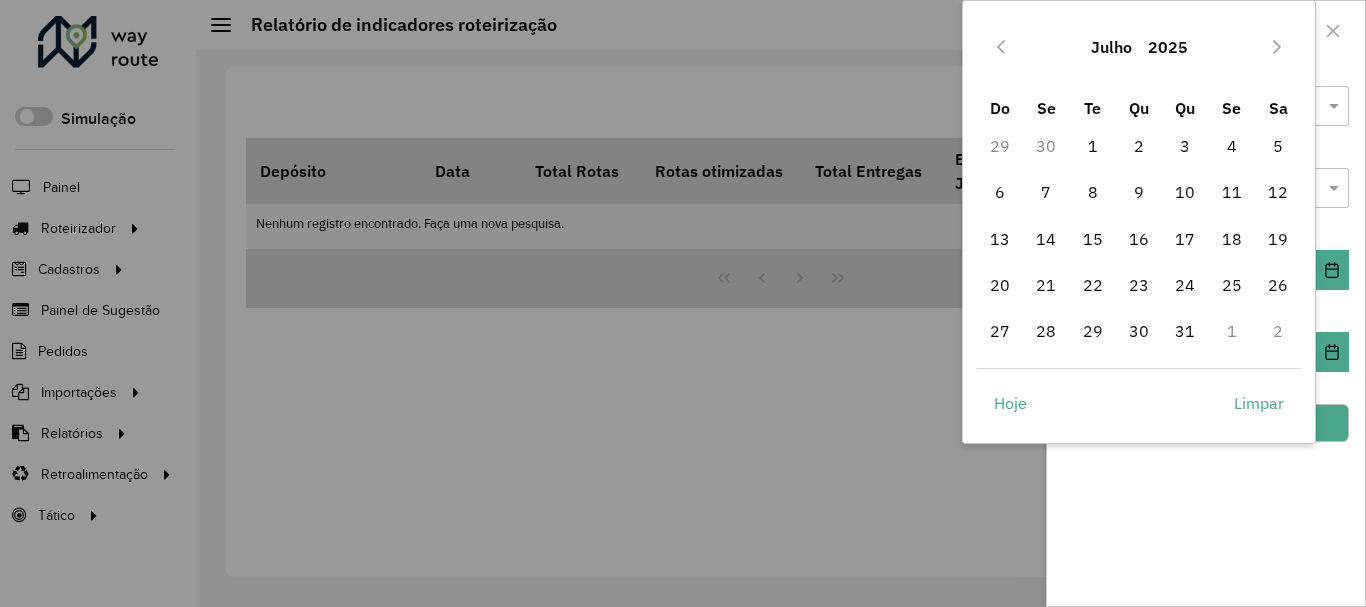 click 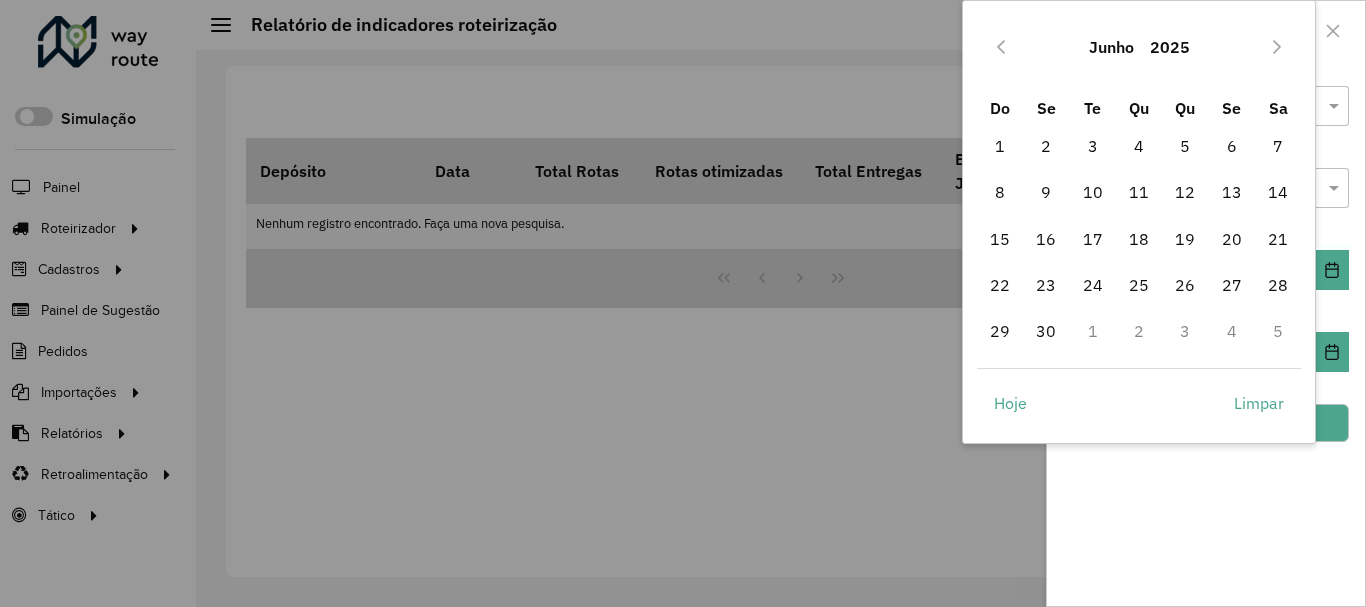 click 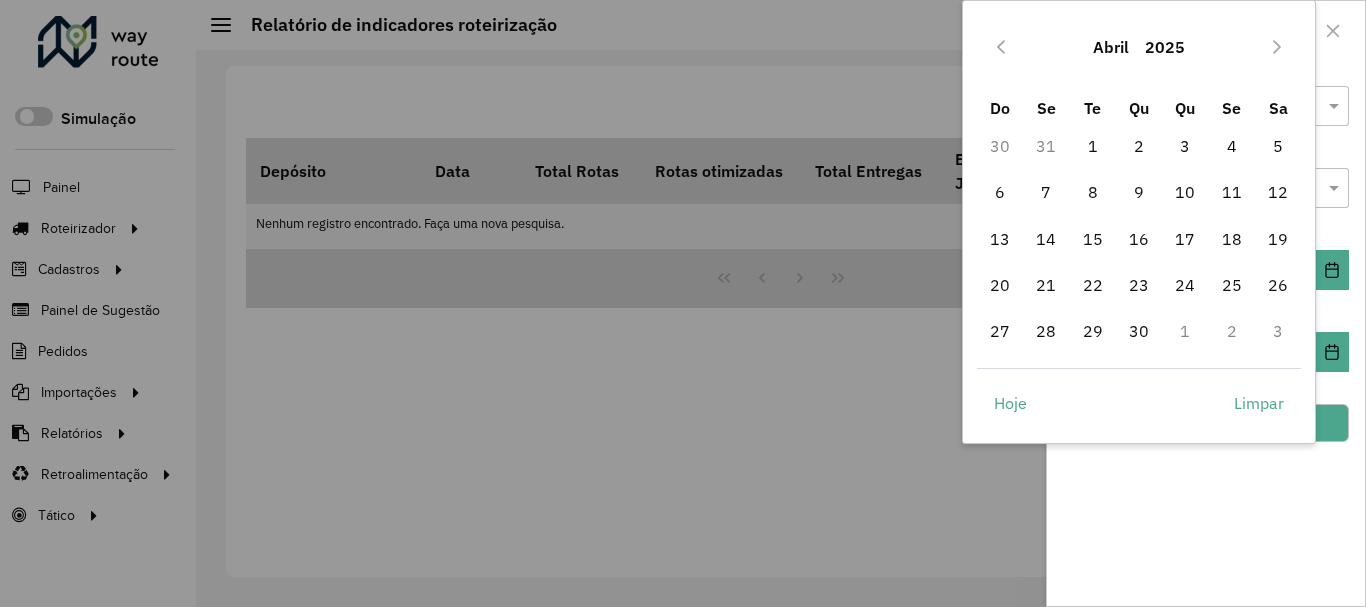 click 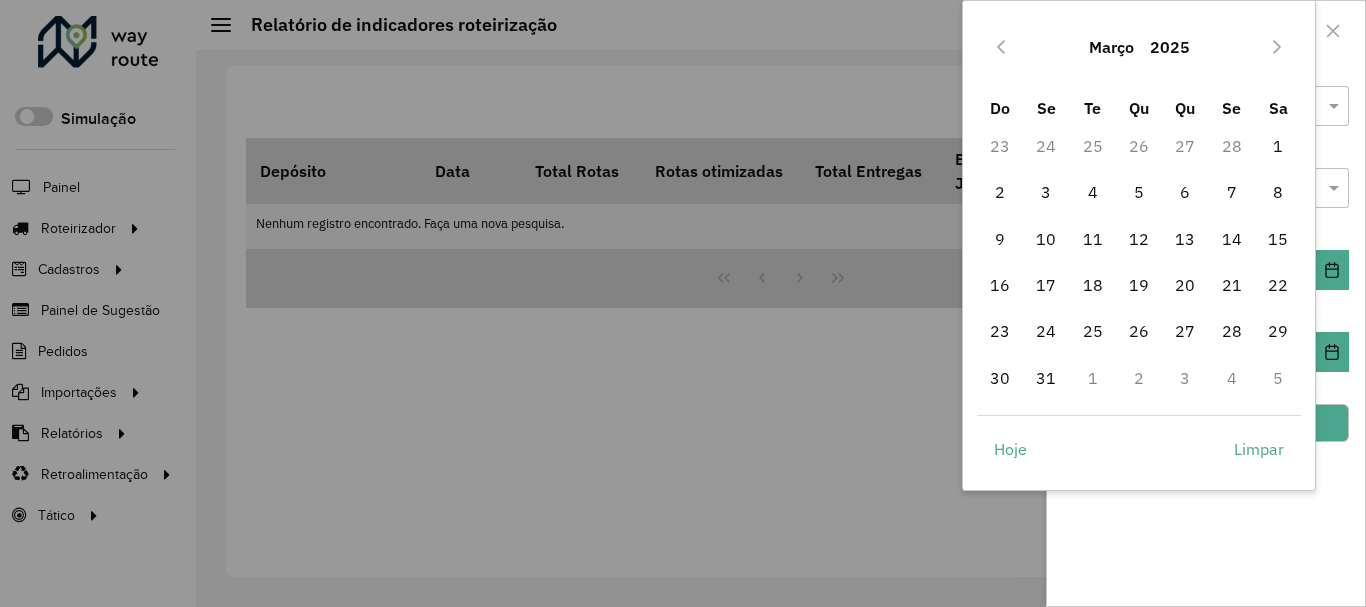 click 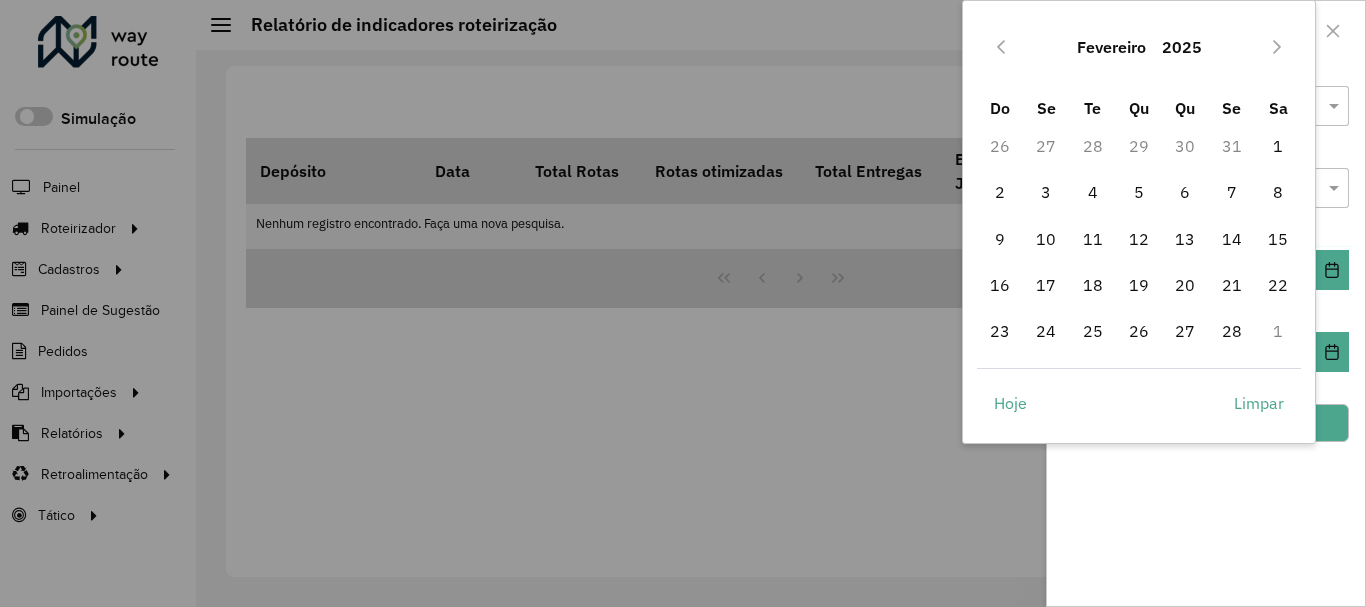 click 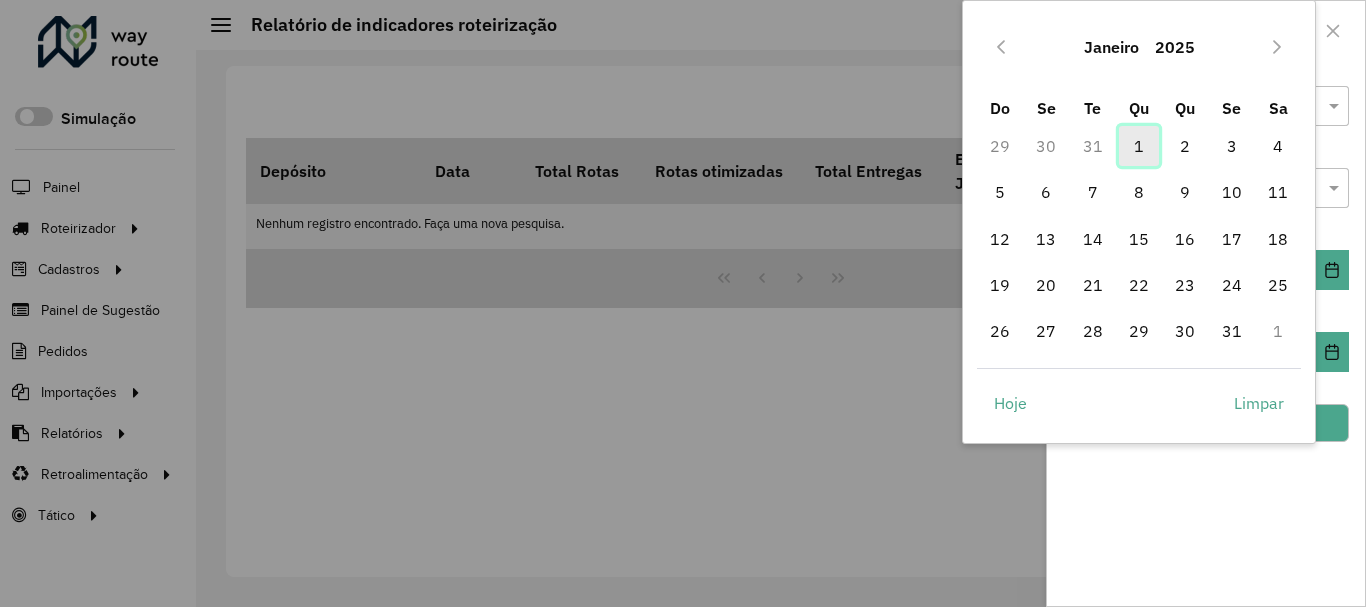 click on "1" at bounding box center [1139, 146] 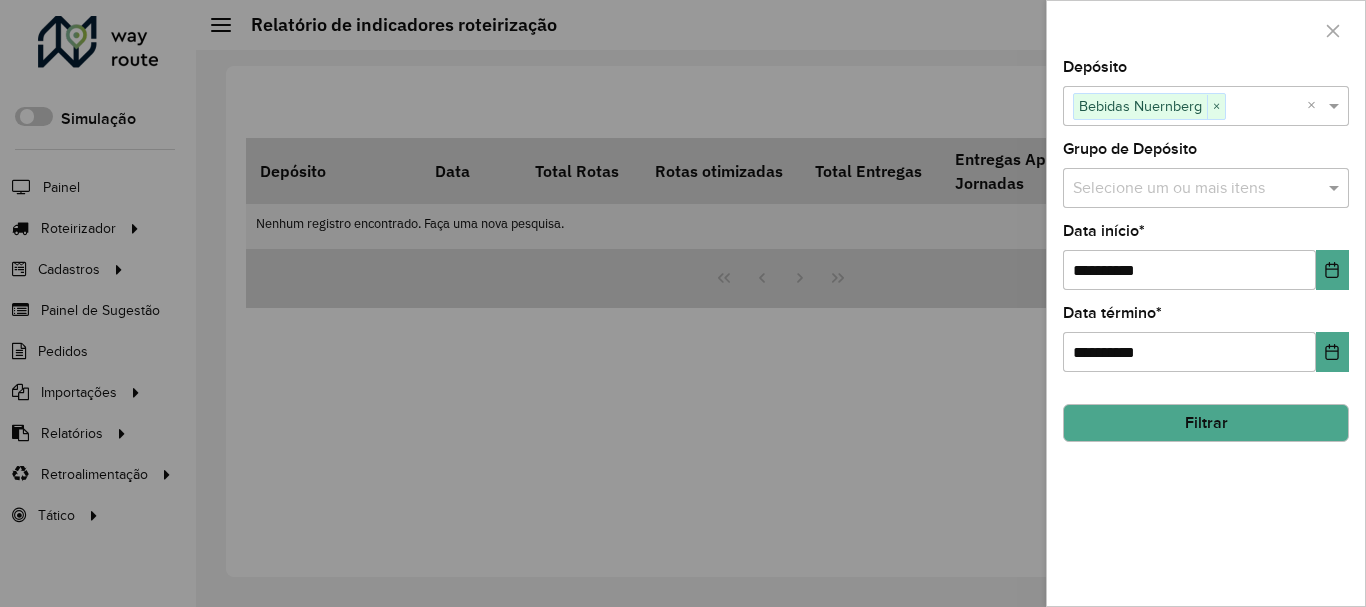 click on "**********" 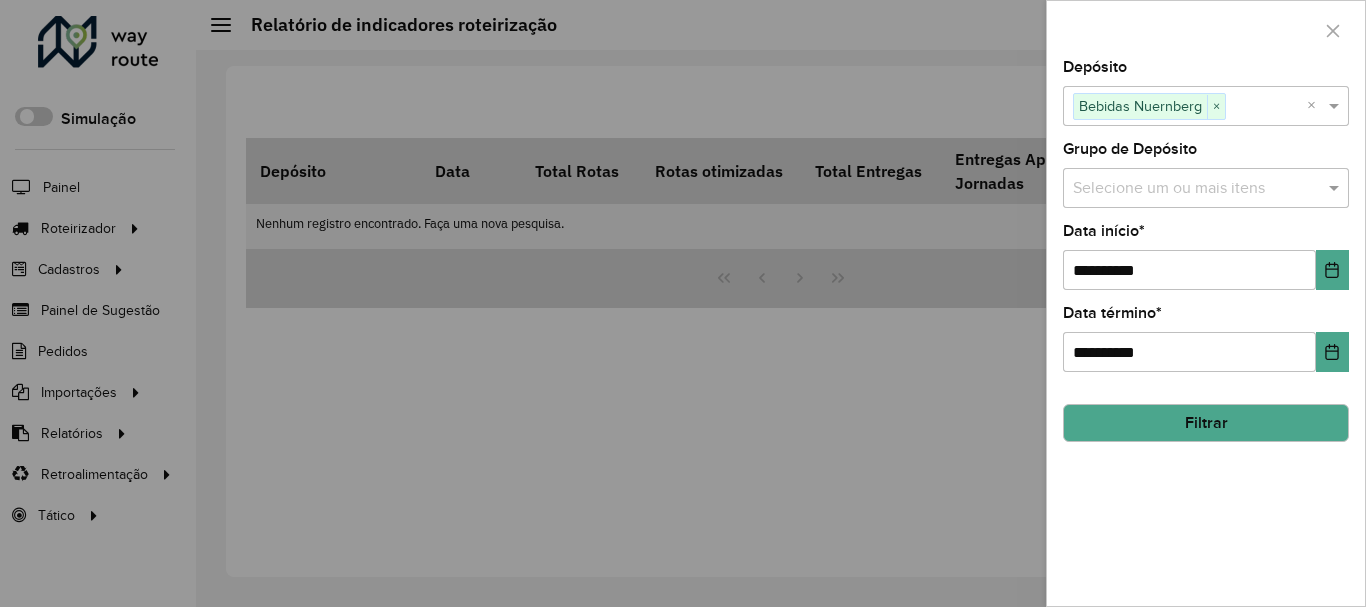 click on "Filtrar" 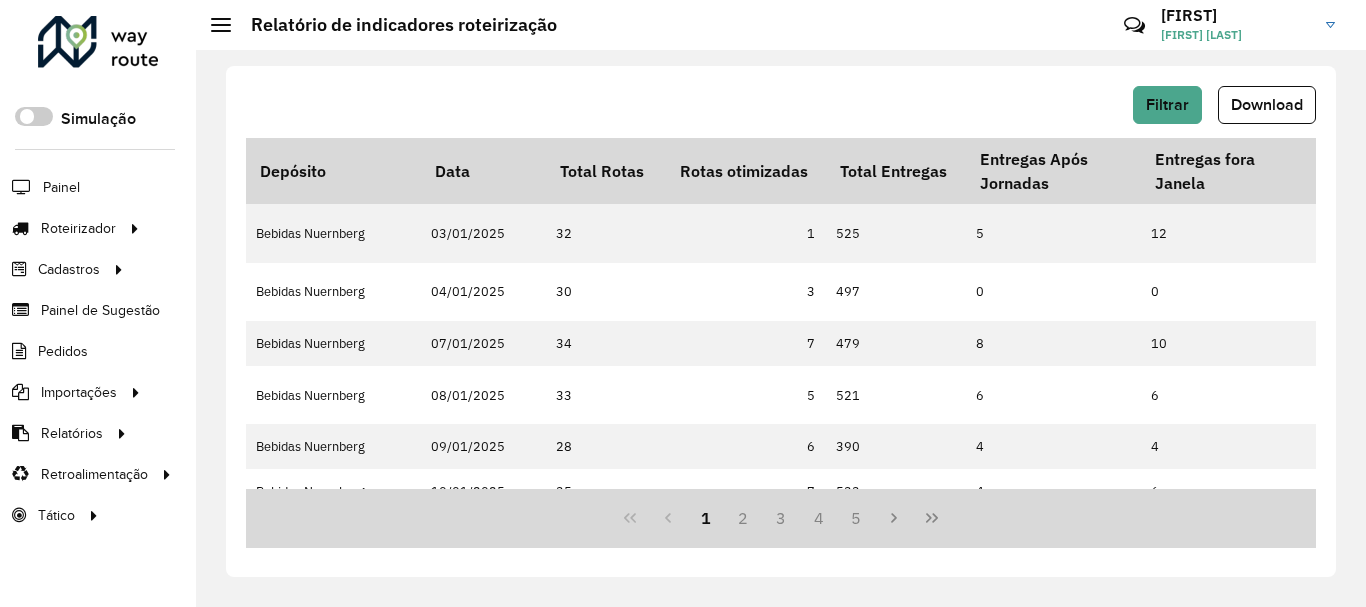 click on "Filtrar   Download" 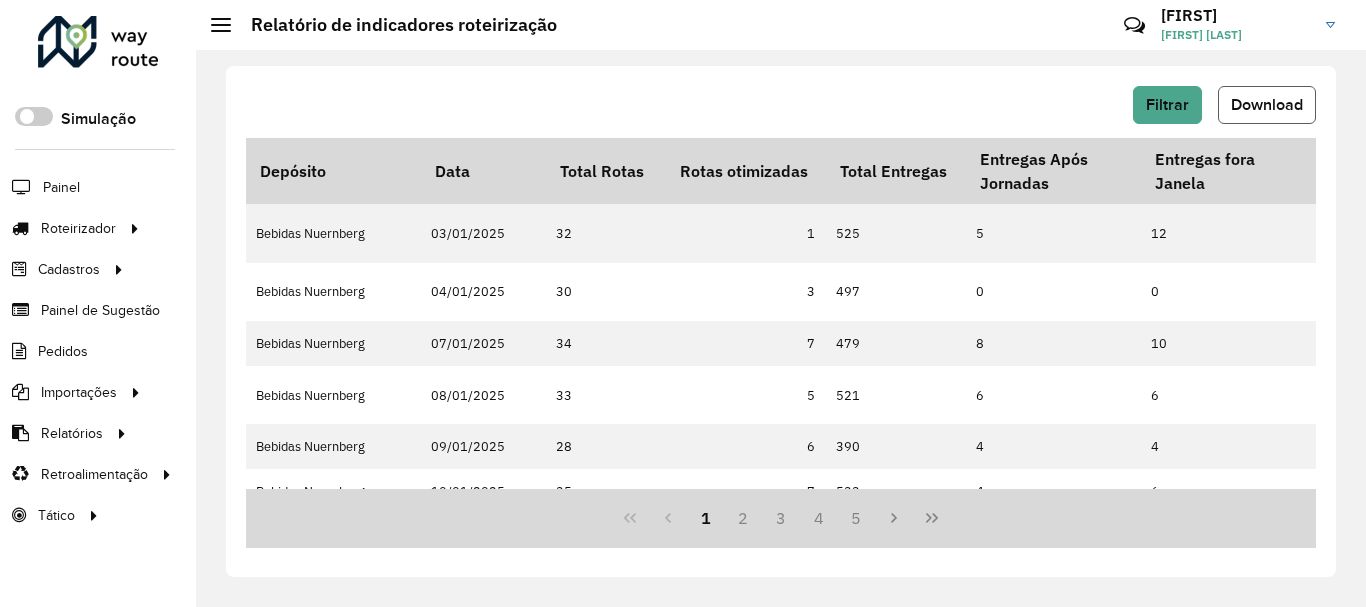 click on "Download" 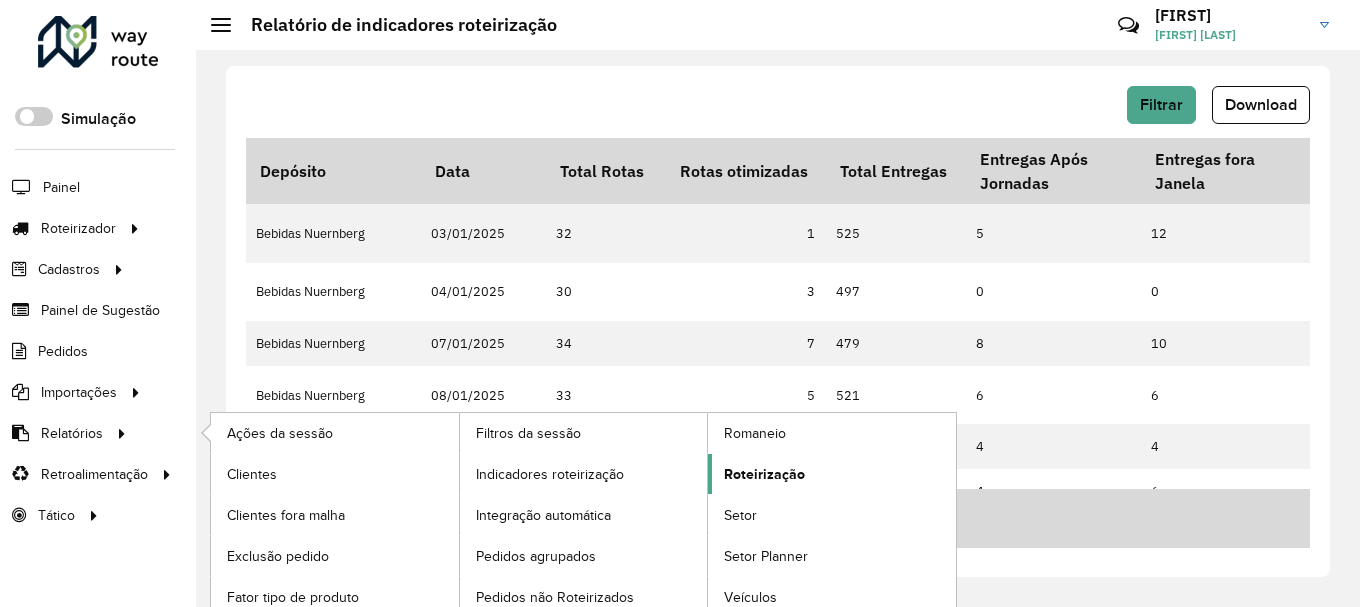 click on "Roteirização" 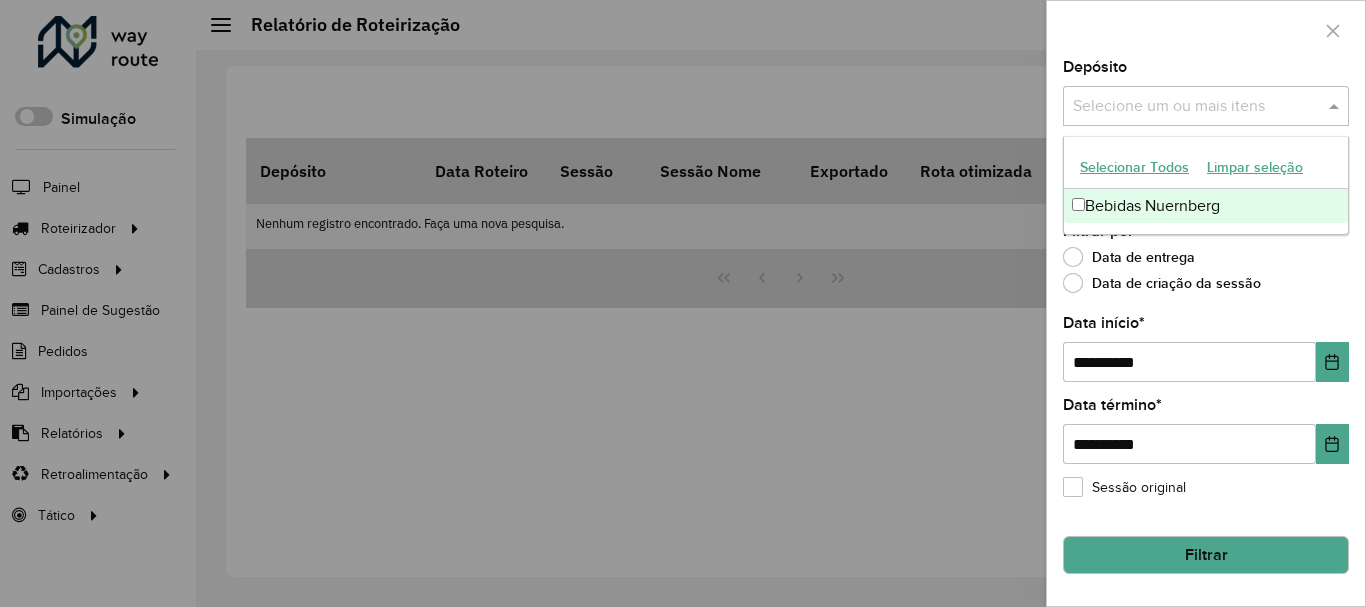 click at bounding box center [1196, 107] 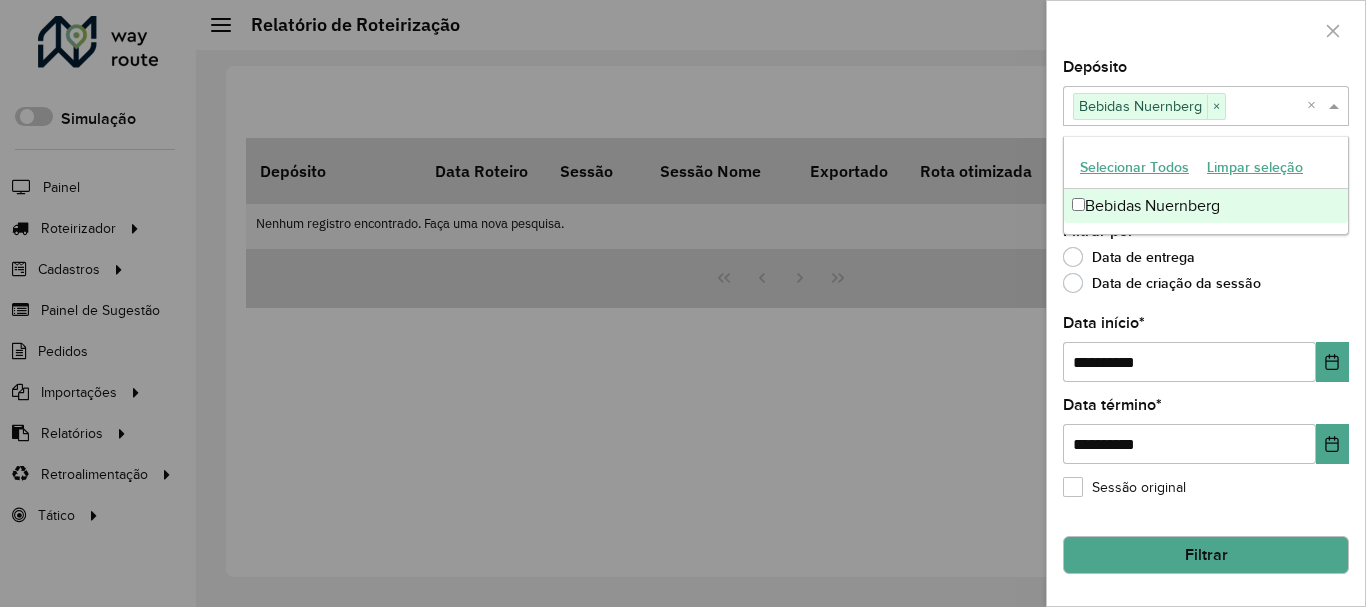 click on "Depósito Selecione um ou mais itens Bebidas Nuernberg × ×" 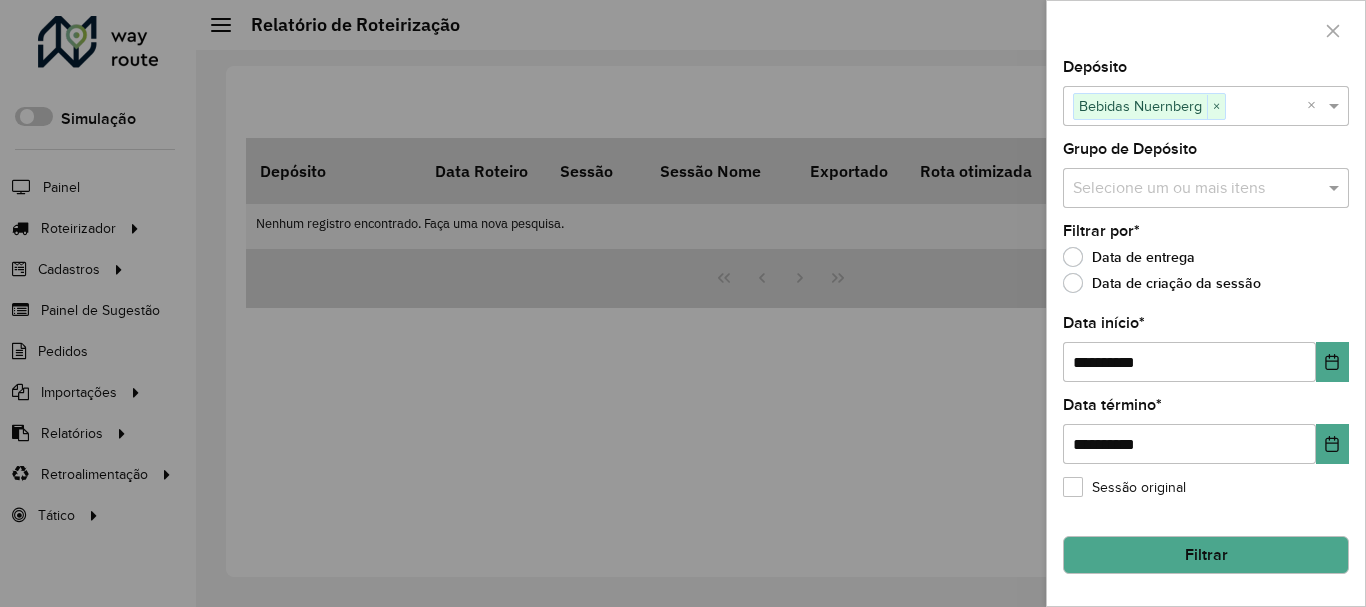 drag, startPoint x: 1293, startPoint y: 247, endPoint x: 1265, endPoint y: 256, distance: 29.410883 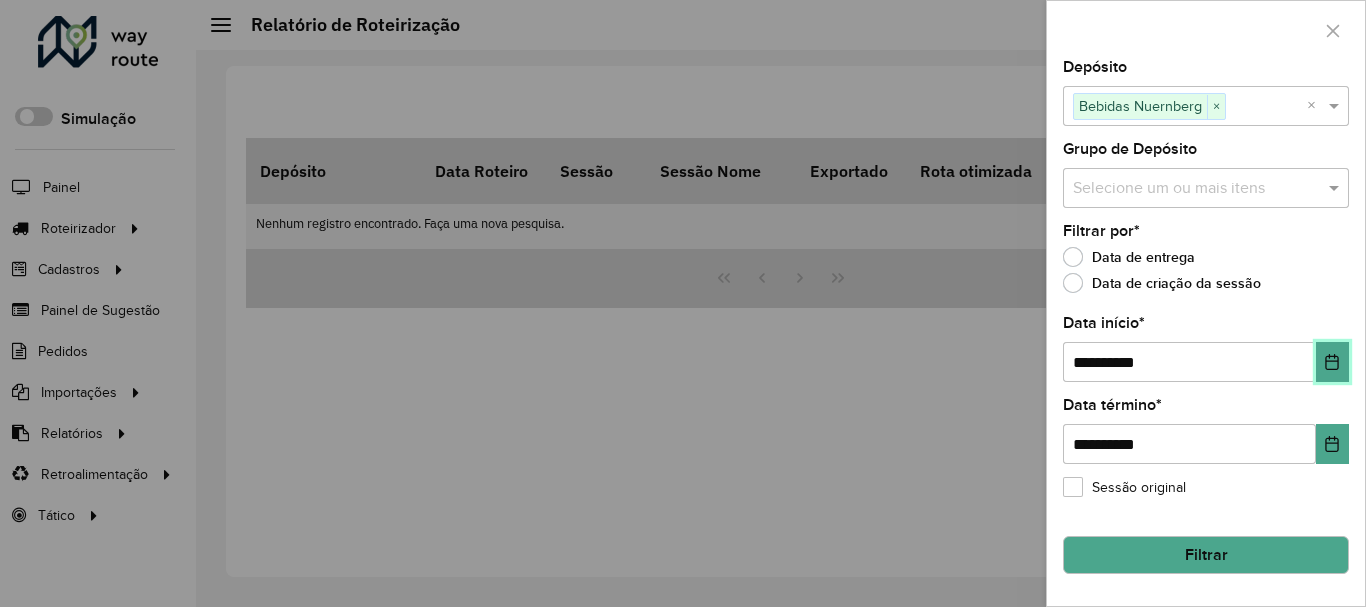click at bounding box center (1332, 362) 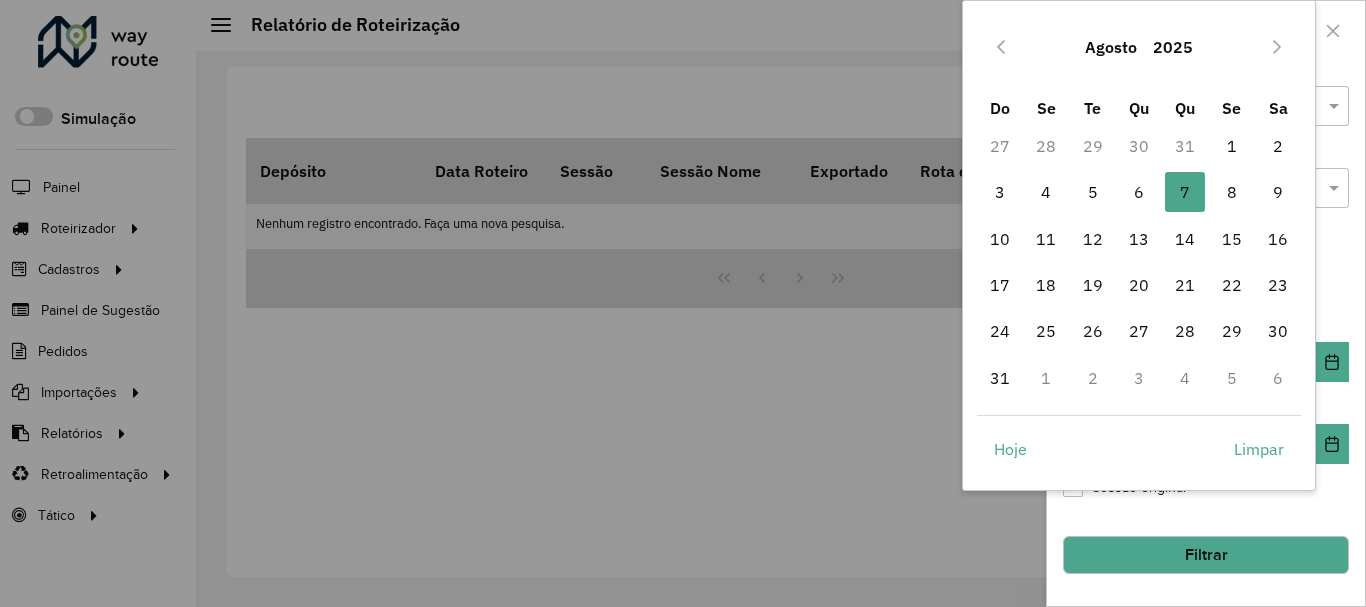 click on "Agosto" at bounding box center (1111, 47) 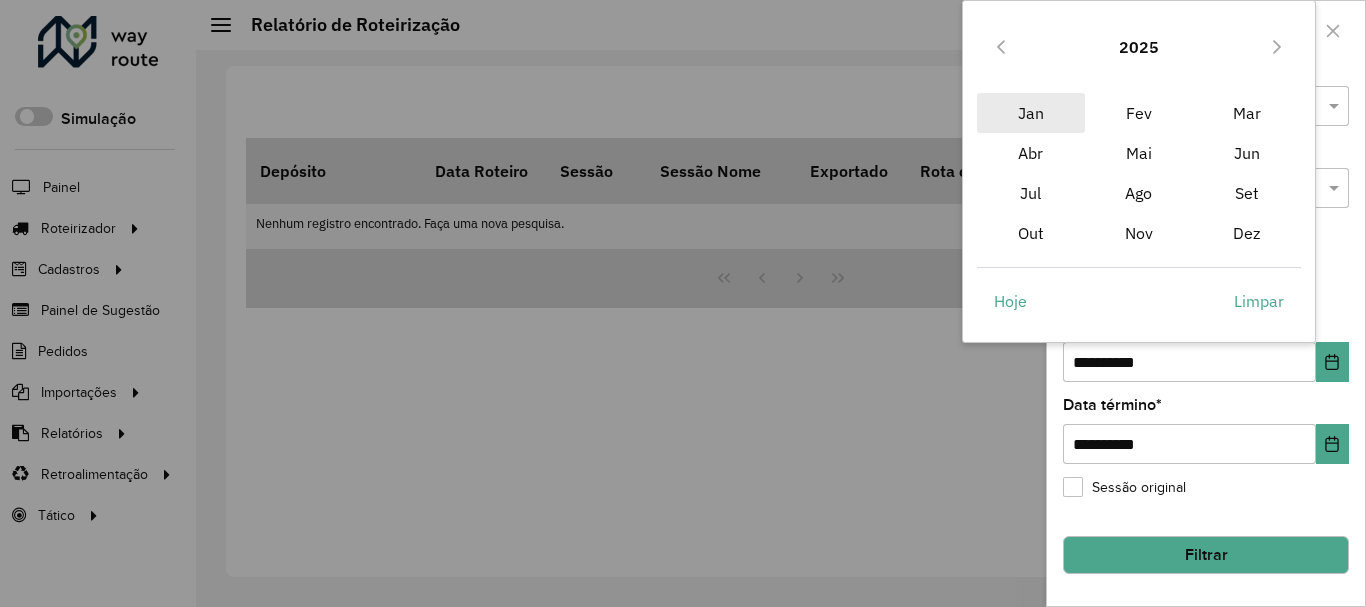 click on "Jan" at bounding box center (1031, 113) 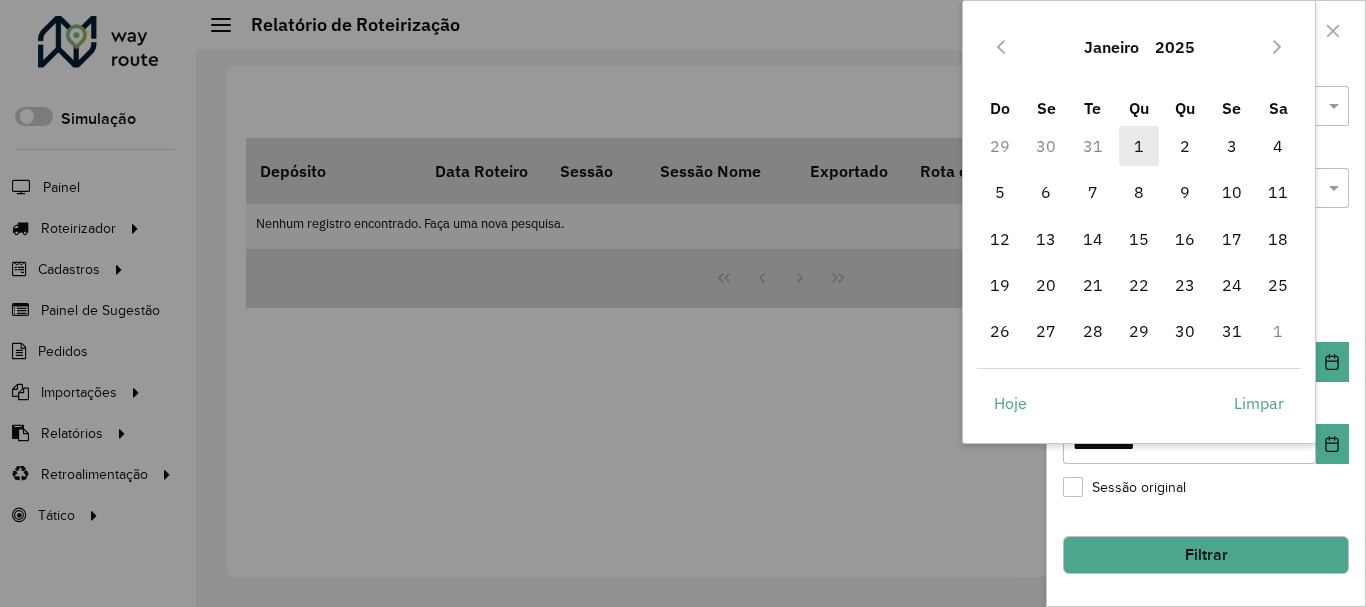 click on "1" at bounding box center (1139, 146) 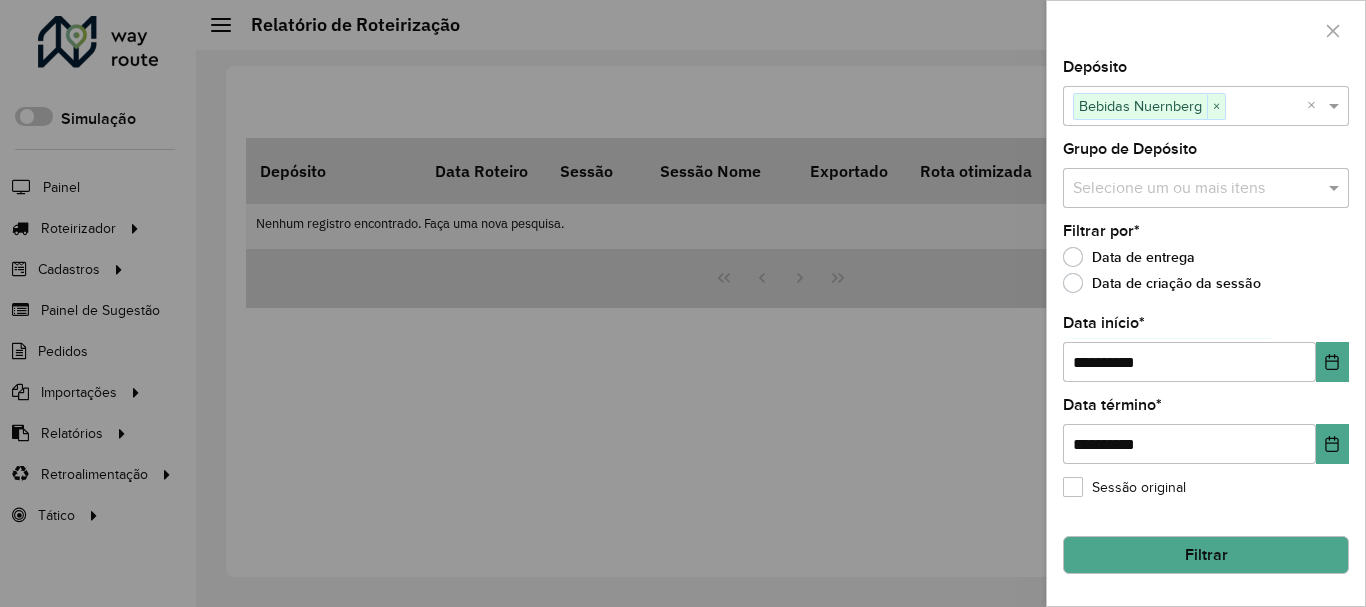 click on "**********" 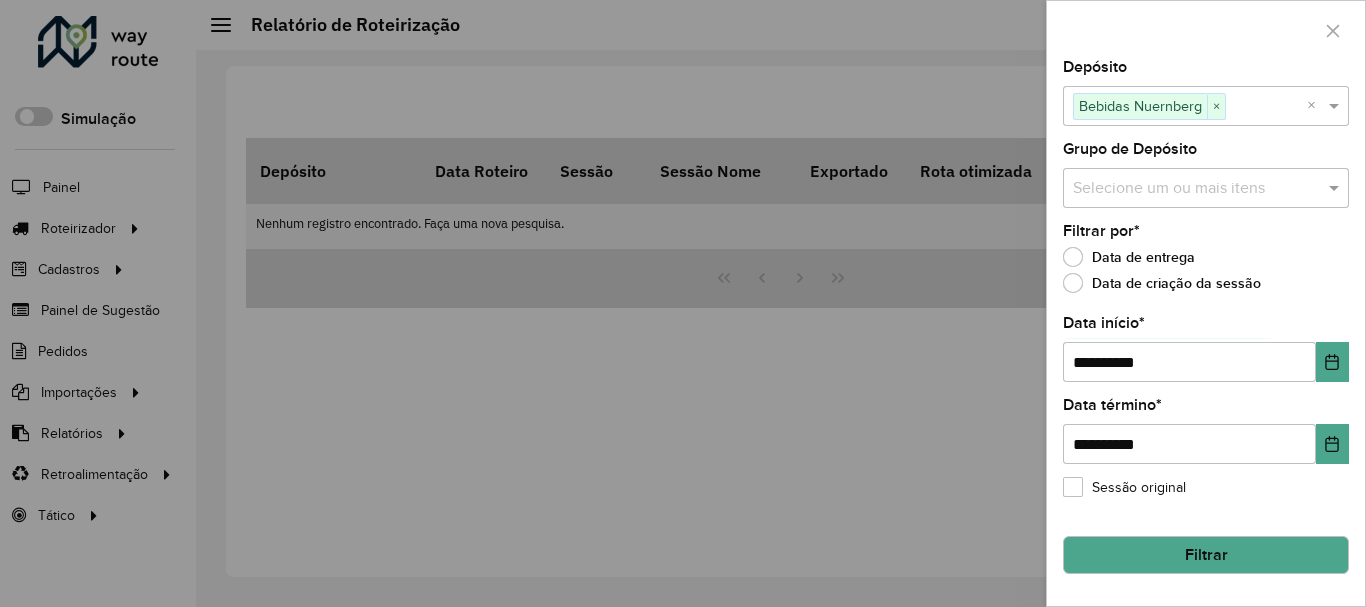 click on "Filtrar" 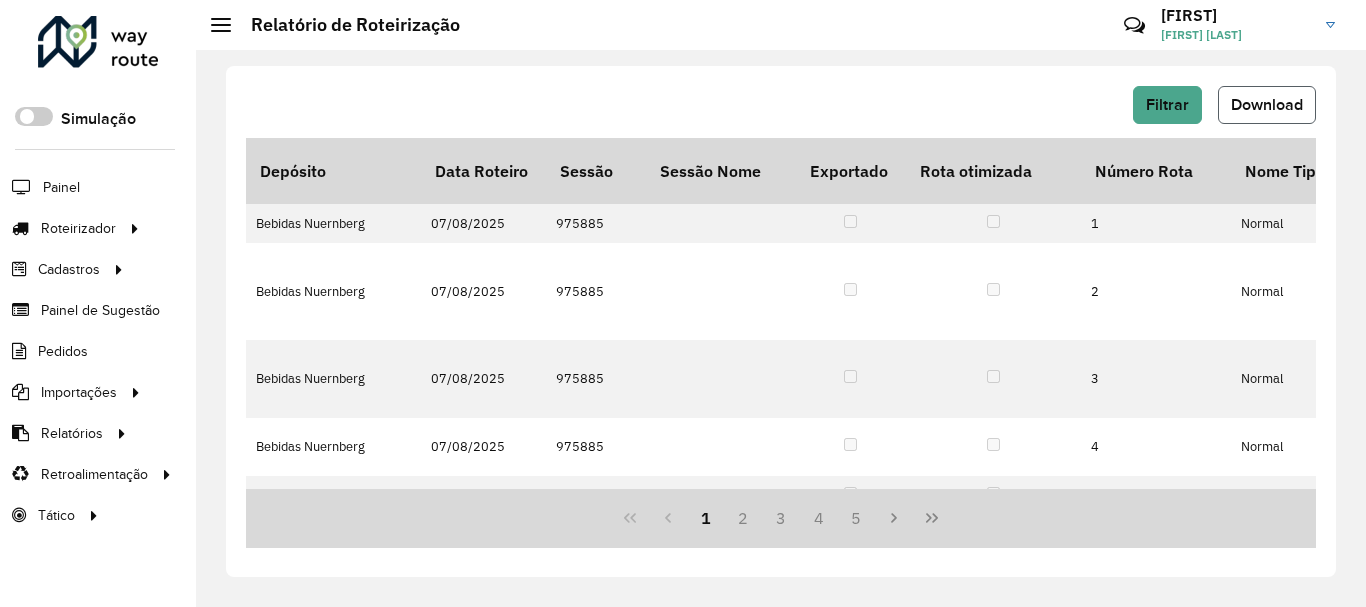 click on "Download" 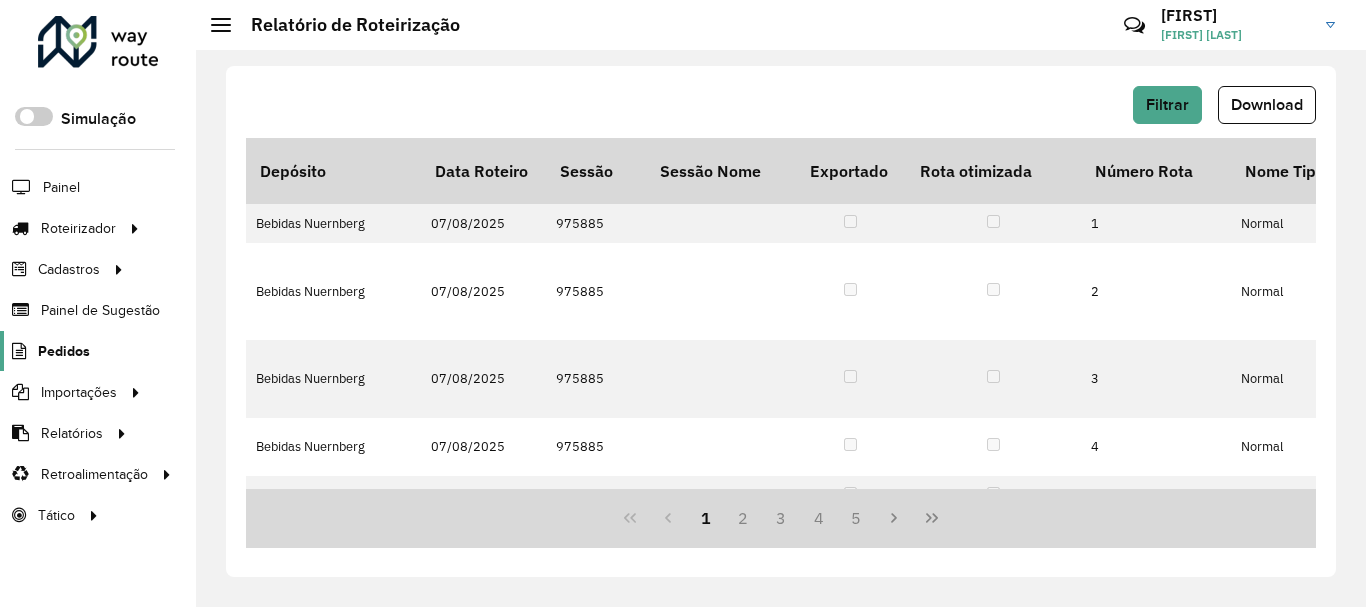 click on "Pedidos" 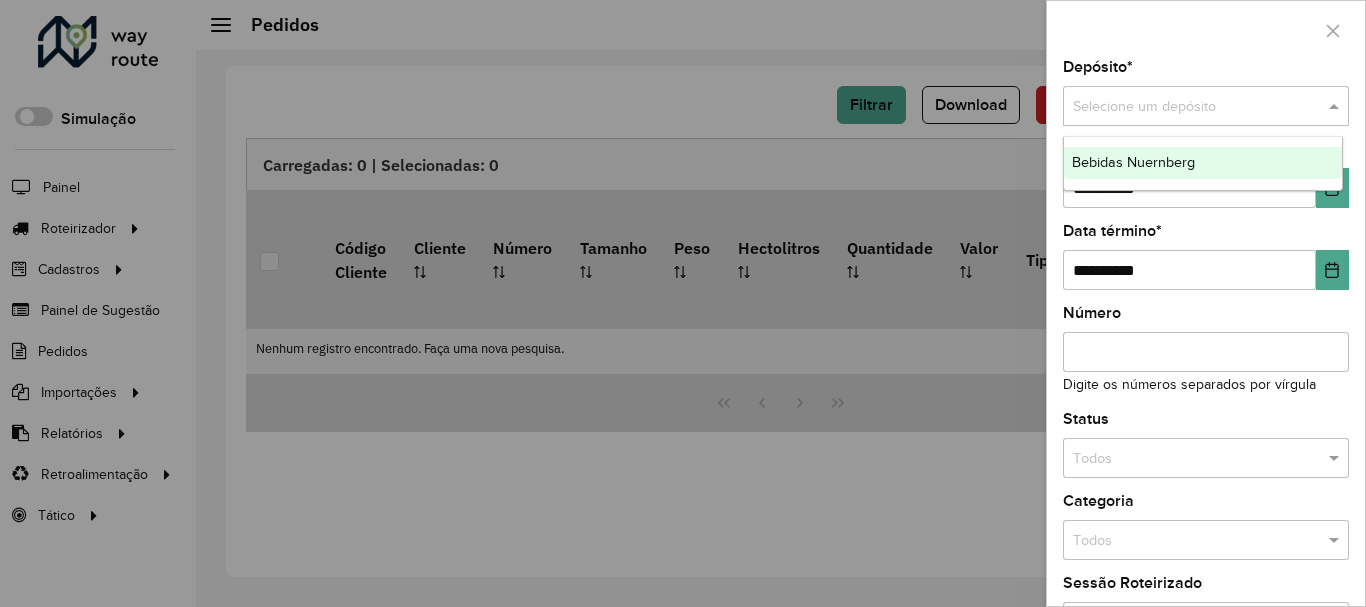 click at bounding box center (1206, 106) 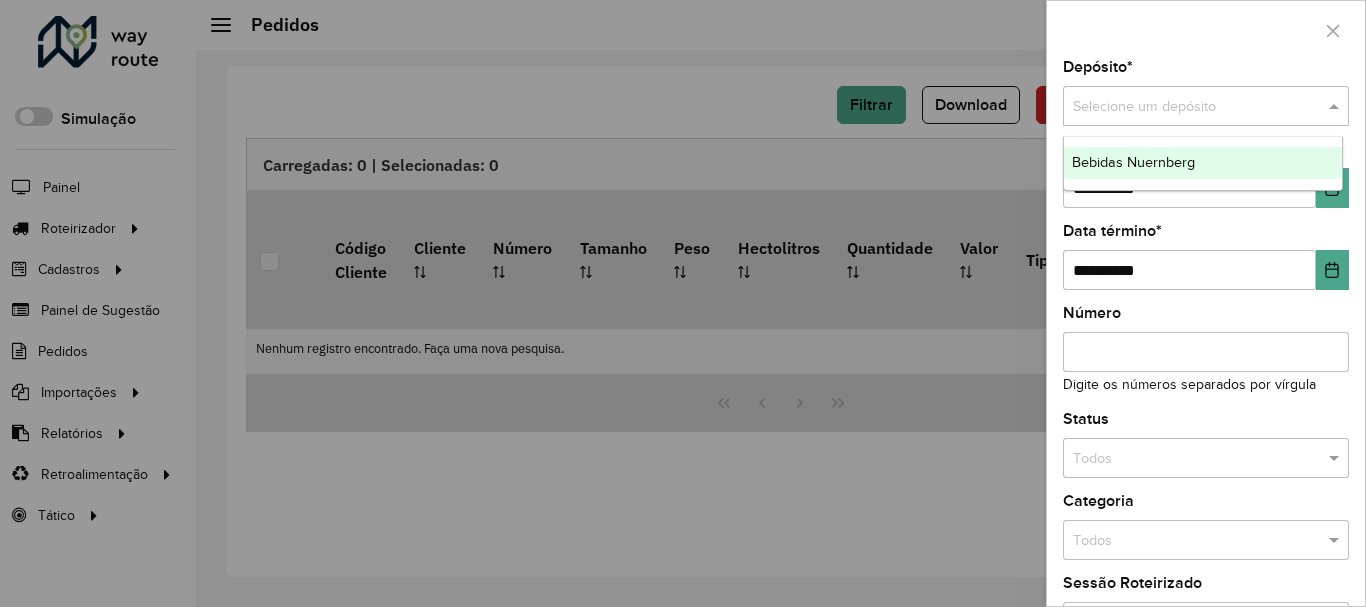 click on "Bebidas Nuernberg" at bounding box center [1203, 163] 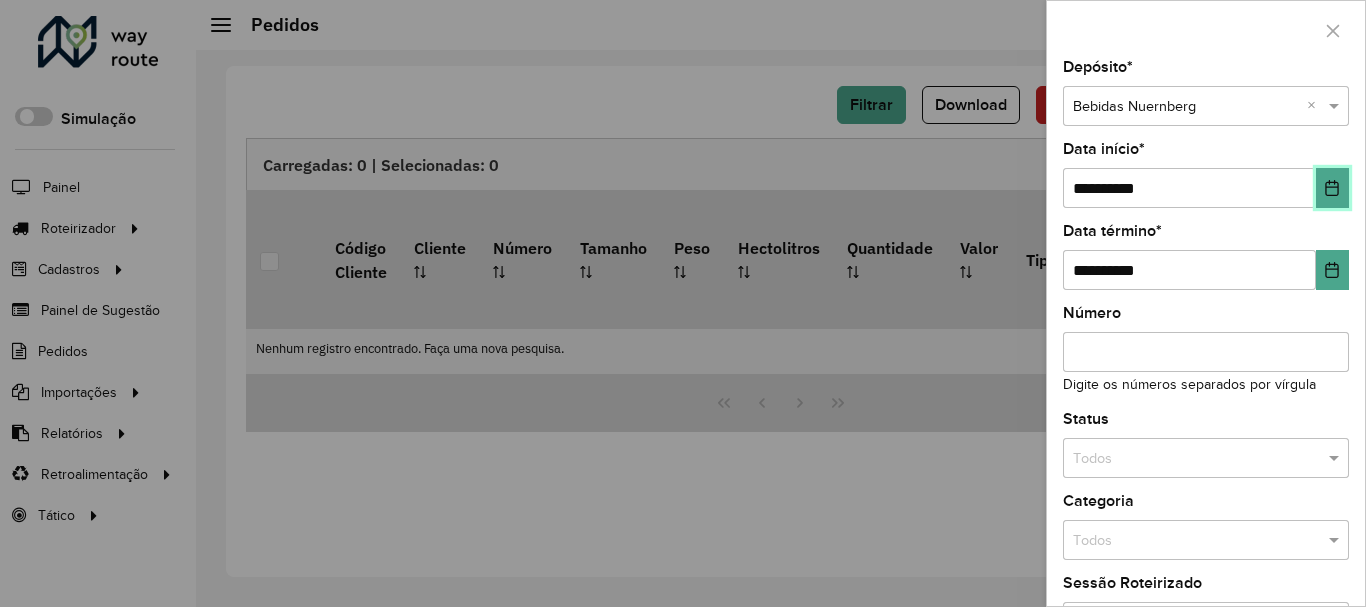 click 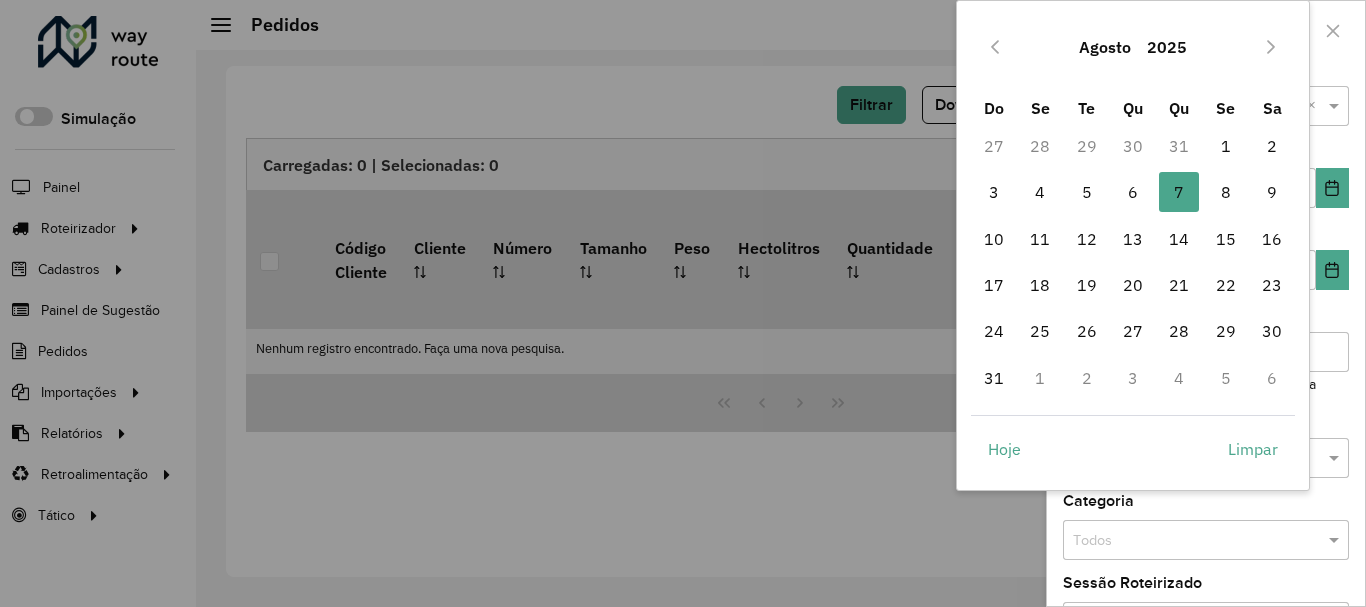 click on "Agosto" at bounding box center (1105, 47) 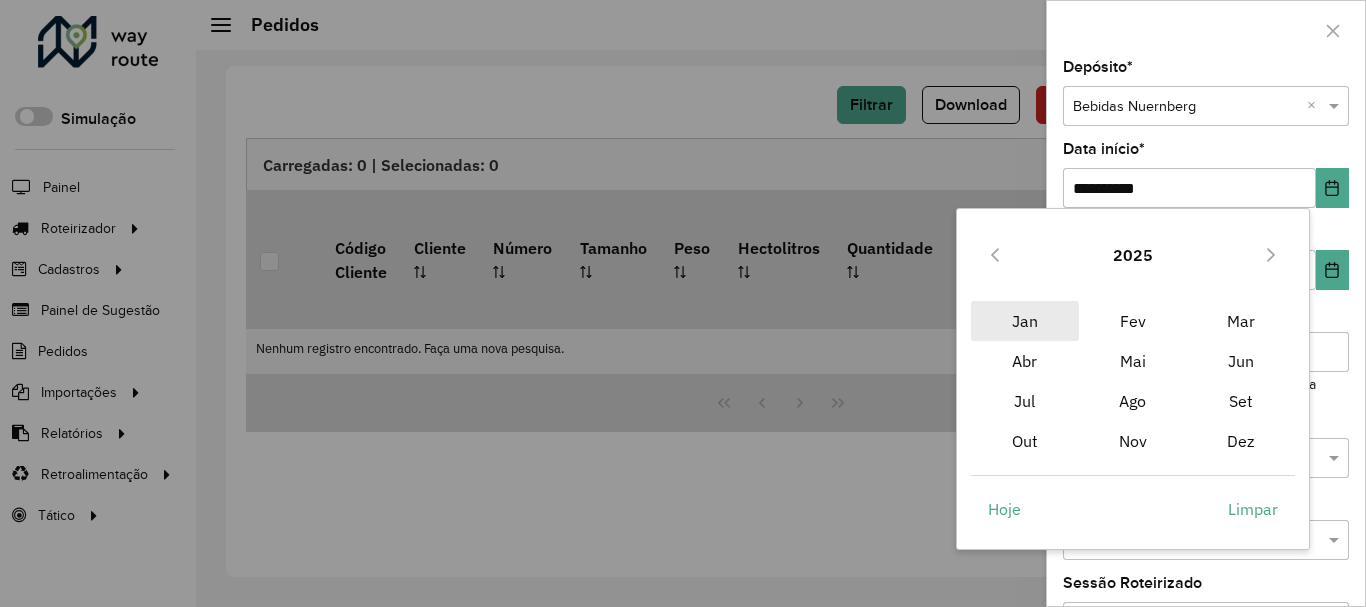 click on "Jan" at bounding box center [1025, 321] 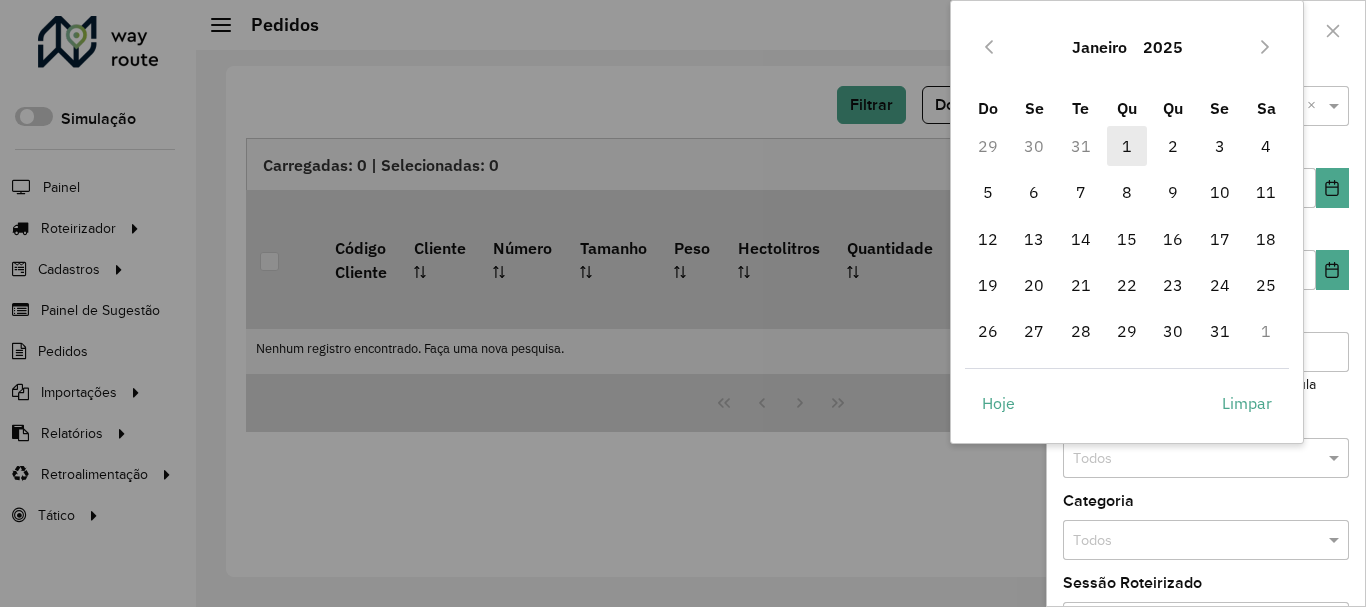 click on "1" at bounding box center (1127, 146) 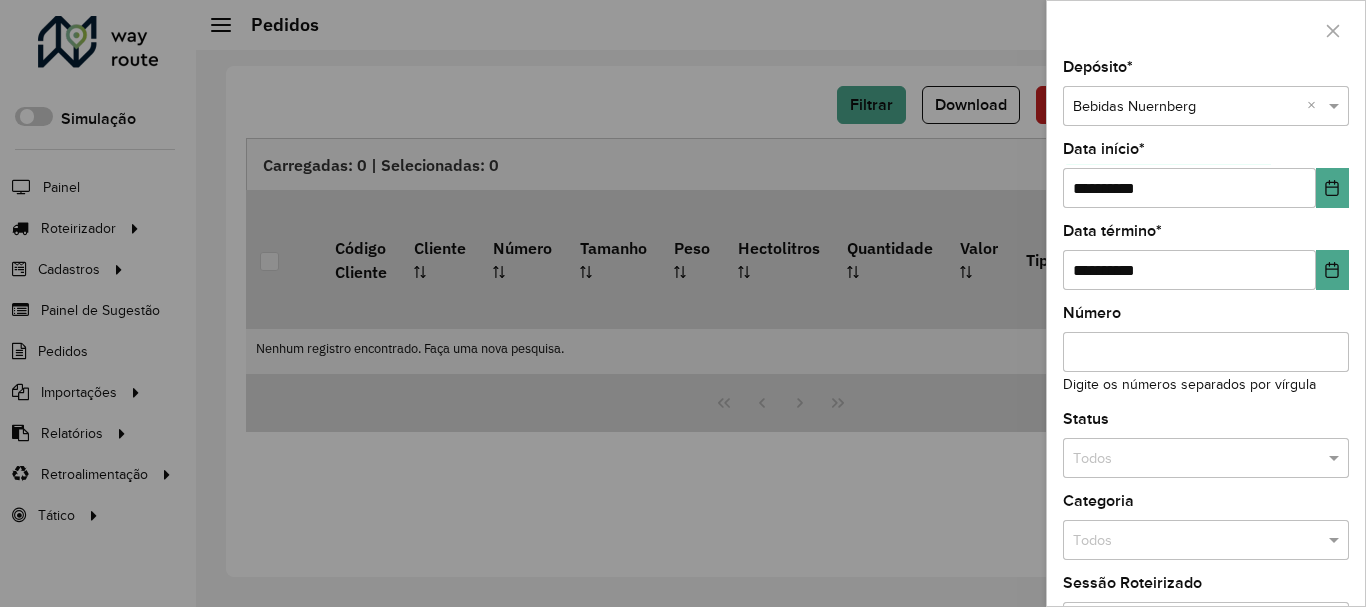click on "Depósito * Selecione um depósito × Bebidas Nuernberg ×" 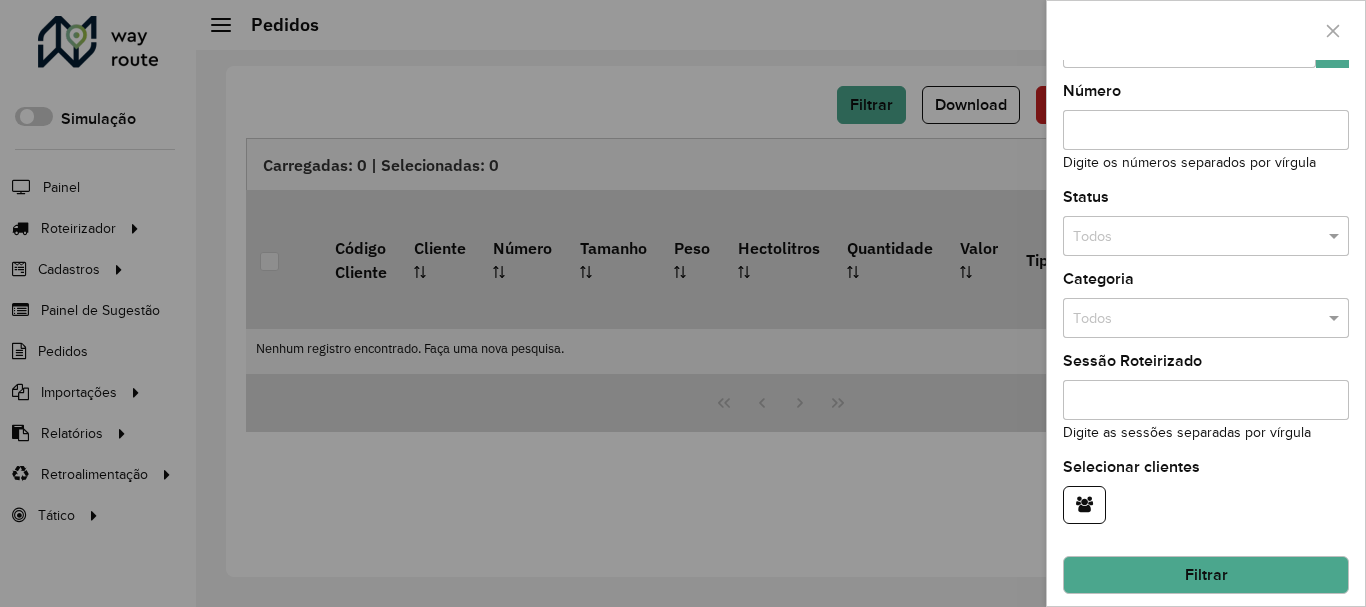 scroll, scrollTop: 235, scrollLeft: 0, axis: vertical 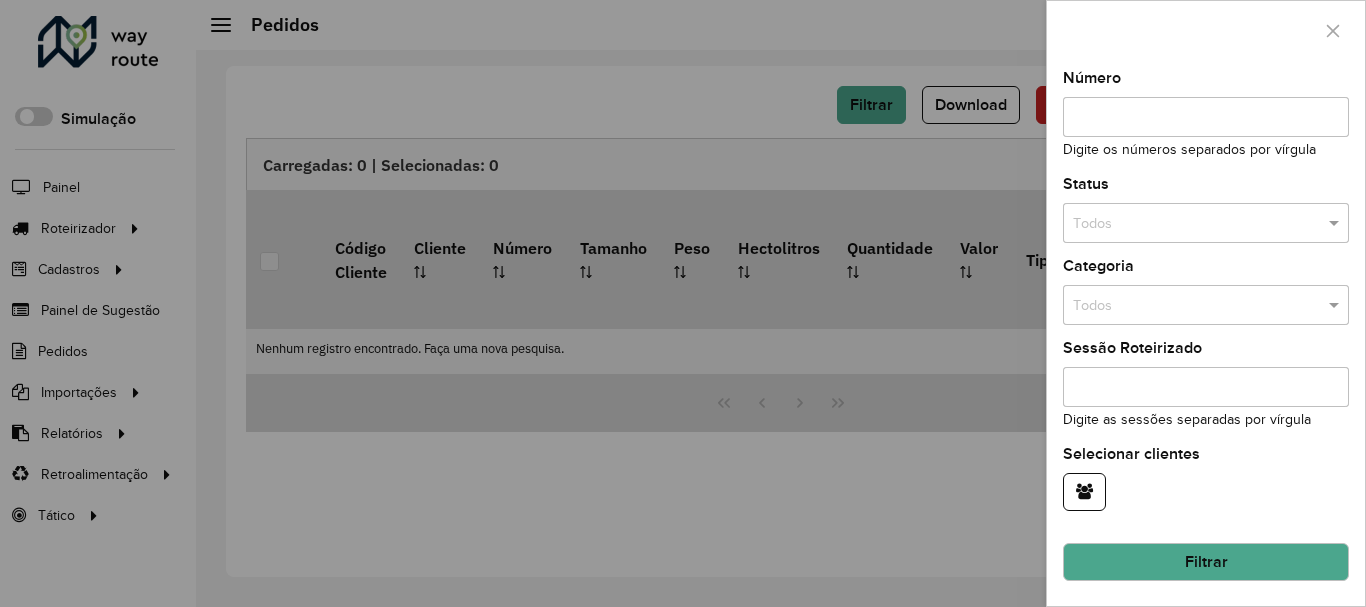 click on "Filtrar" 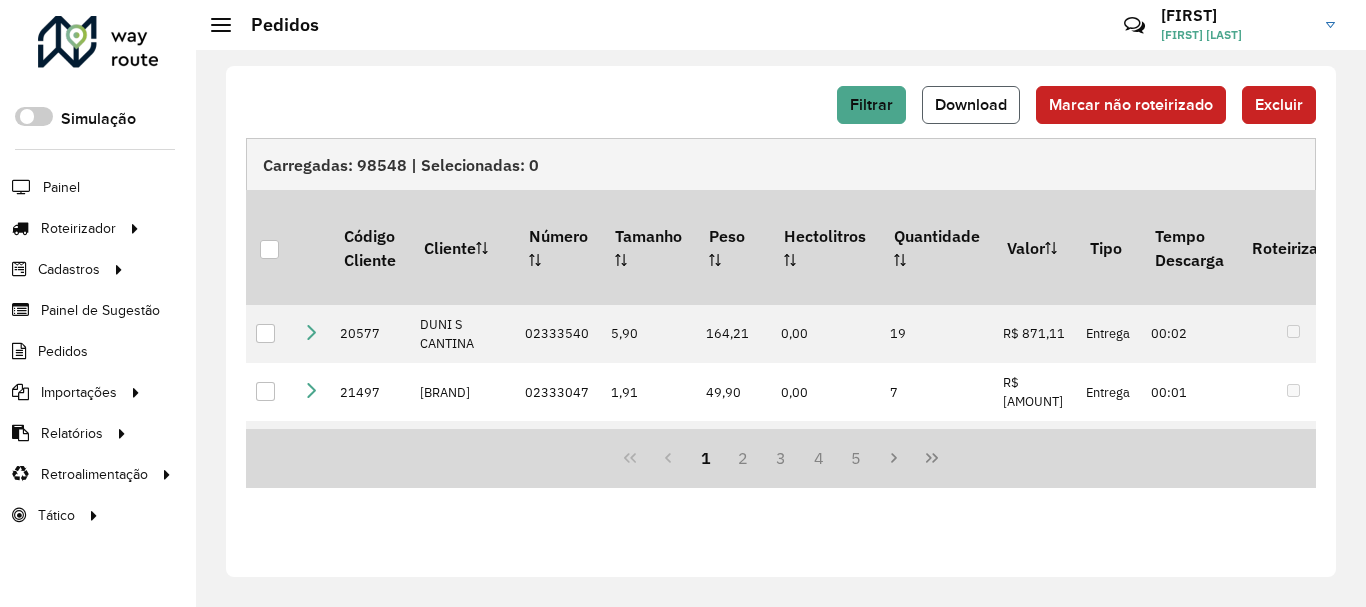 click on "Download" 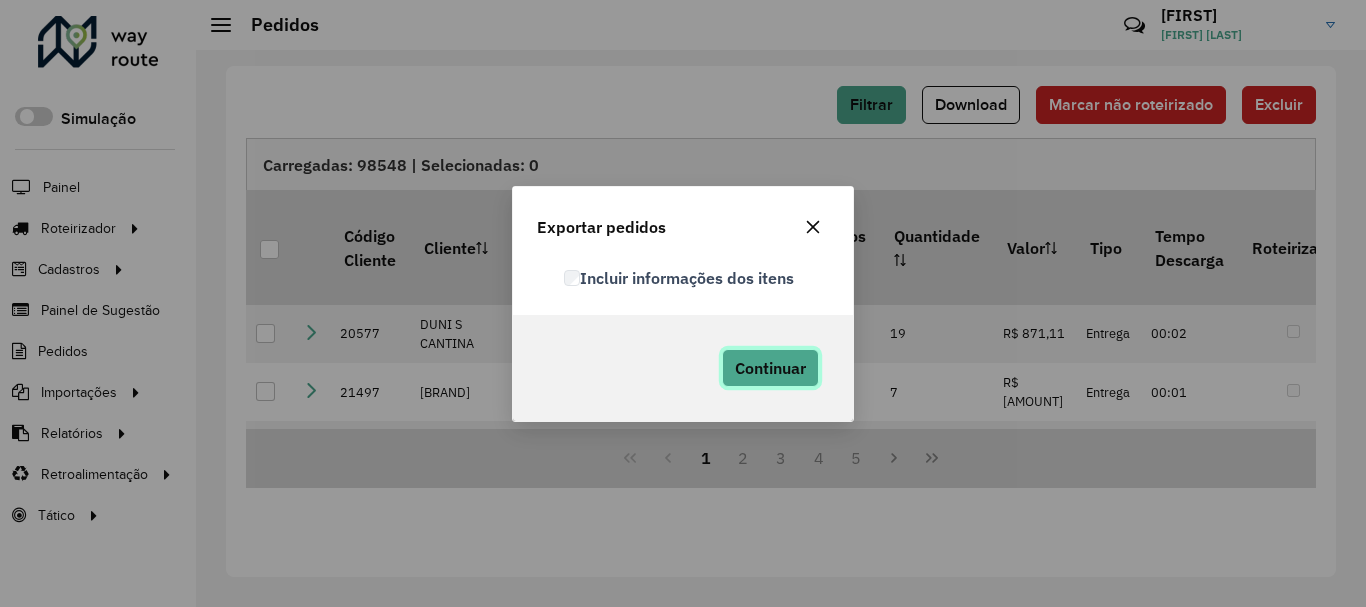 click on "Continuar" 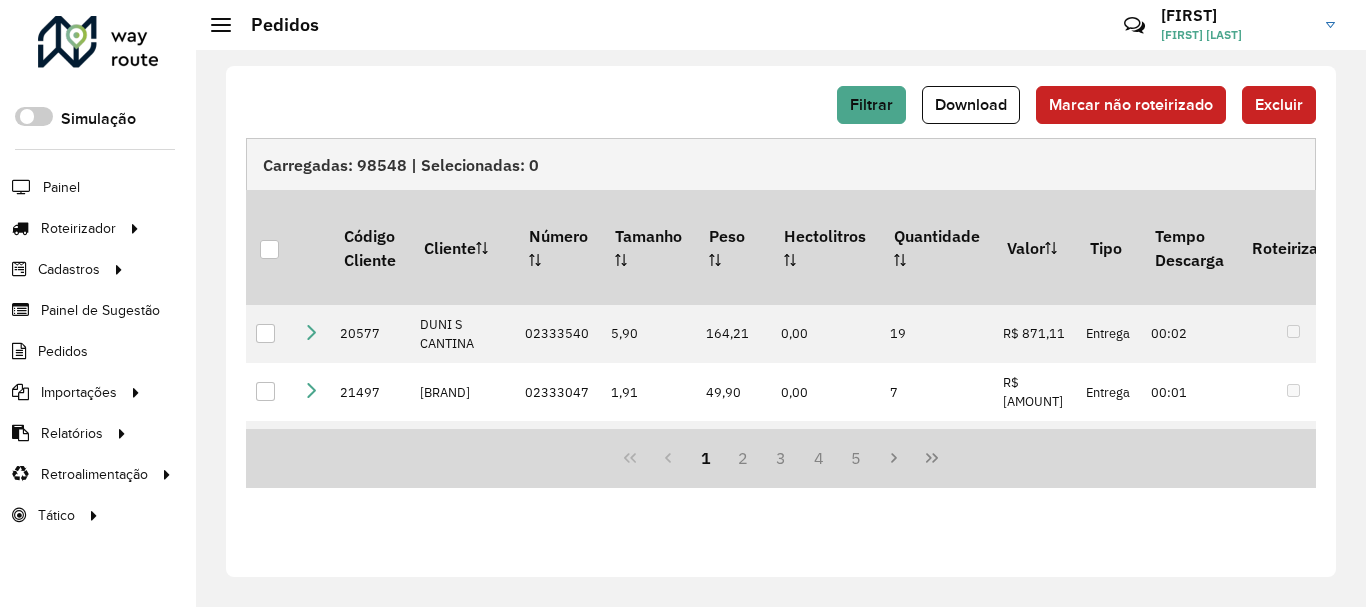 drag, startPoint x: 663, startPoint y: 157, endPoint x: 591, endPoint y: 60, distance: 120.80149 